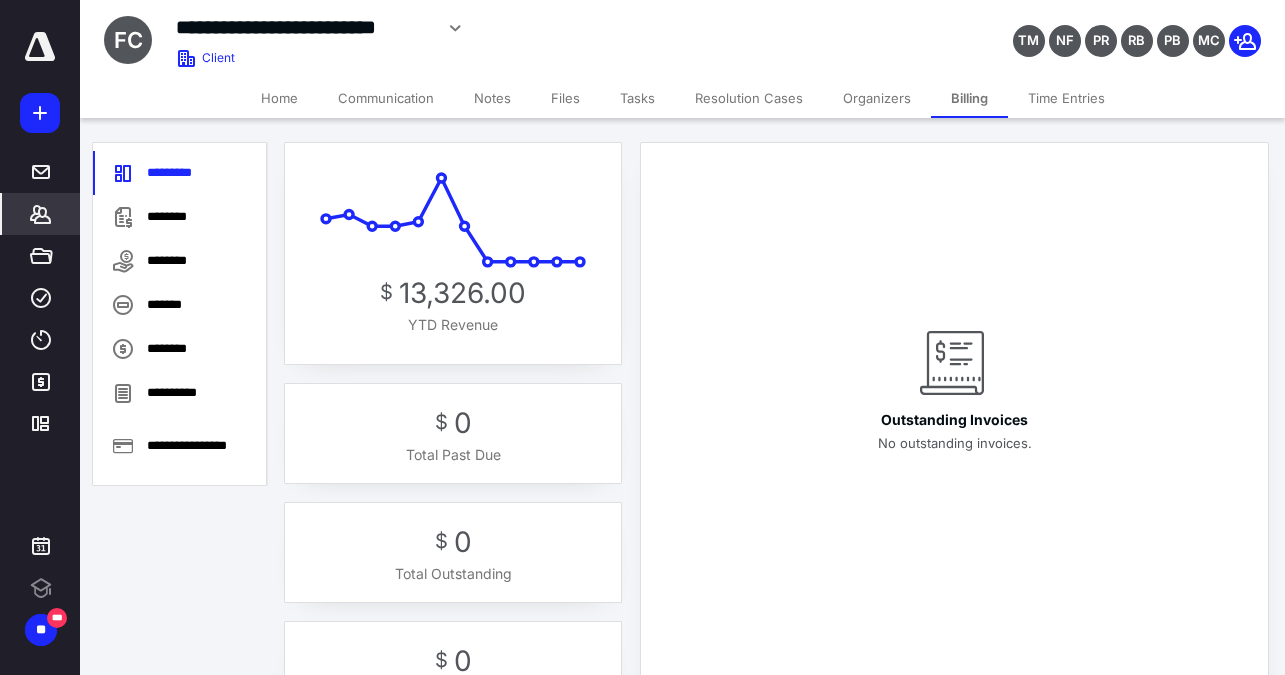 scroll, scrollTop: 0, scrollLeft: 0, axis: both 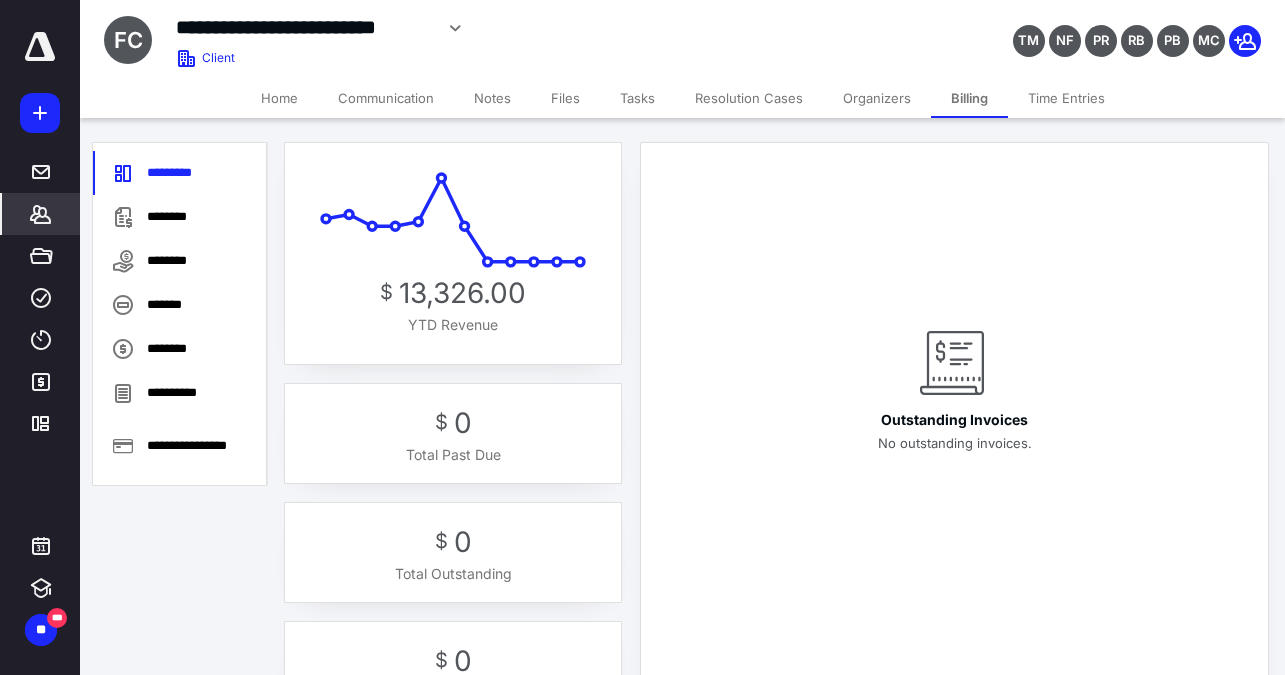 drag, startPoint x: 184, startPoint y: 230, endPoint x: 213, endPoint y: 233, distance: 29.15476 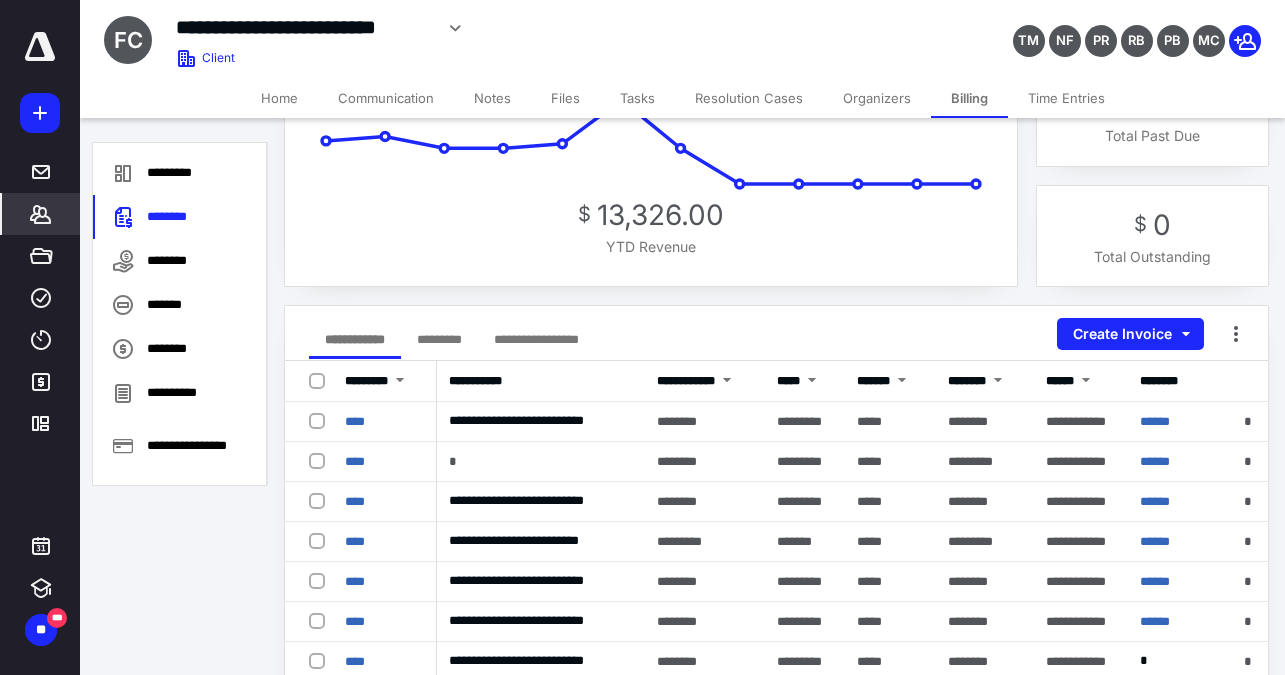 scroll, scrollTop: 104, scrollLeft: 0, axis: vertical 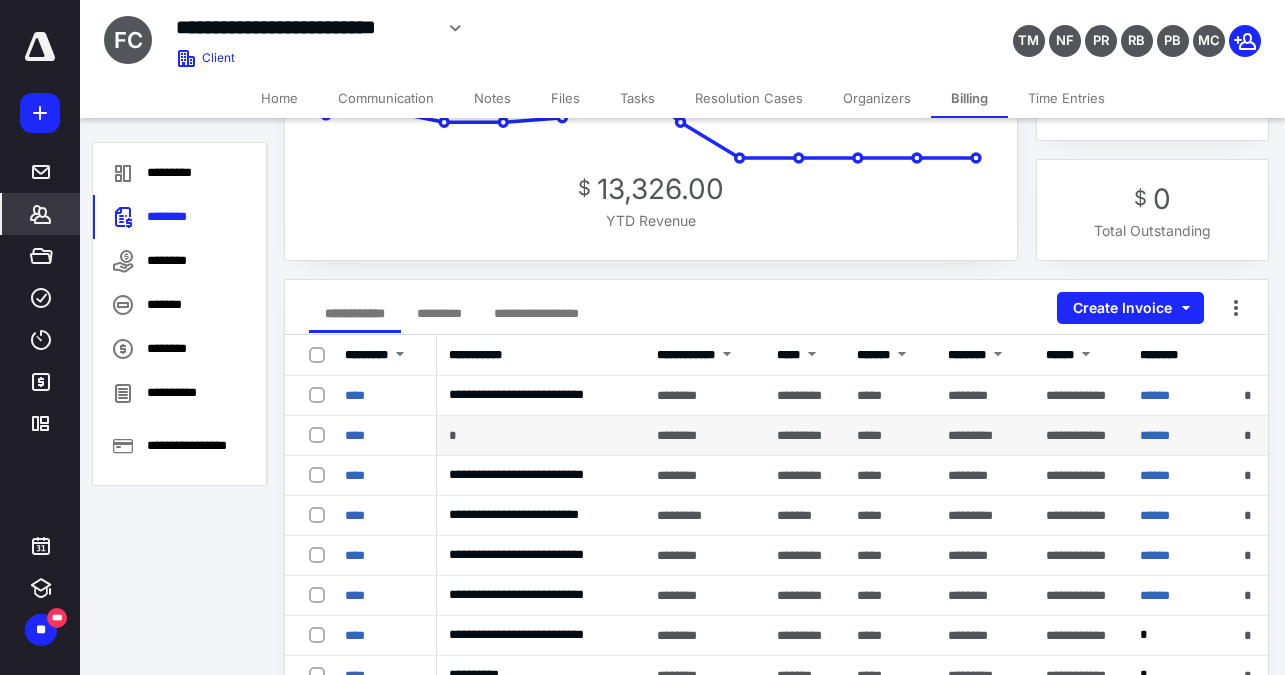 click on "********" at bounding box center (705, 436) 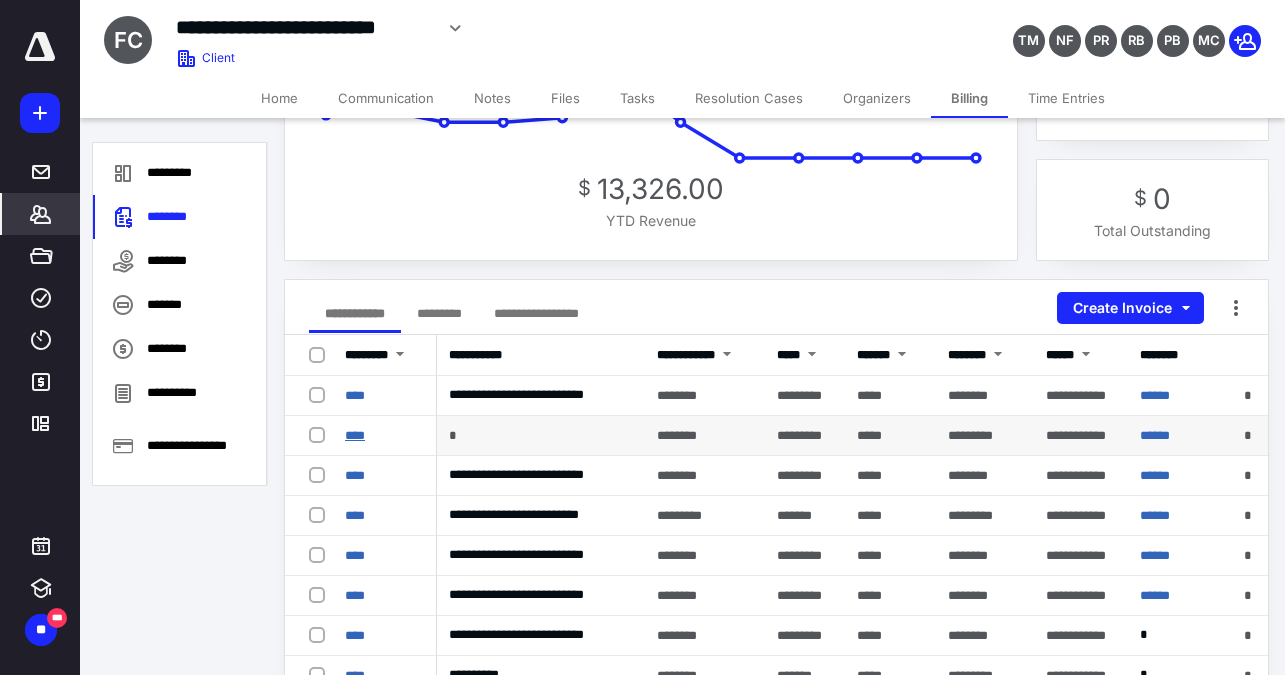 click on "****" at bounding box center [355, 435] 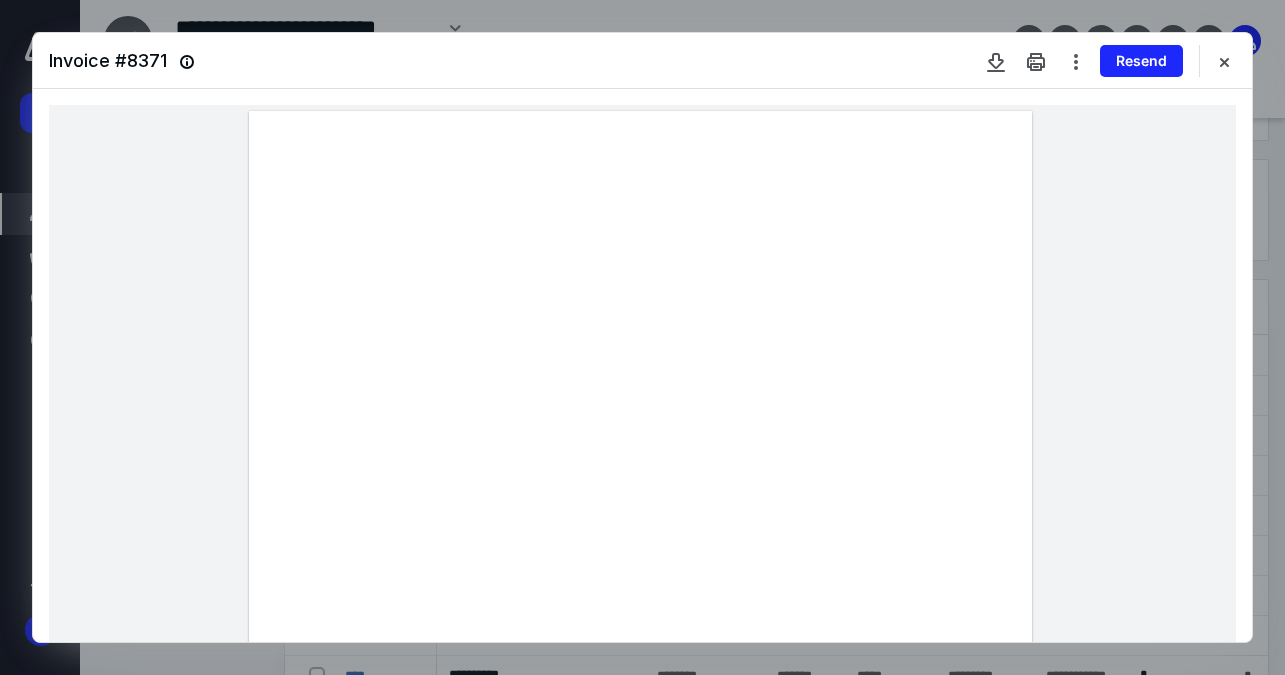 scroll, scrollTop: 1, scrollLeft: 0, axis: vertical 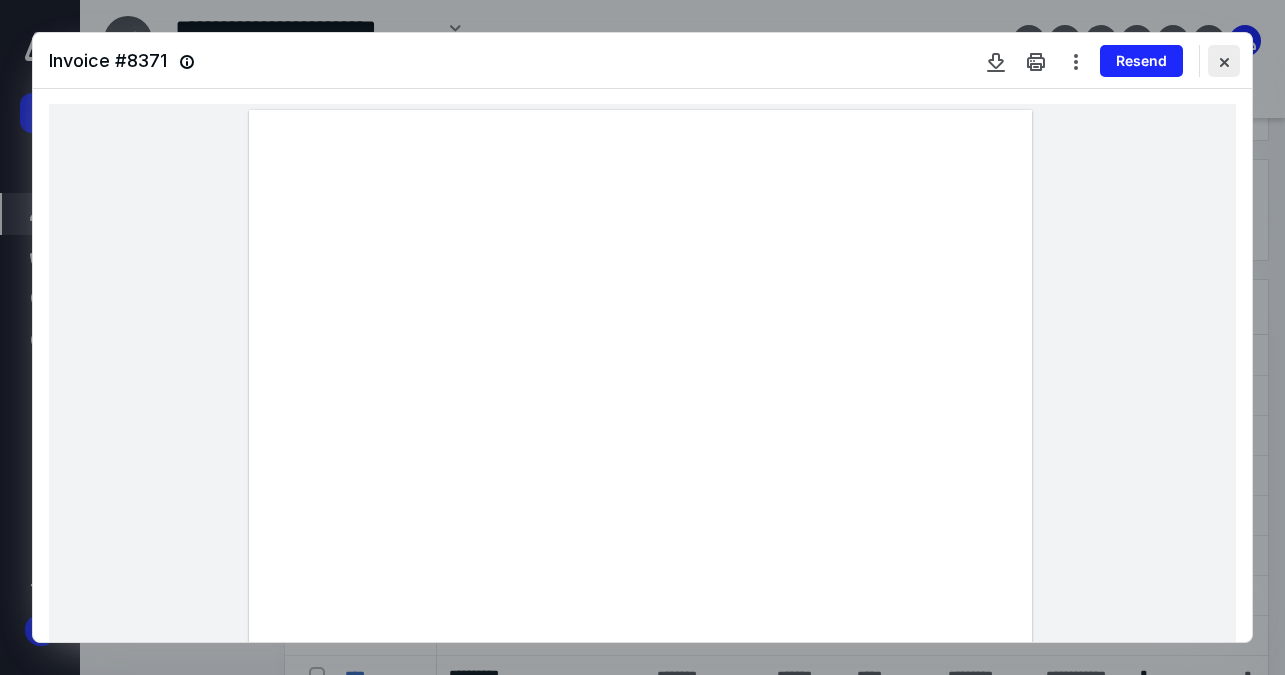 click at bounding box center [1224, 61] 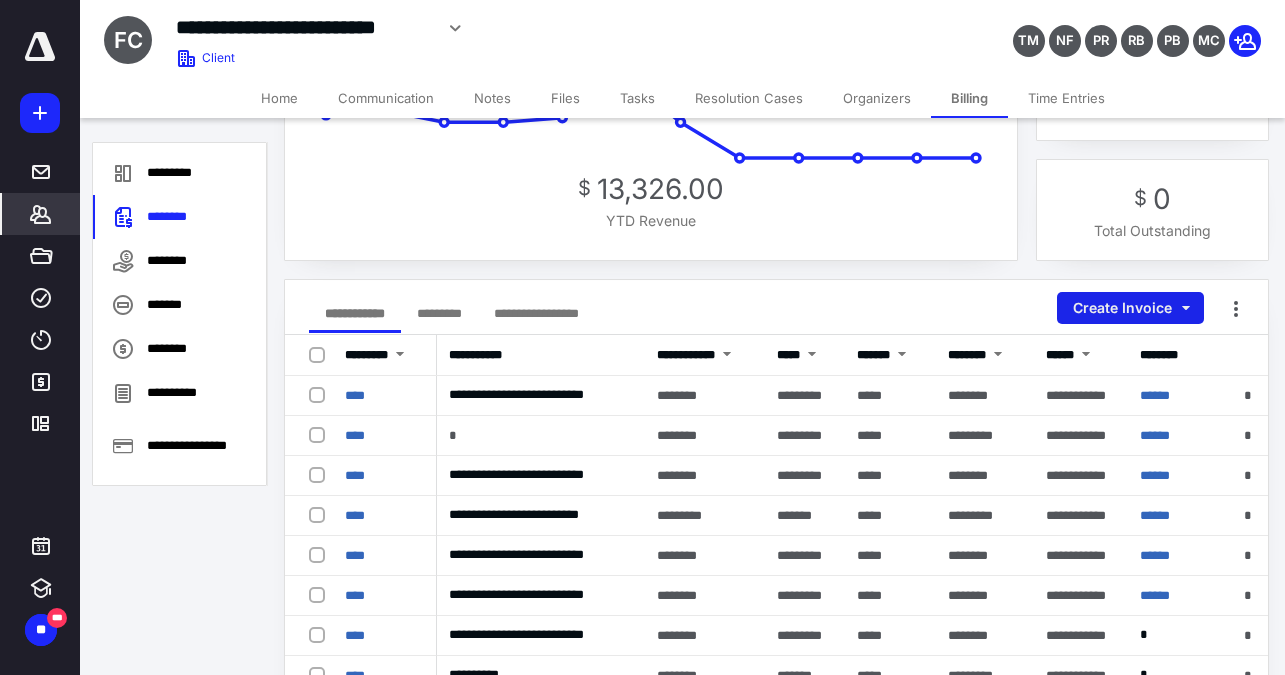 click on "Create Invoice" at bounding box center (1130, 308) 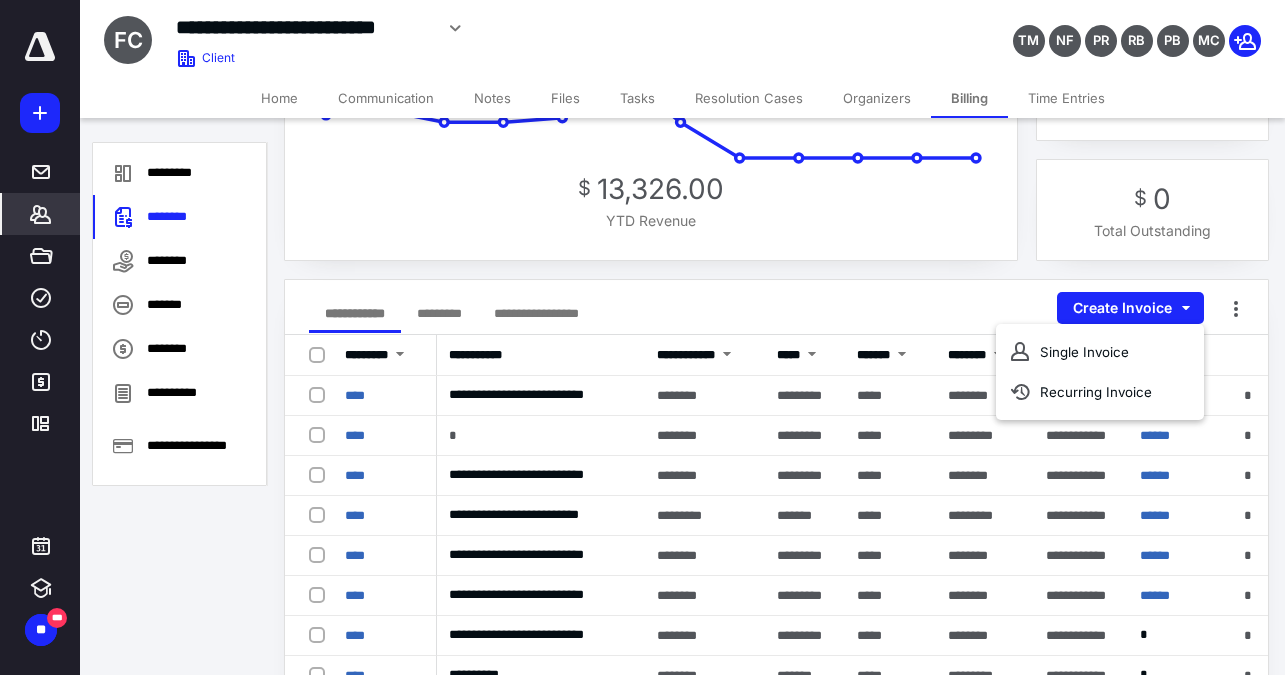 click on "Single Invoice" at bounding box center [1100, 352] 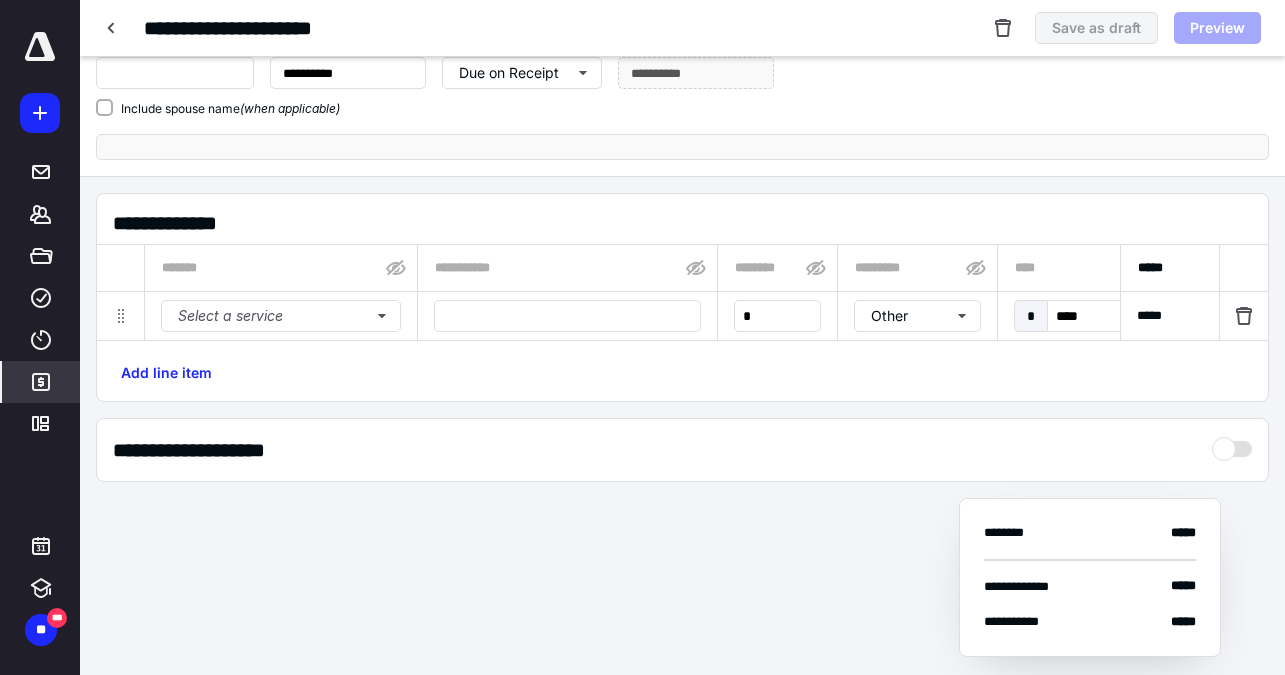 scroll, scrollTop: 0, scrollLeft: 0, axis: both 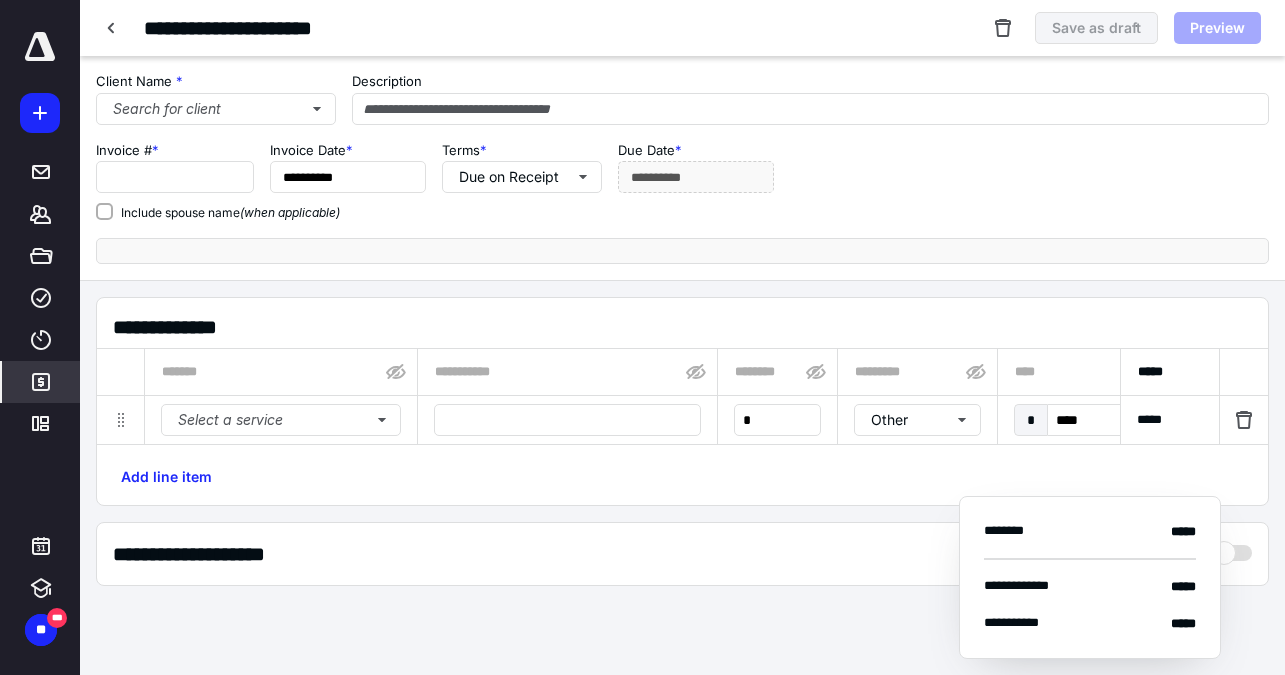 type on "****" 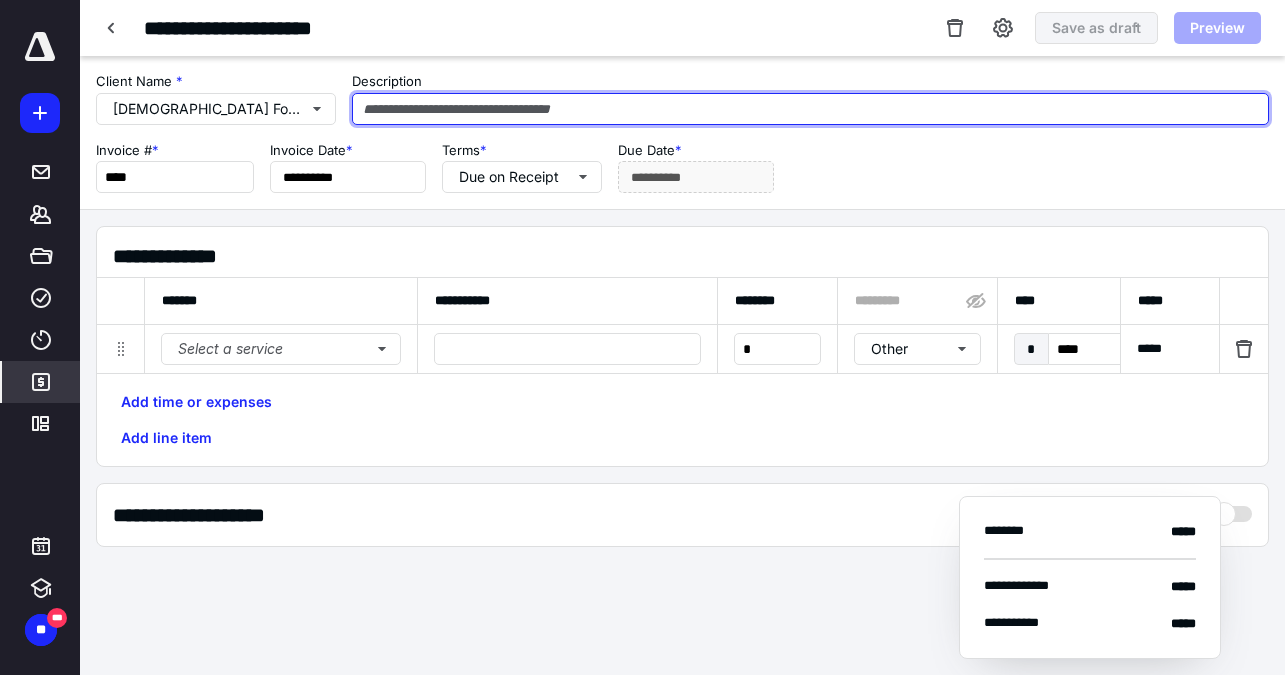 click at bounding box center [810, 109] 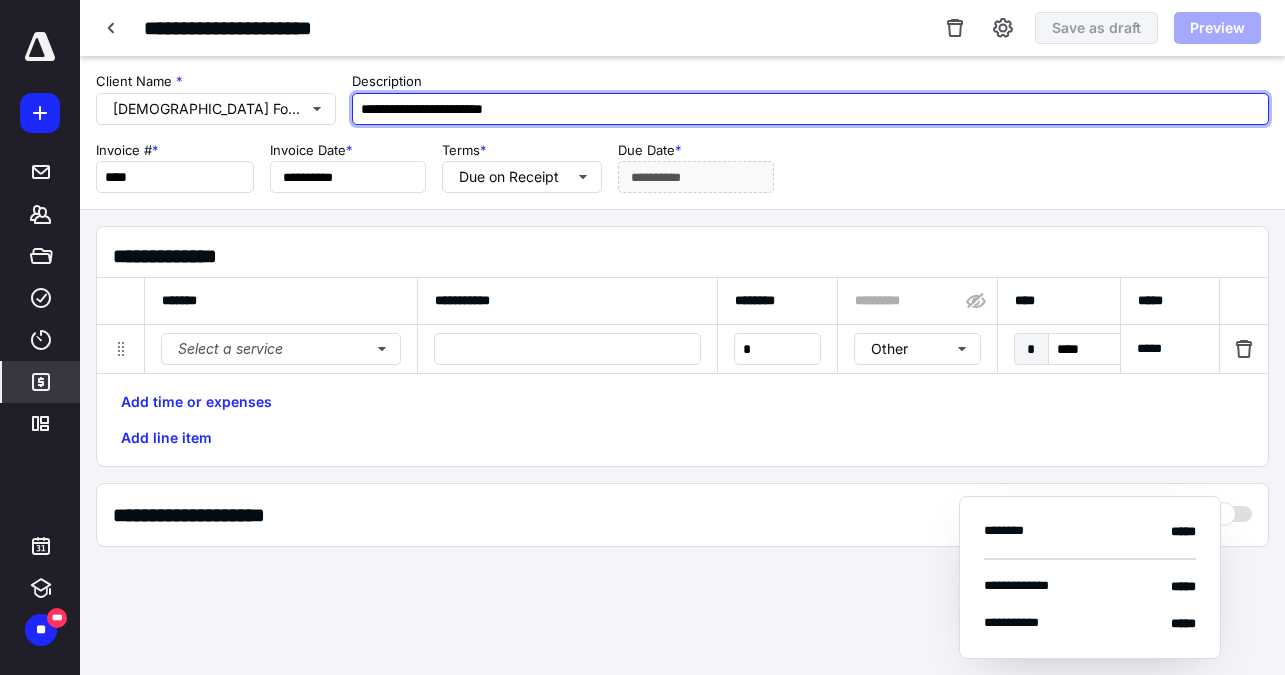 drag, startPoint x: 385, startPoint y: 107, endPoint x: 403, endPoint y: 107, distance: 18 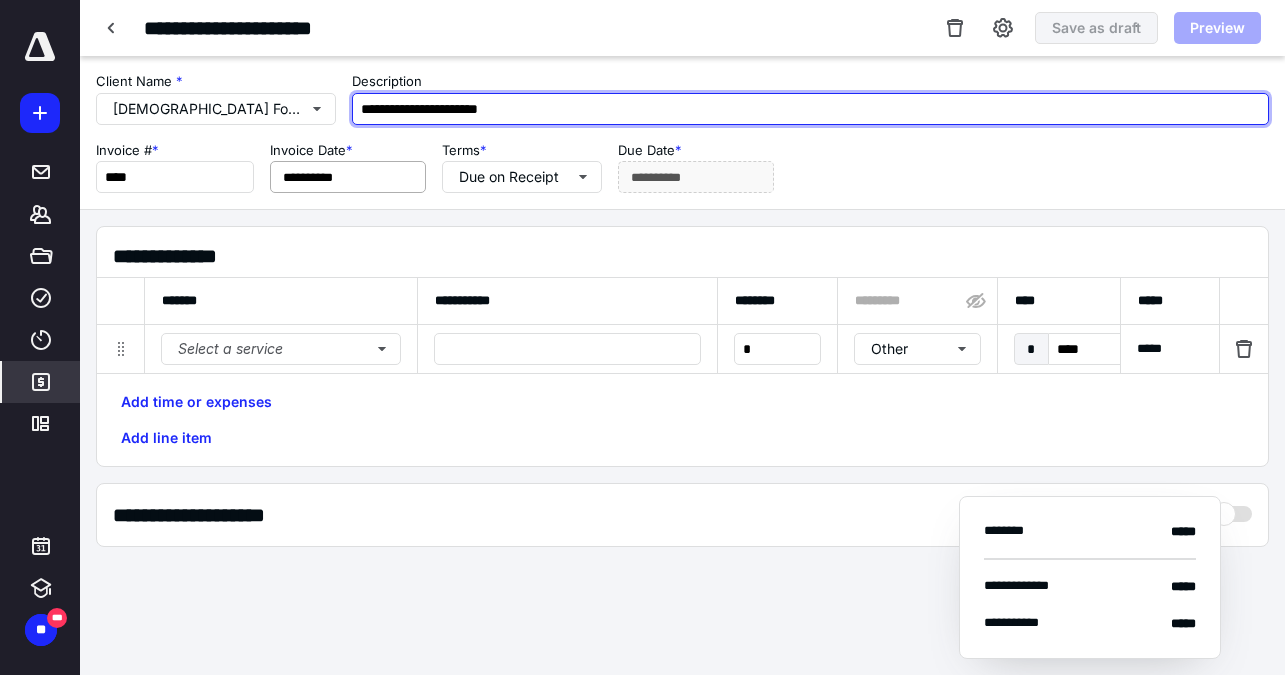 type on "**********" 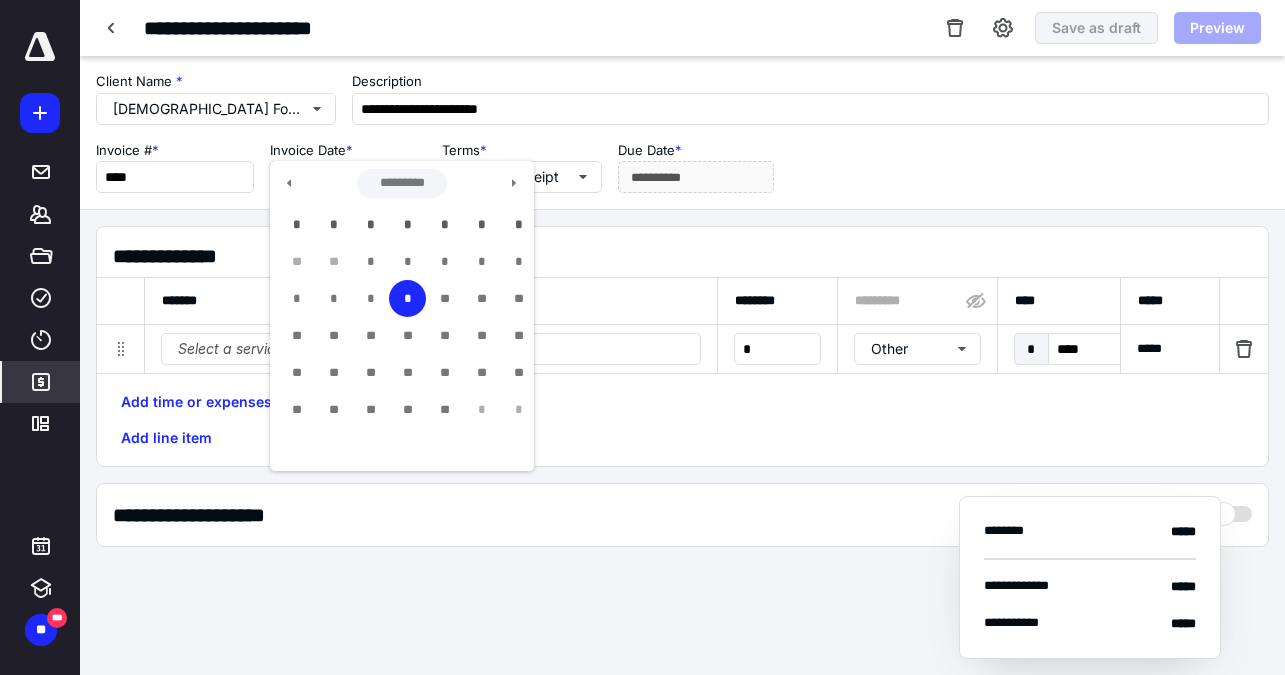click on "**********" at bounding box center [348, 177] 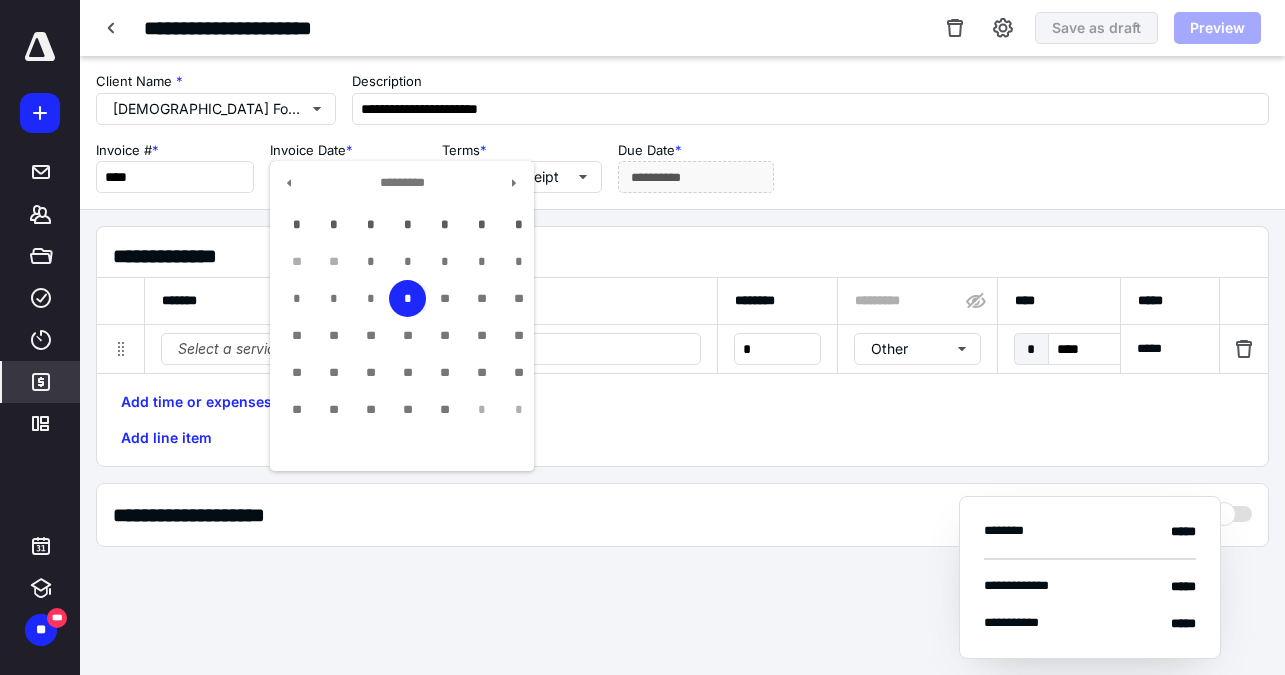 drag, startPoint x: 354, startPoint y: 258, endPoint x: 372, endPoint y: 254, distance: 18.439089 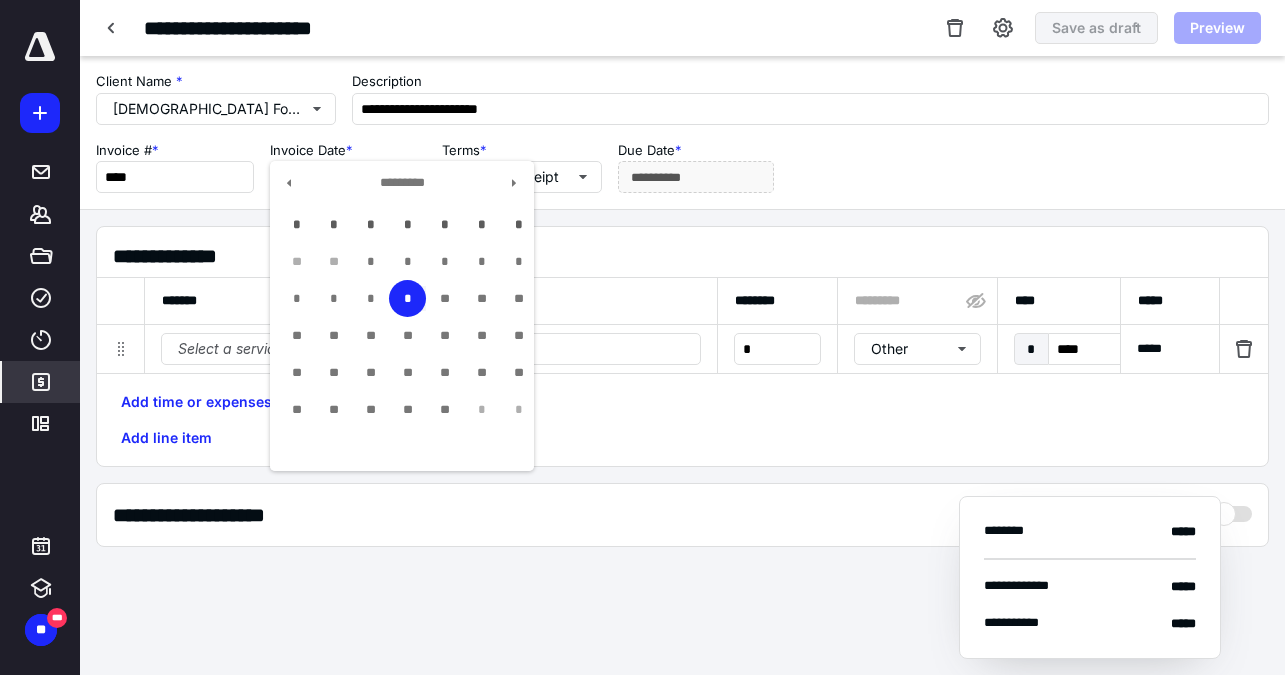 type on "**********" 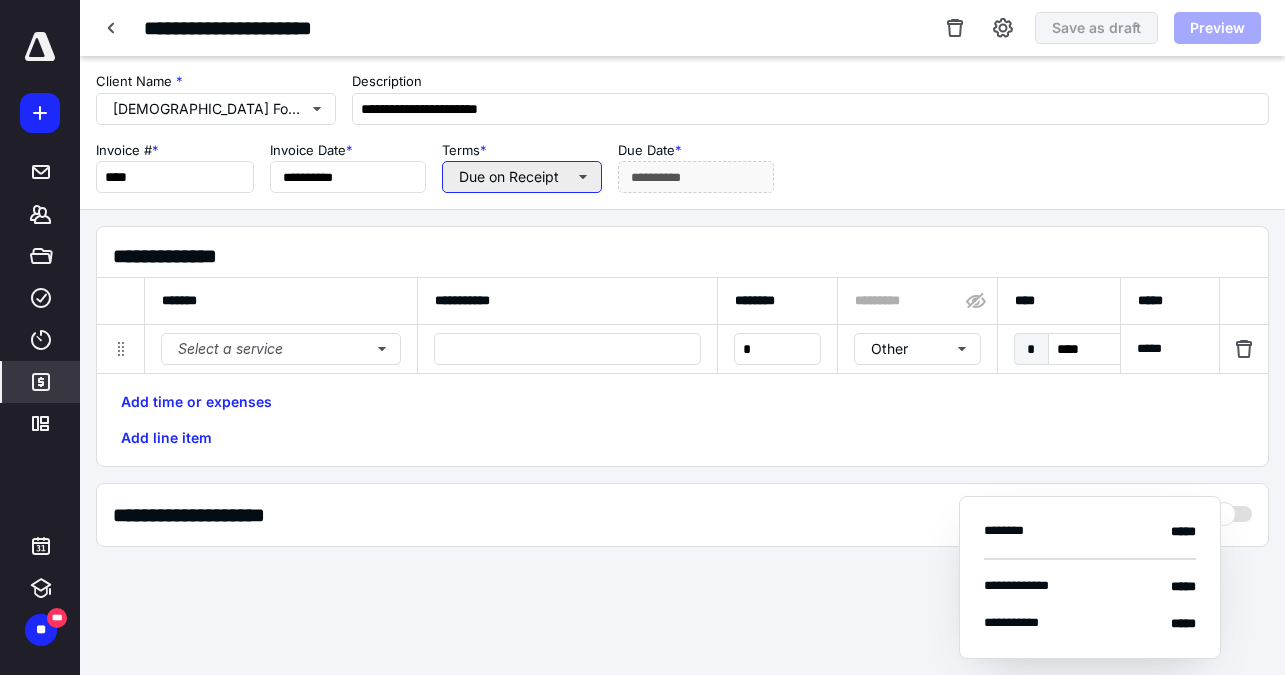 click on "Due on Receipt" at bounding box center (522, 177) 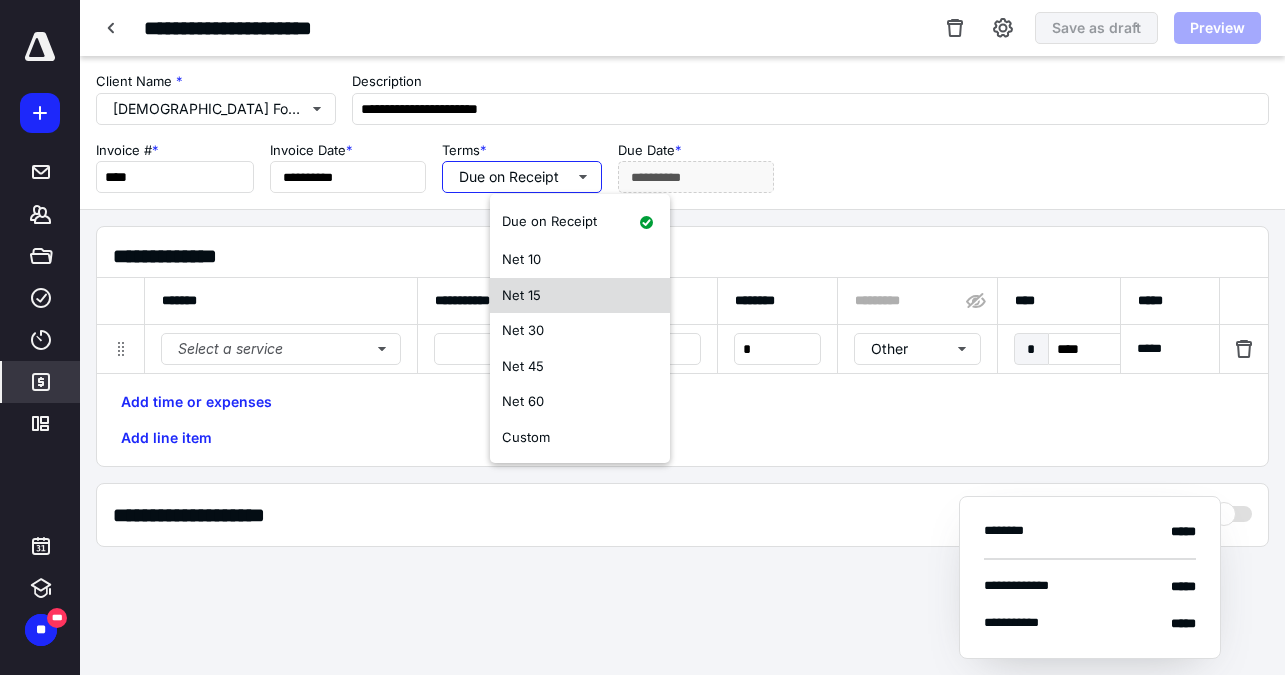 click on "Net 15" at bounding box center (580, 296) 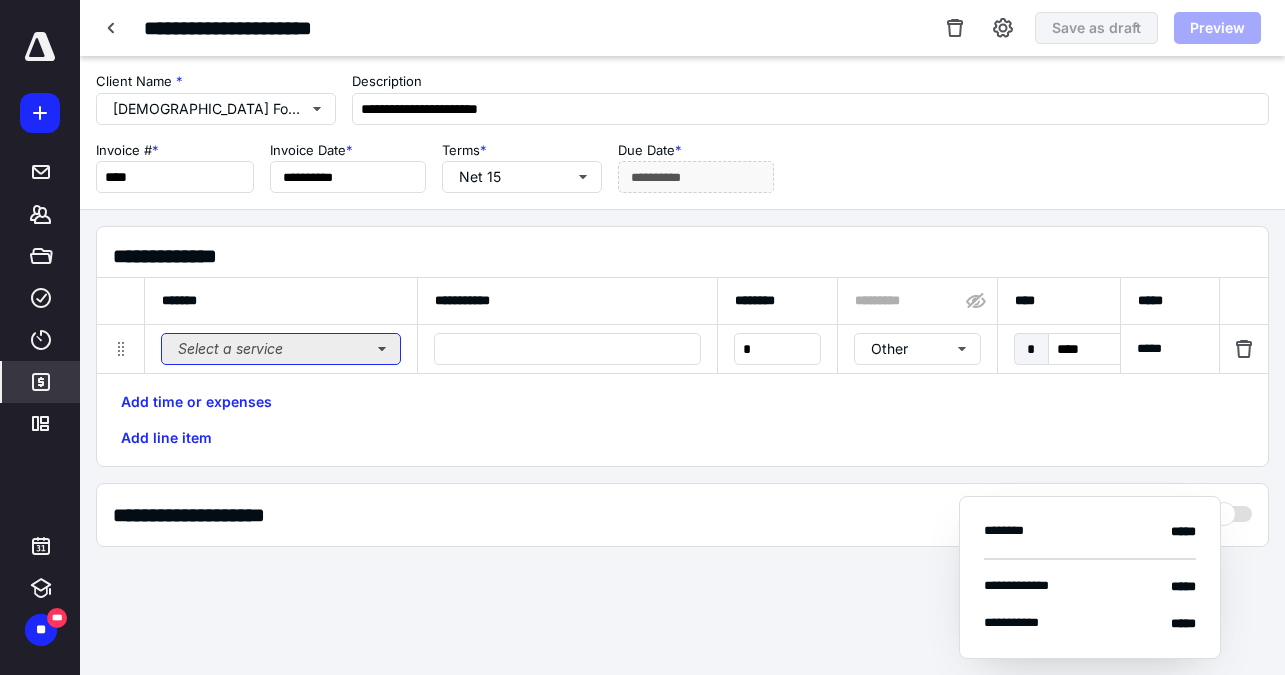 click on "Select a service" at bounding box center [281, 349] 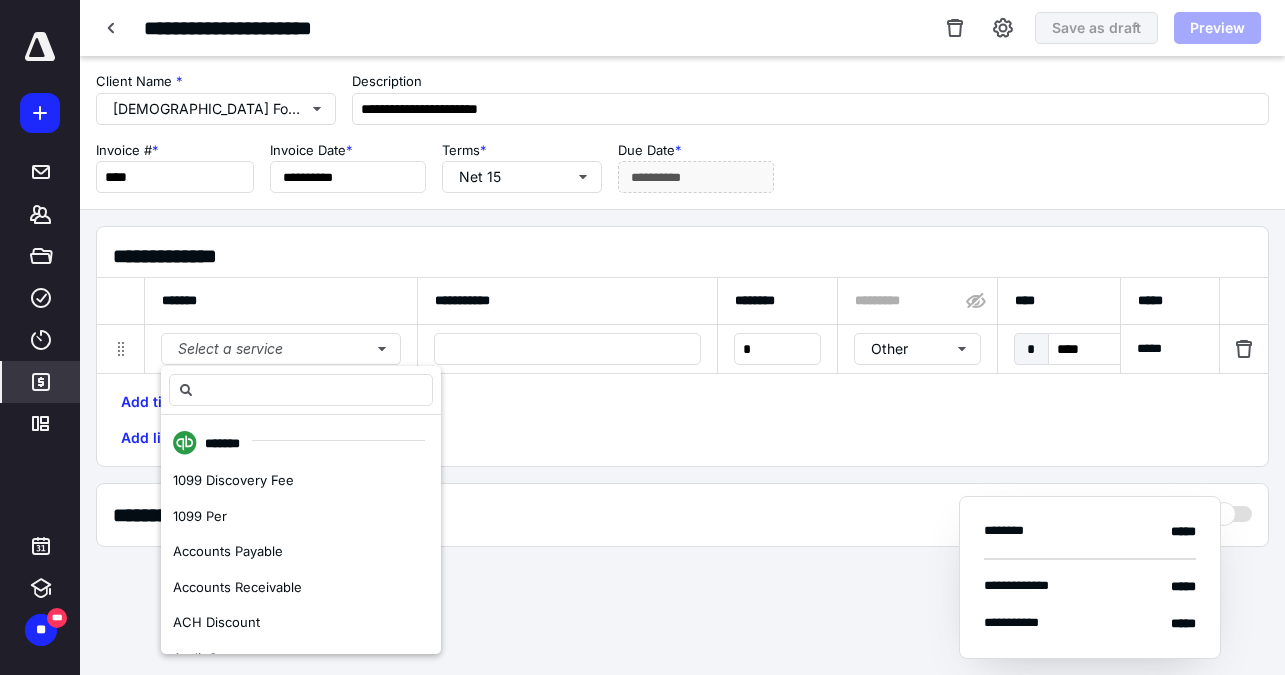 click on "Add time or expenses Add line item" at bounding box center [682, 420] 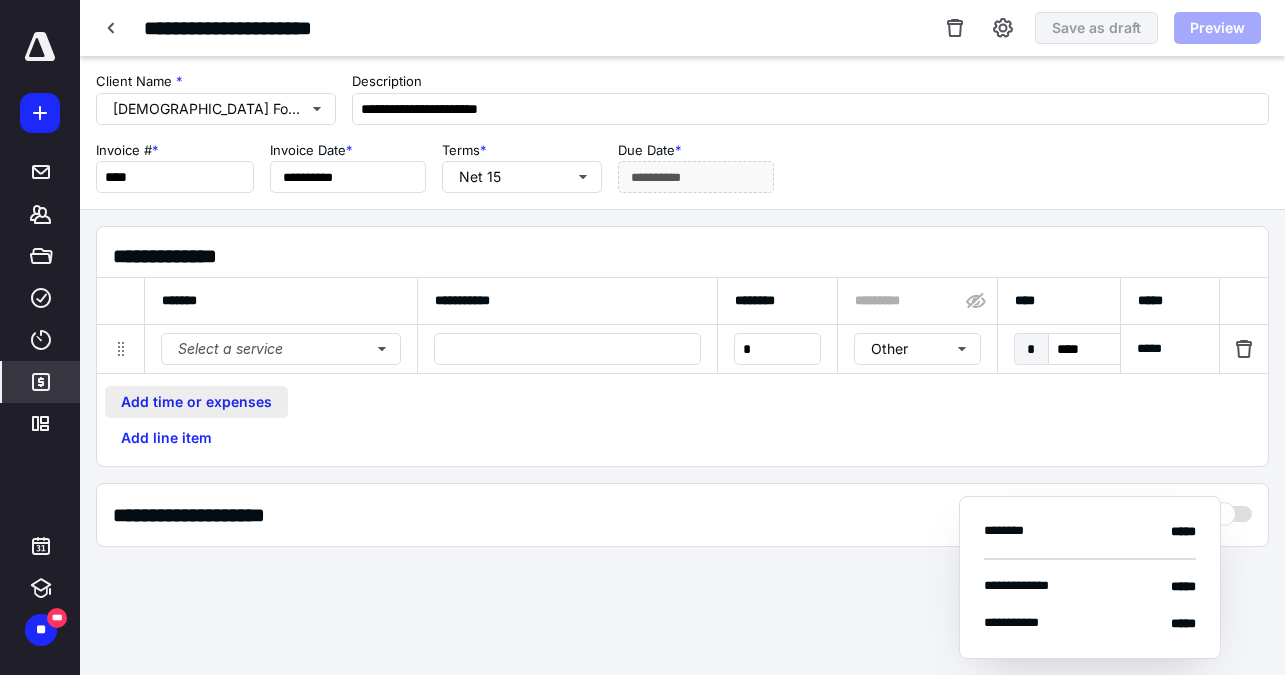 click on "Add time or expenses" at bounding box center (196, 402) 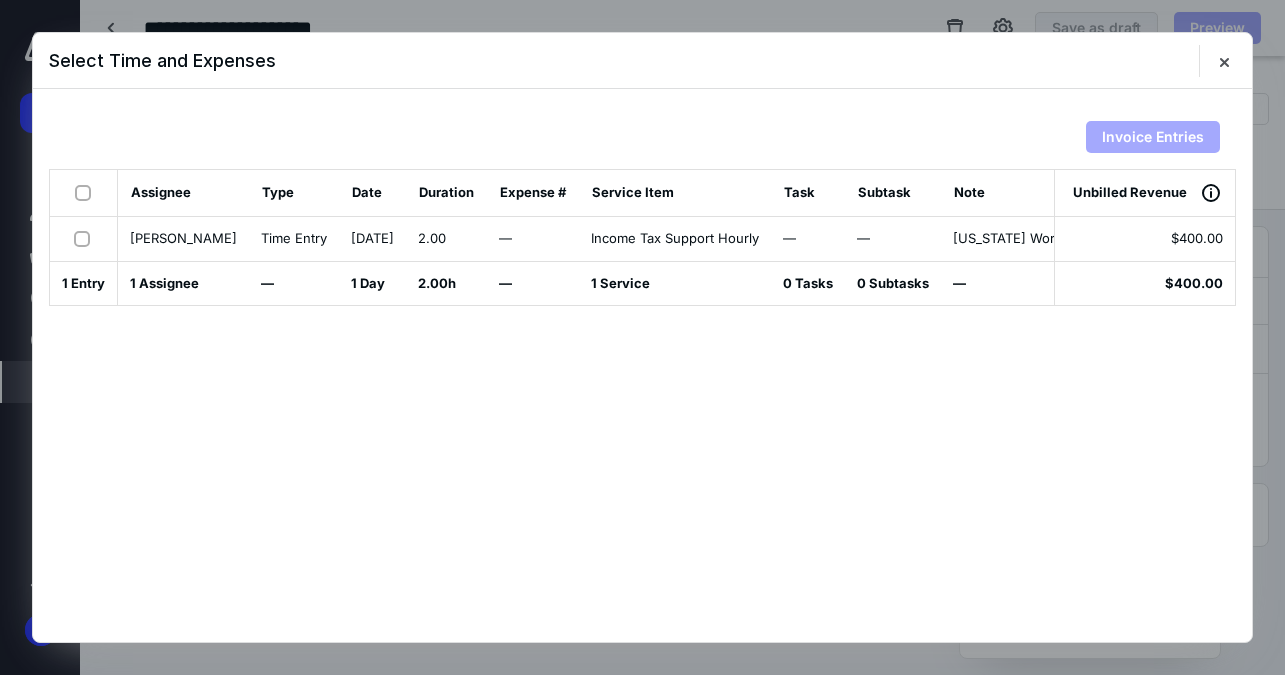 click at bounding box center (87, 192) 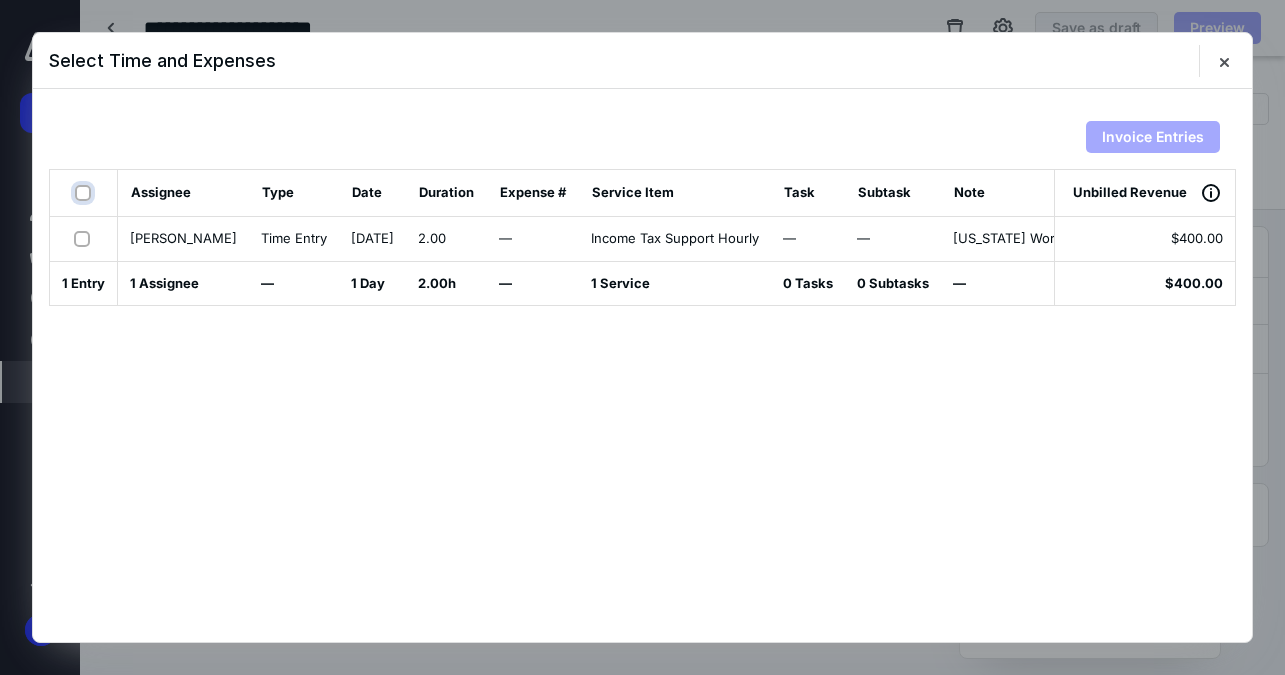 click at bounding box center [85, 193] 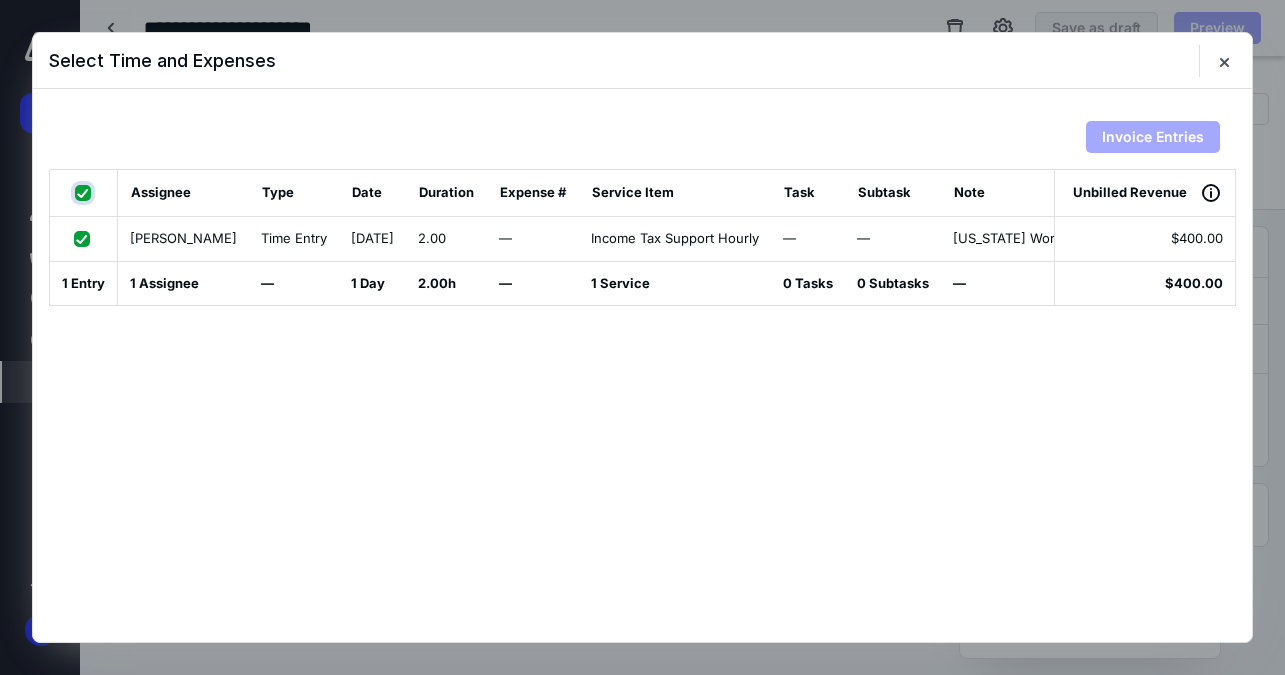 checkbox on "true" 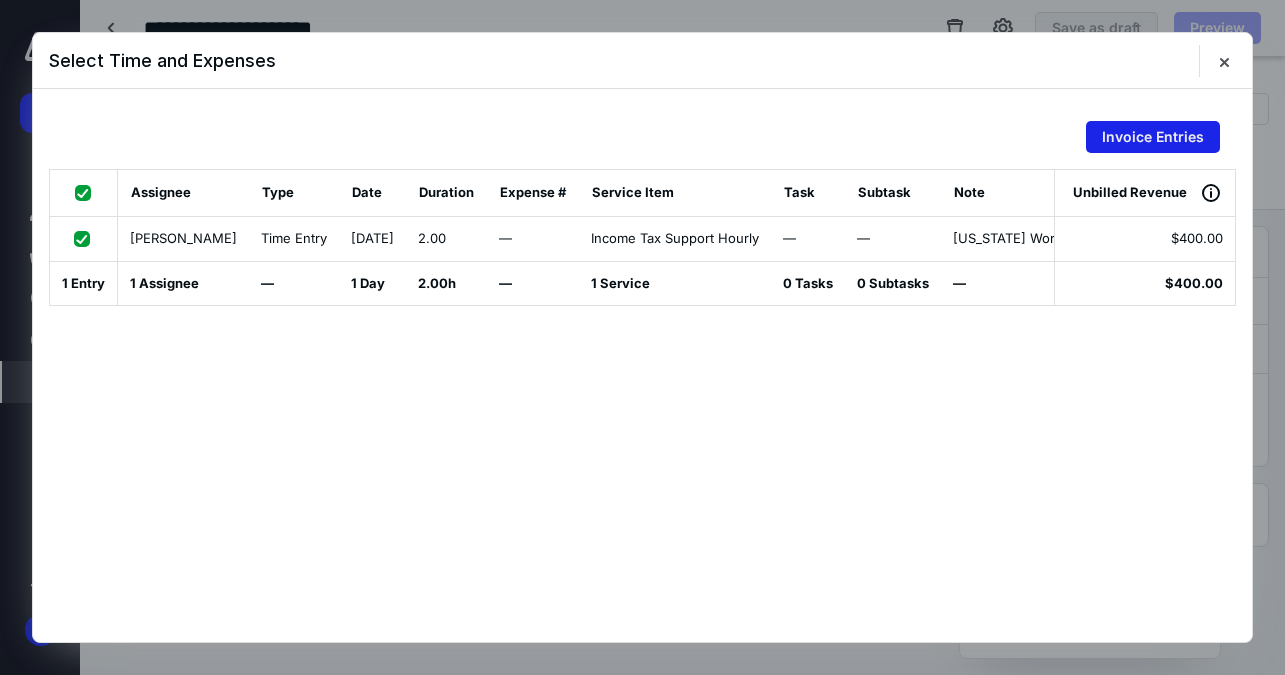 click on "Invoice Entries" at bounding box center [1153, 137] 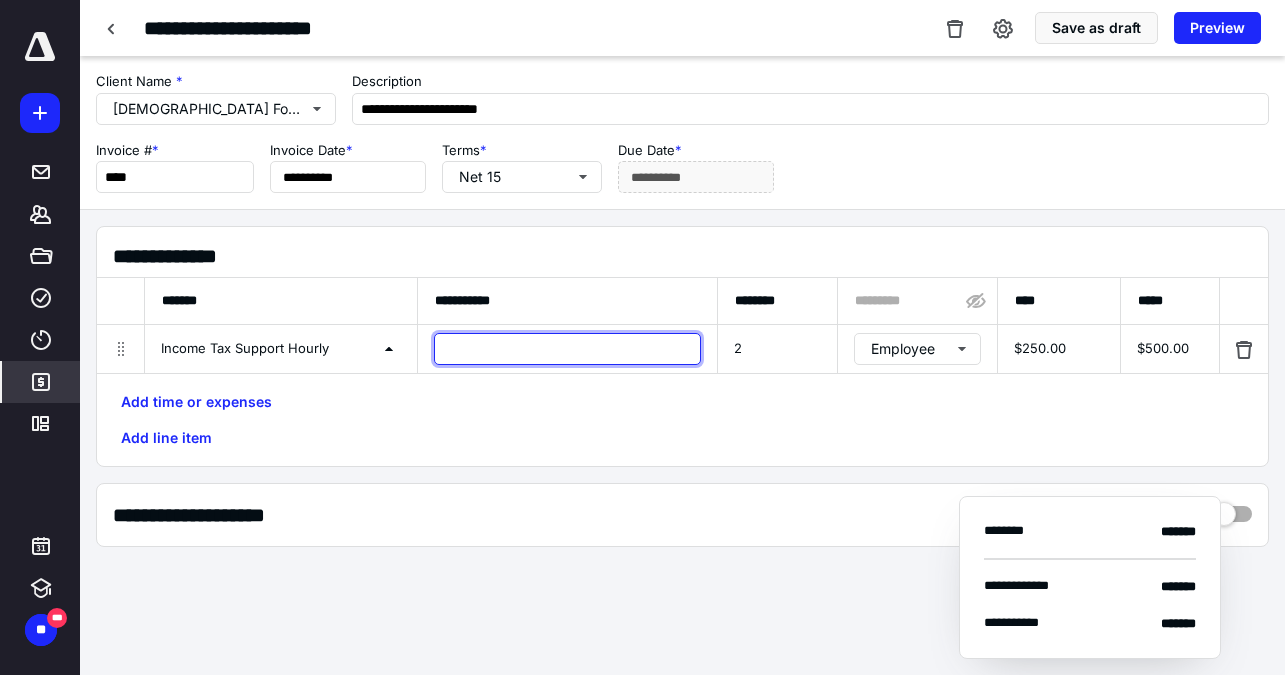 click at bounding box center (567, 349) 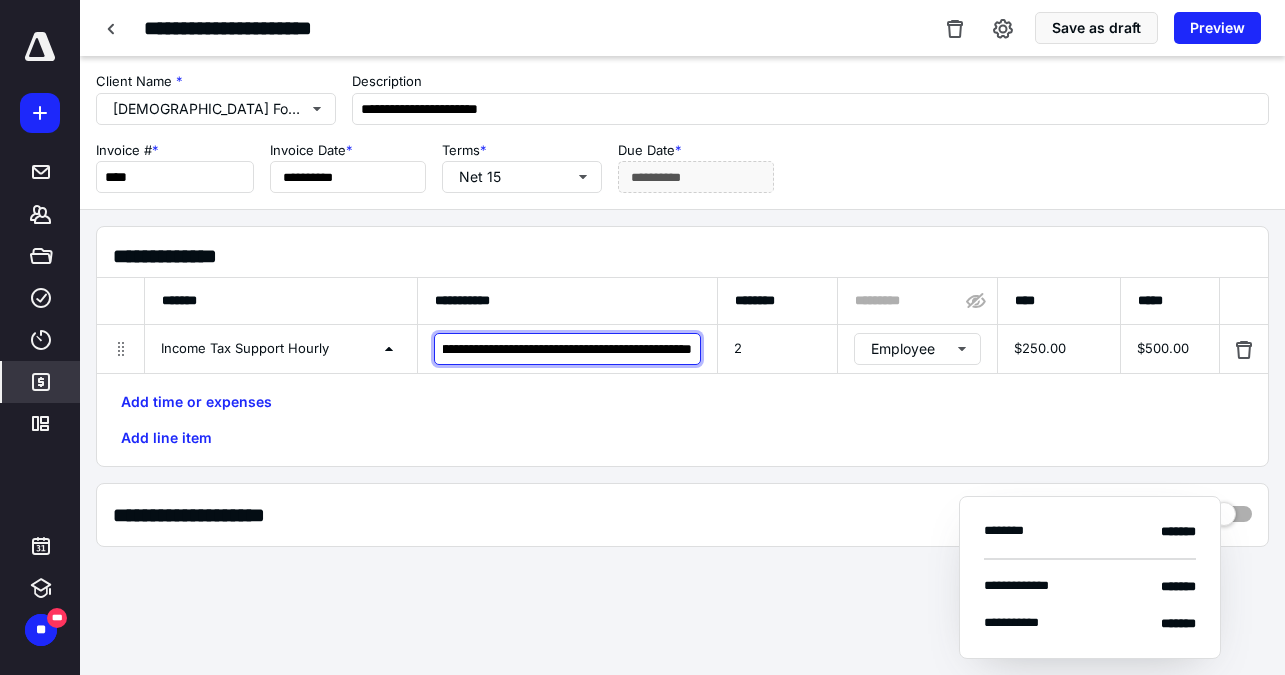 scroll, scrollTop: 0, scrollLeft: 369, axis: horizontal 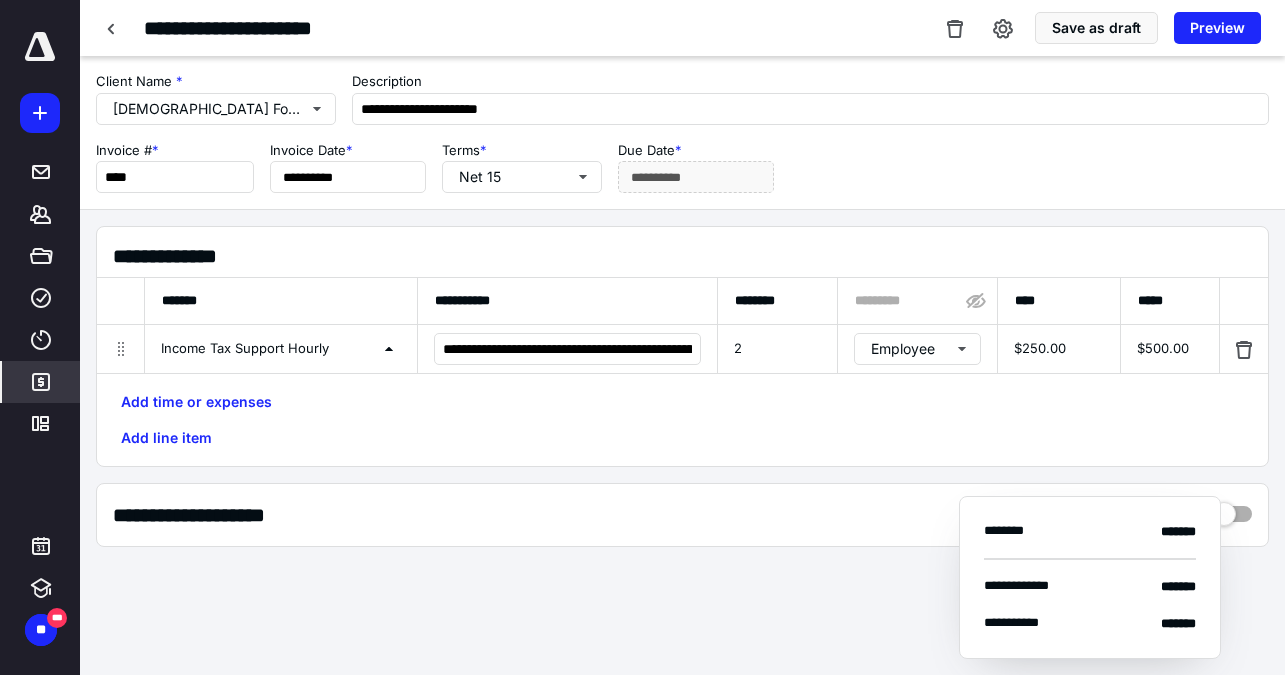 click on "Add time or expenses Add line item" at bounding box center [682, 420] 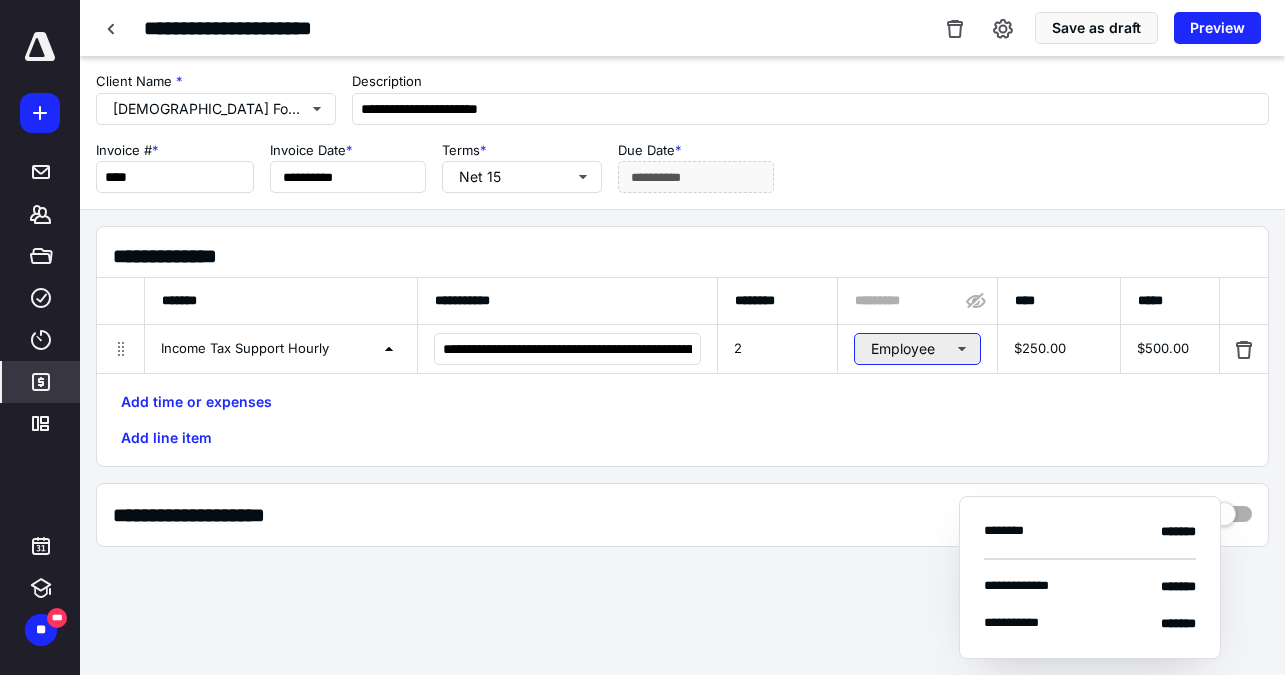click on "Employee" at bounding box center (917, 349) 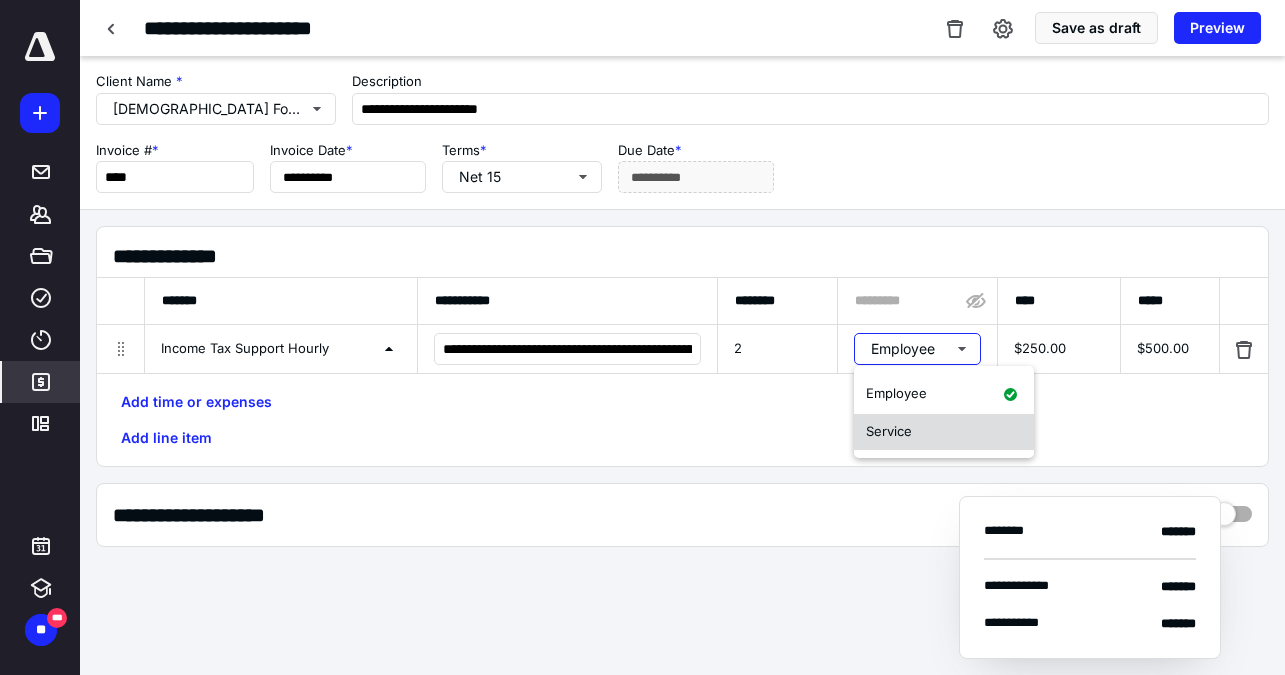 click on "Service" at bounding box center (889, 431) 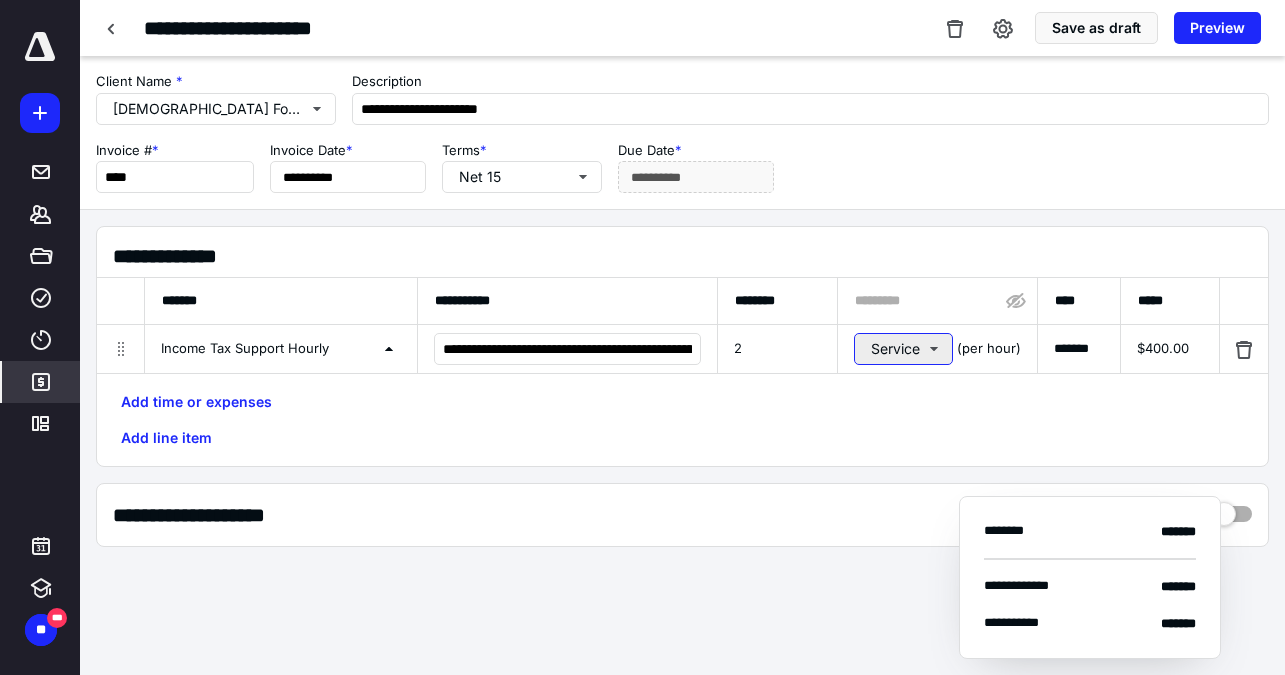 click on "Service" at bounding box center (903, 349) 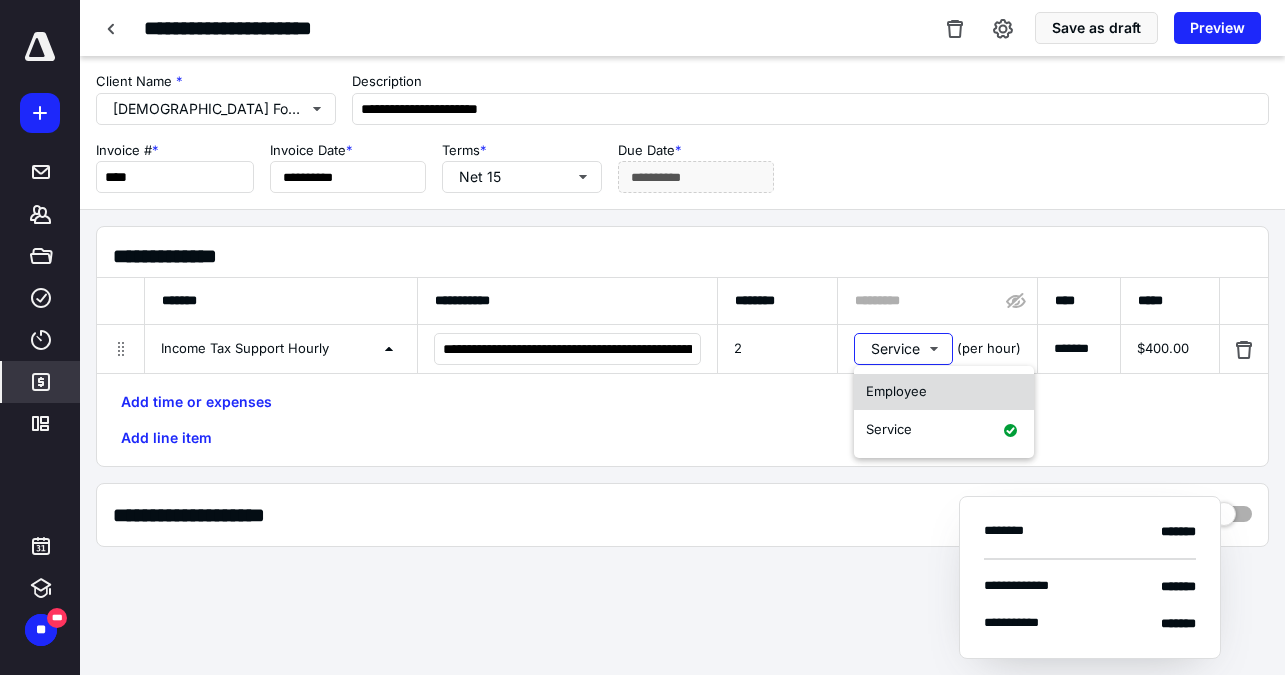 click on "Employee" at bounding box center [896, 391] 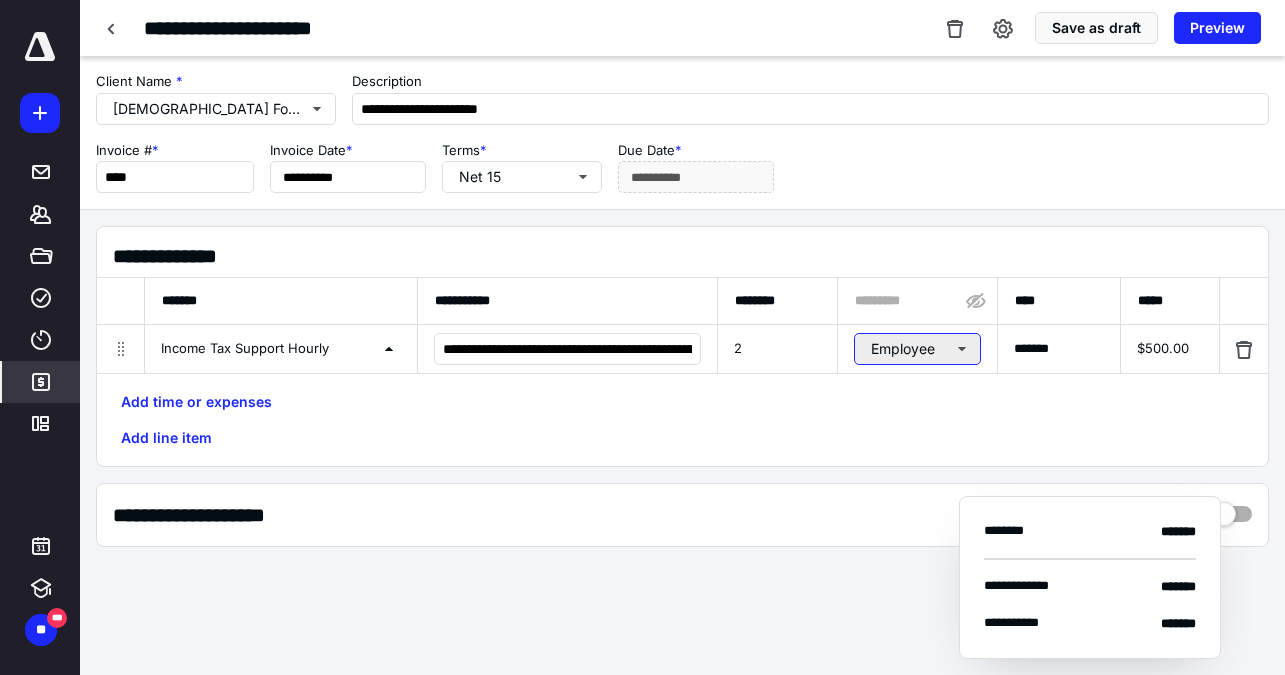 drag, startPoint x: 904, startPoint y: 341, endPoint x: 913, endPoint y: 364, distance: 24.698177 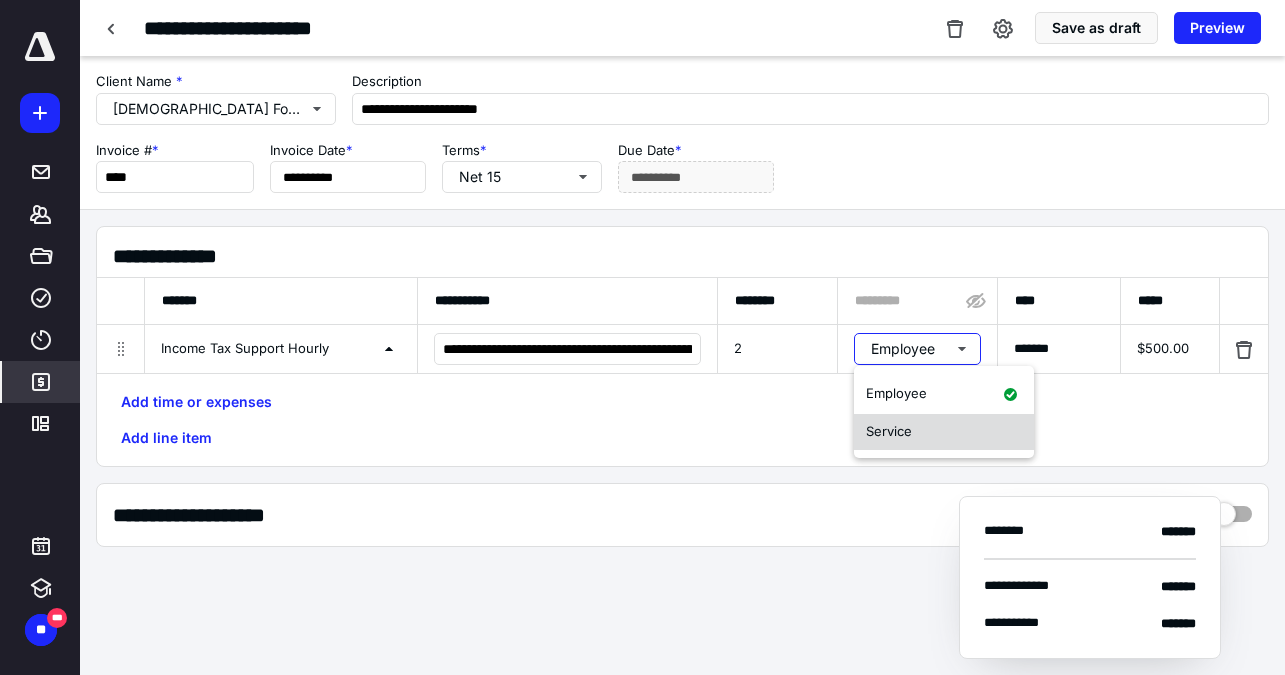 click on "Service" at bounding box center [944, 432] 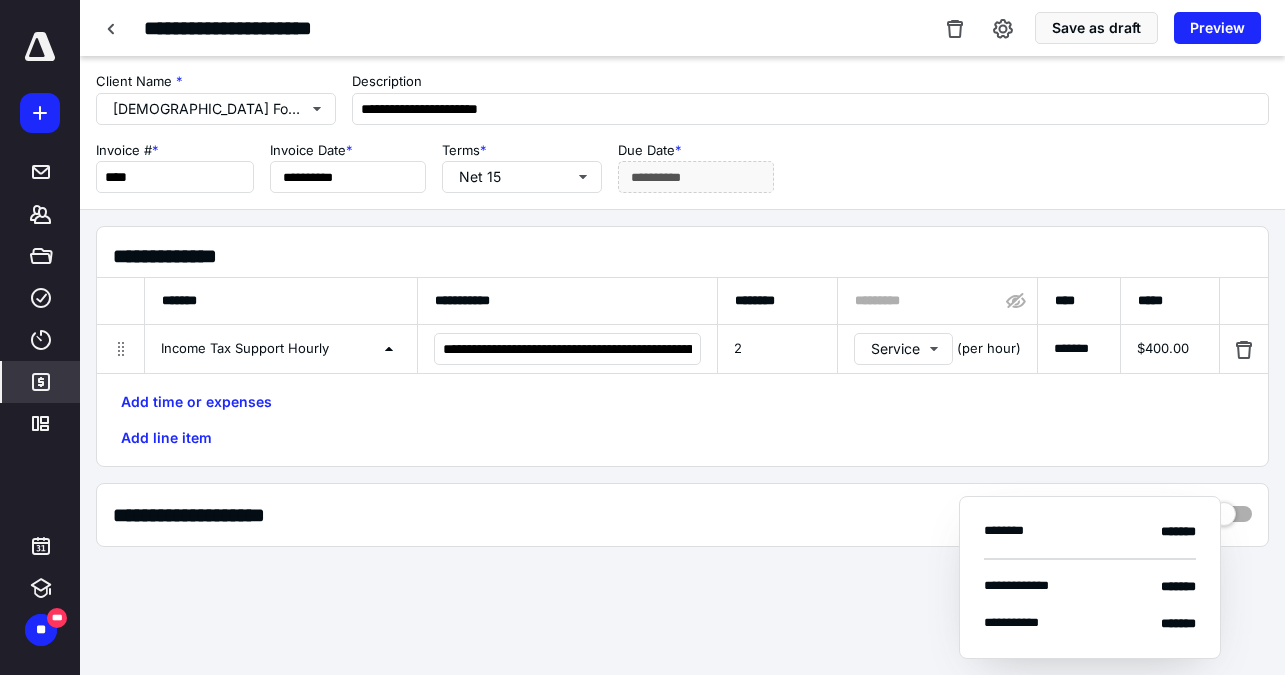 click on "Add time or expenses Add line item" at bounding box center [682, 420] 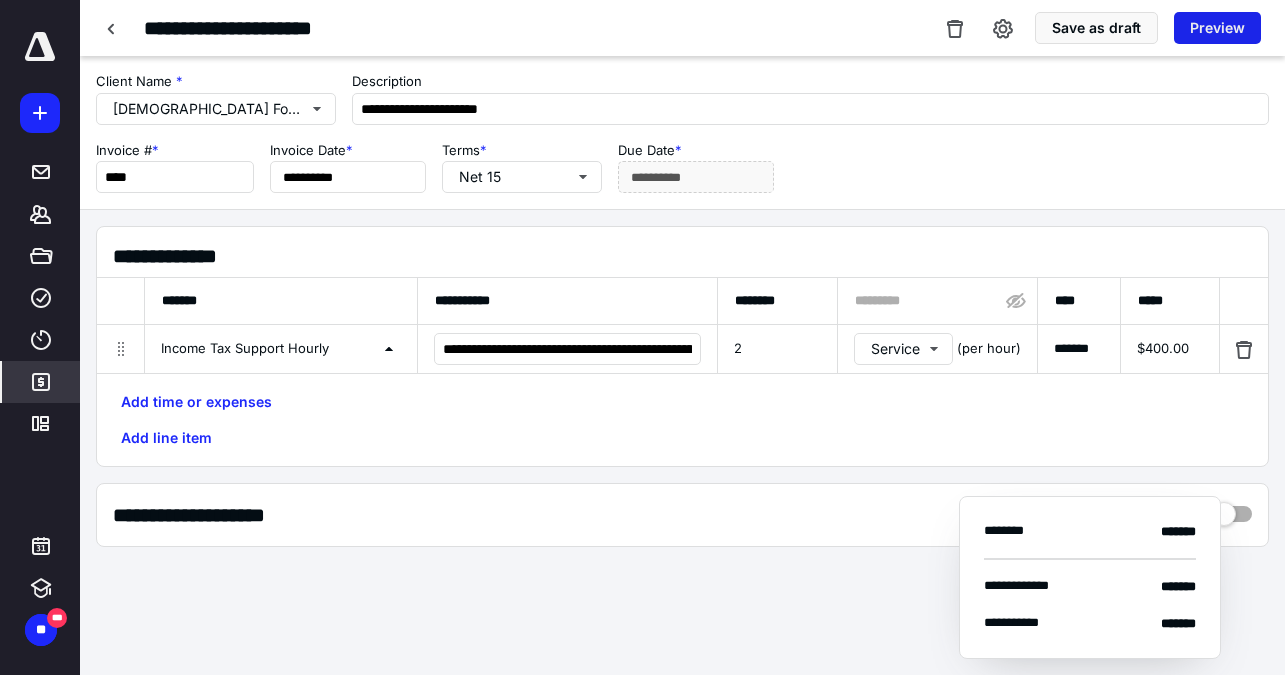 click on "Preview" at bounding box center [1217, 28] 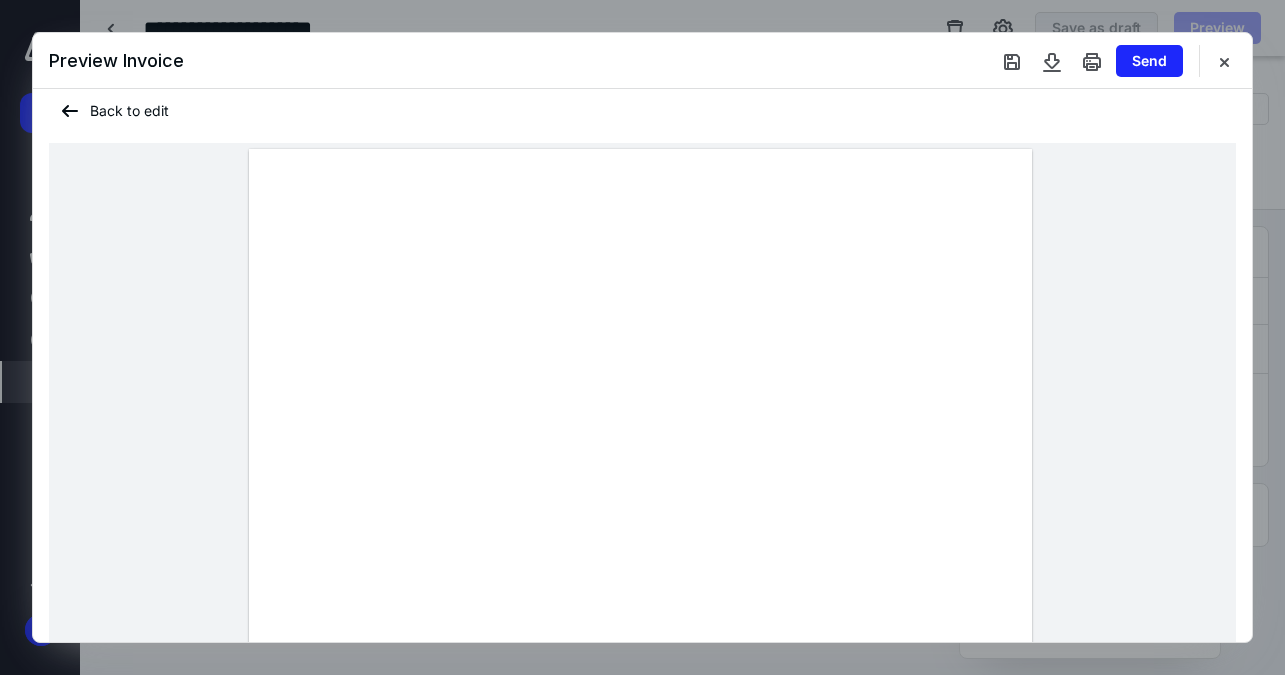 scroll, scrollTop: 0, scrollLeft: 0, axis: both 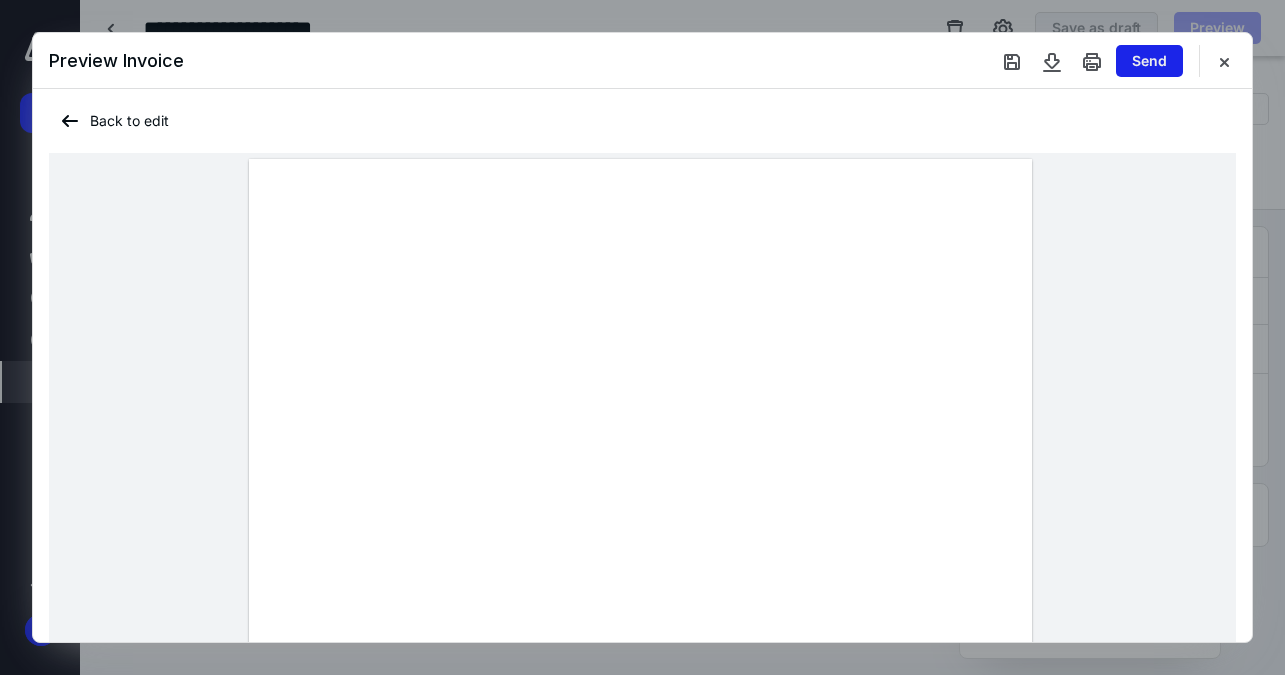 click on "Send" at bounding box center [1149, 61] 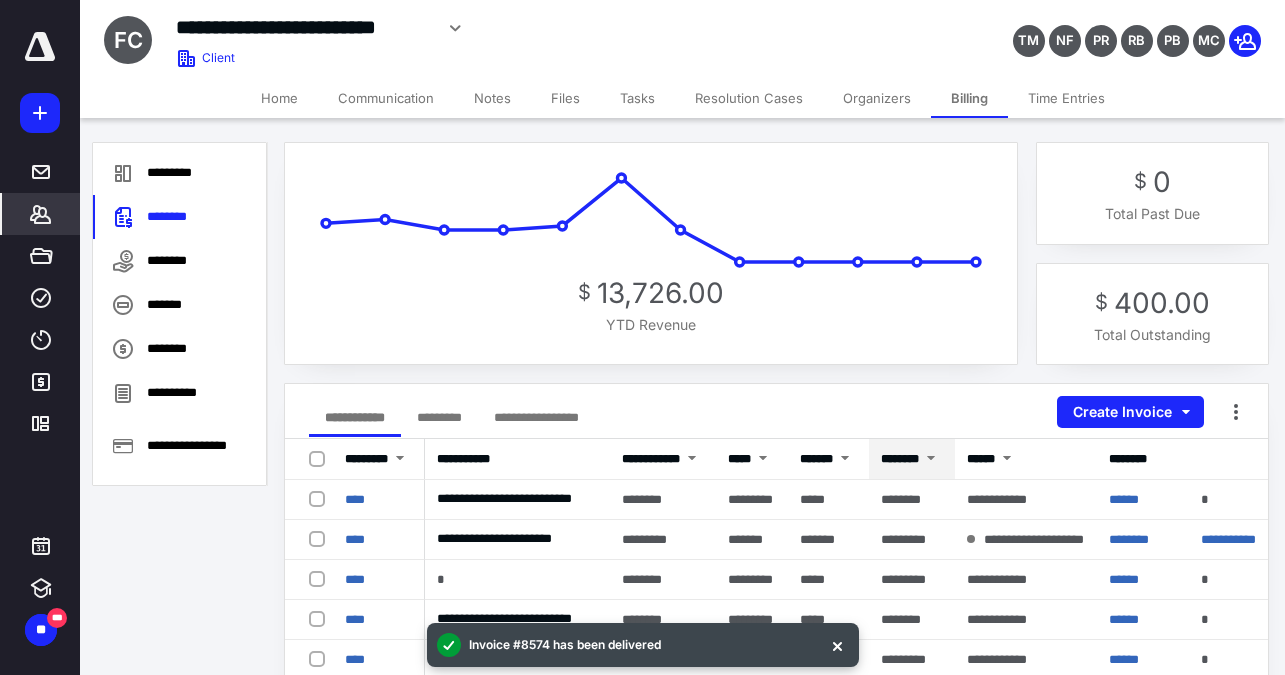 scroll, scrollTop: 11, scrollLeft: 0, axis: vertical 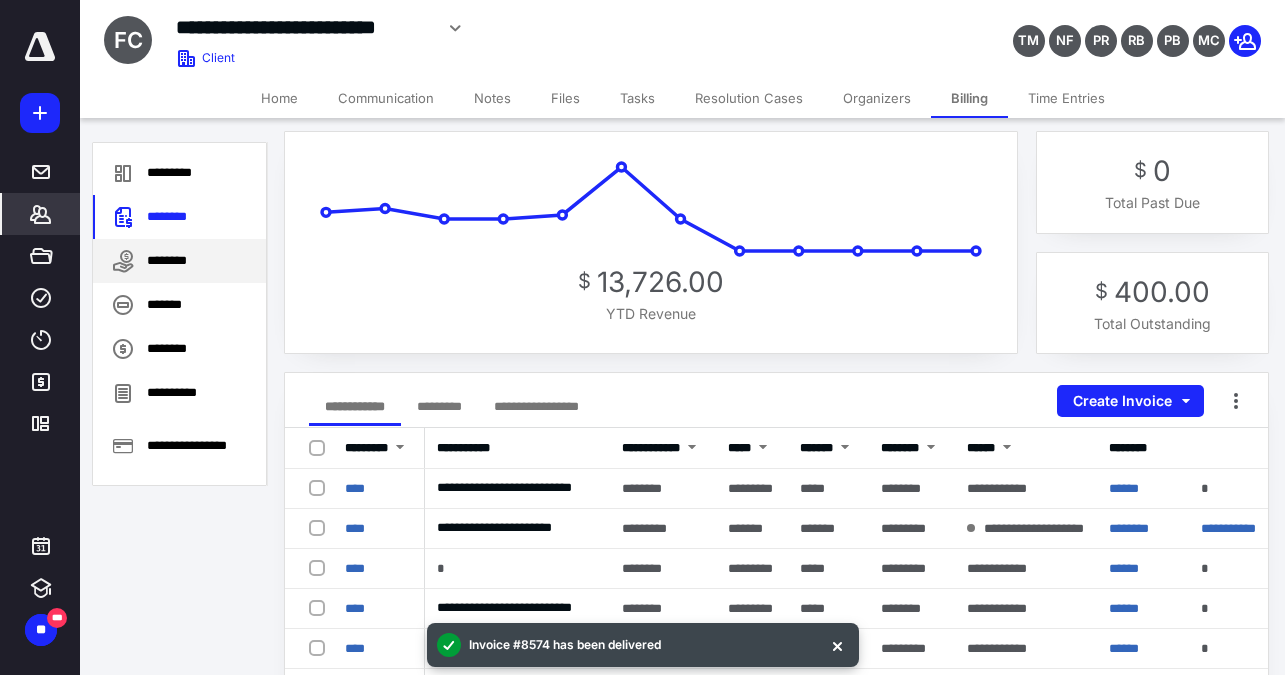 click on "********" at bounding box center [179, 261] 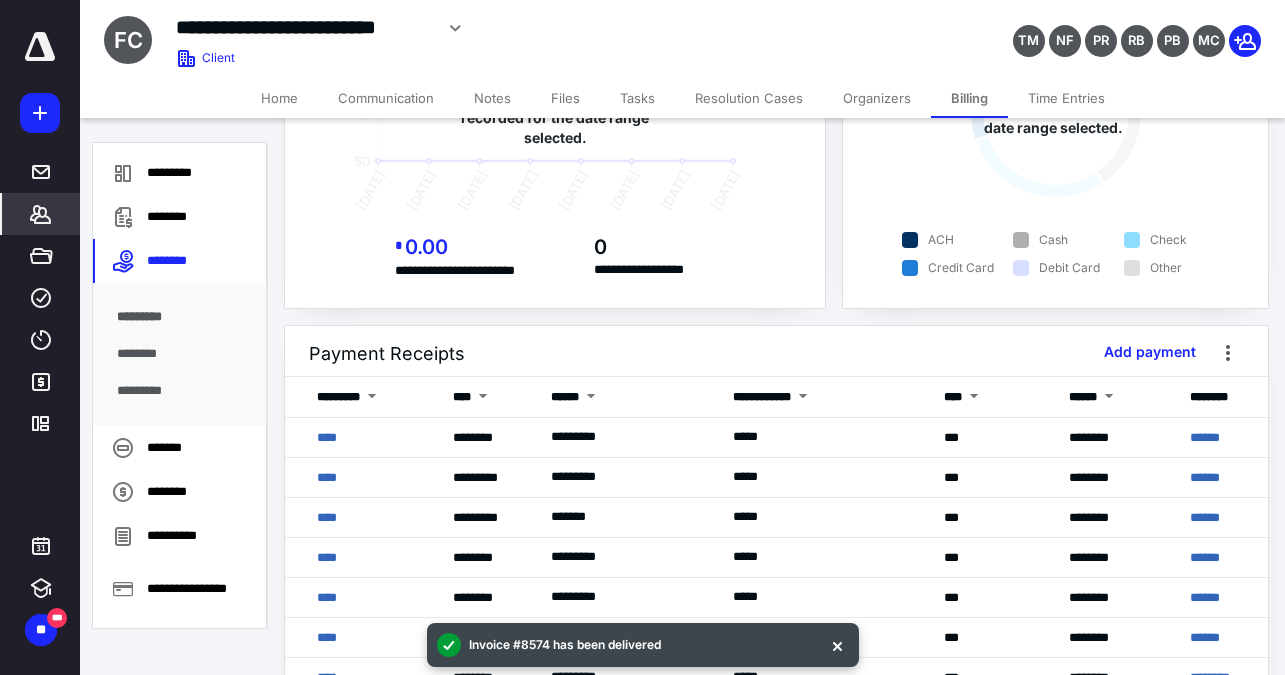 scroll, scrollTop: 204, scrollLeft: 0, axis: vertical 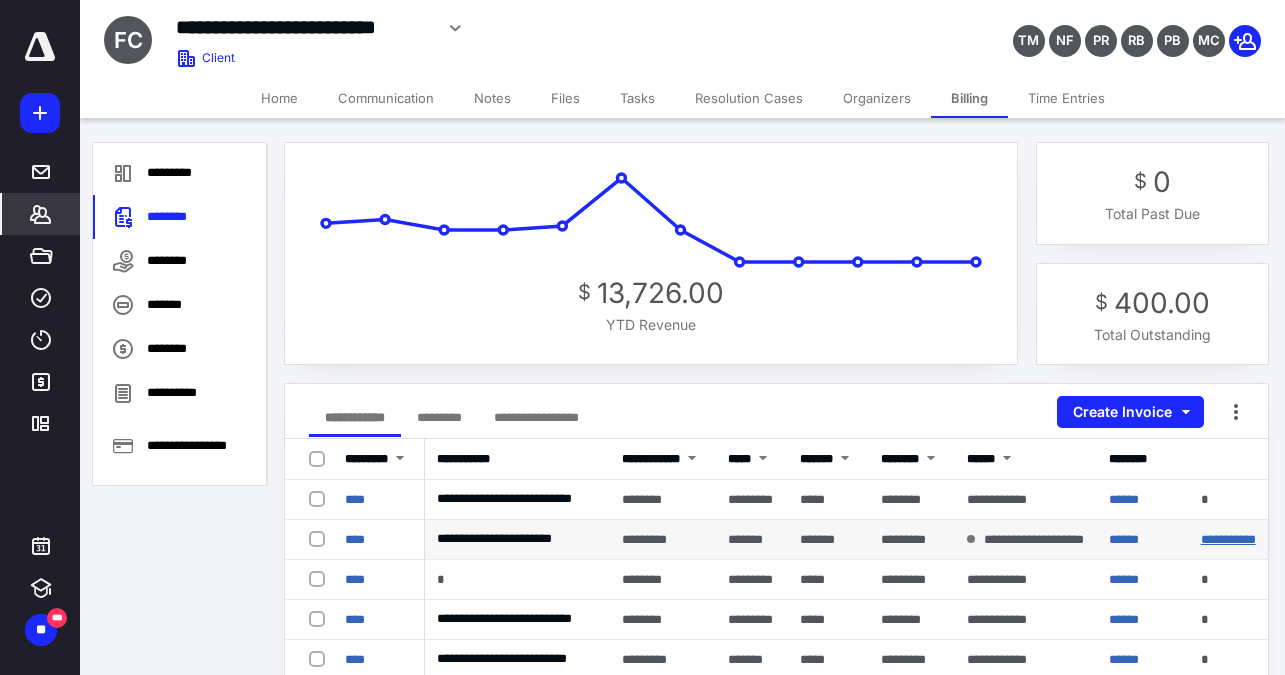 click on "**********" at bounding box center [1228, 539] 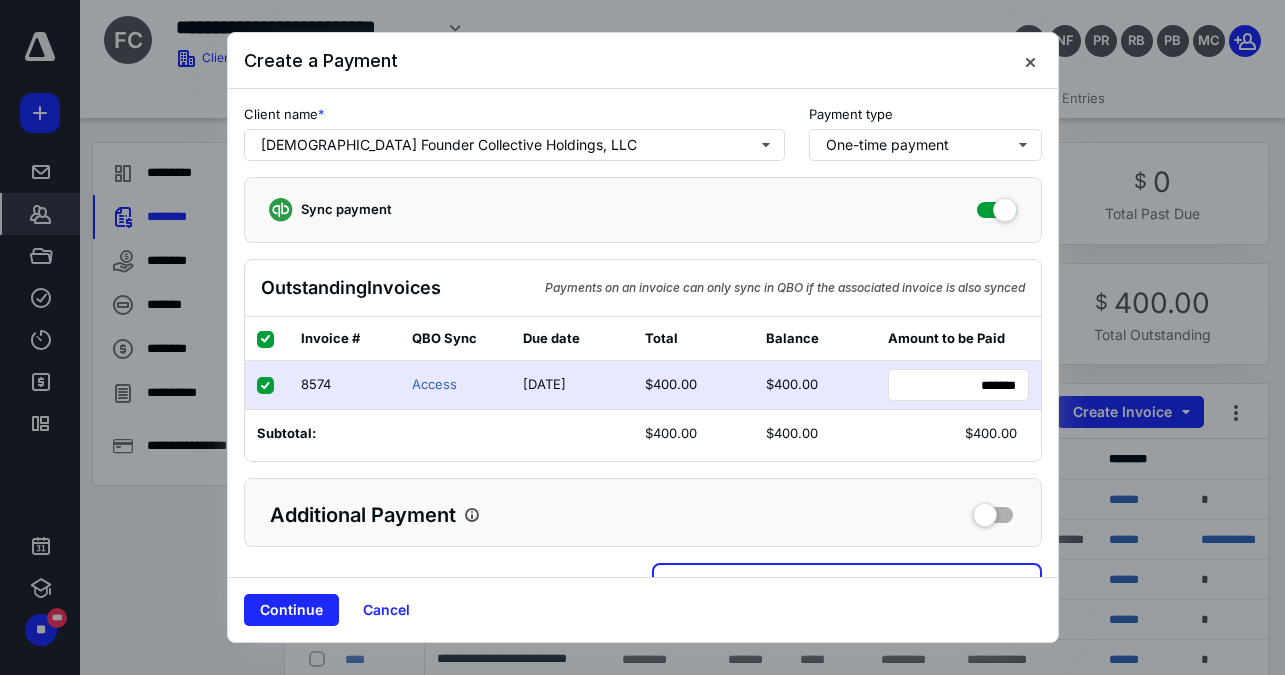 click on "Continue" at bounding box center [291, 610] 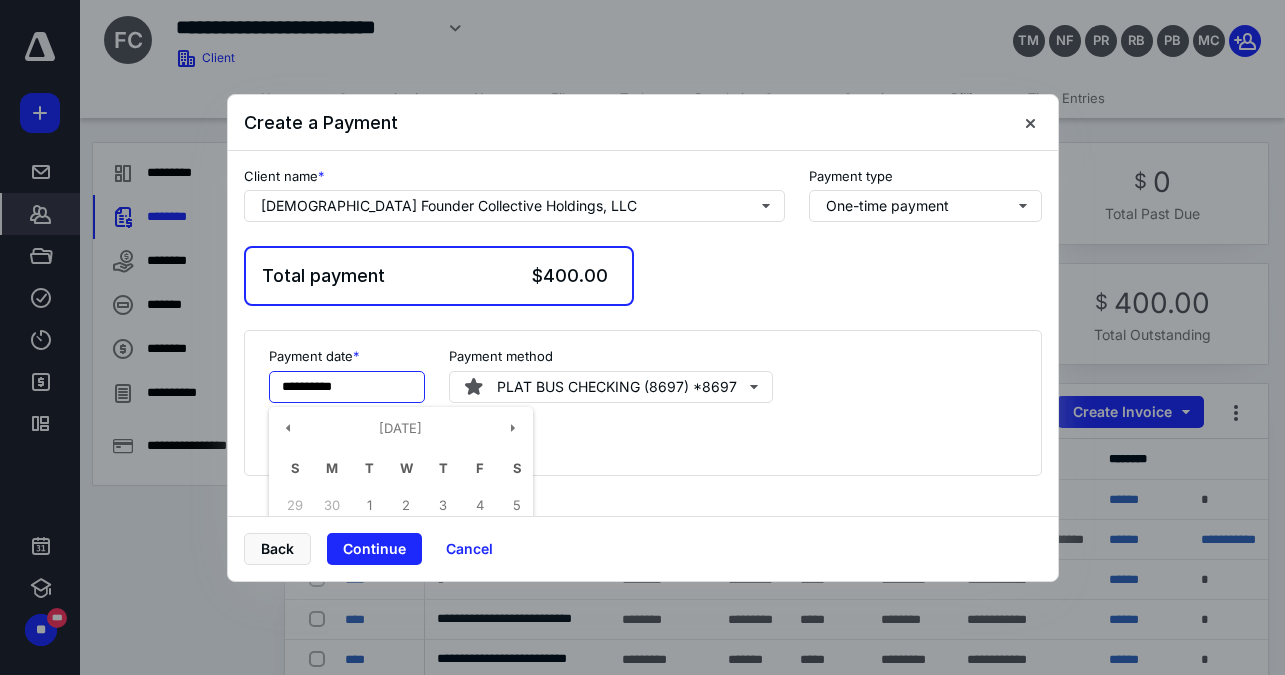 click on "**********" at bounding box center (347, 387) 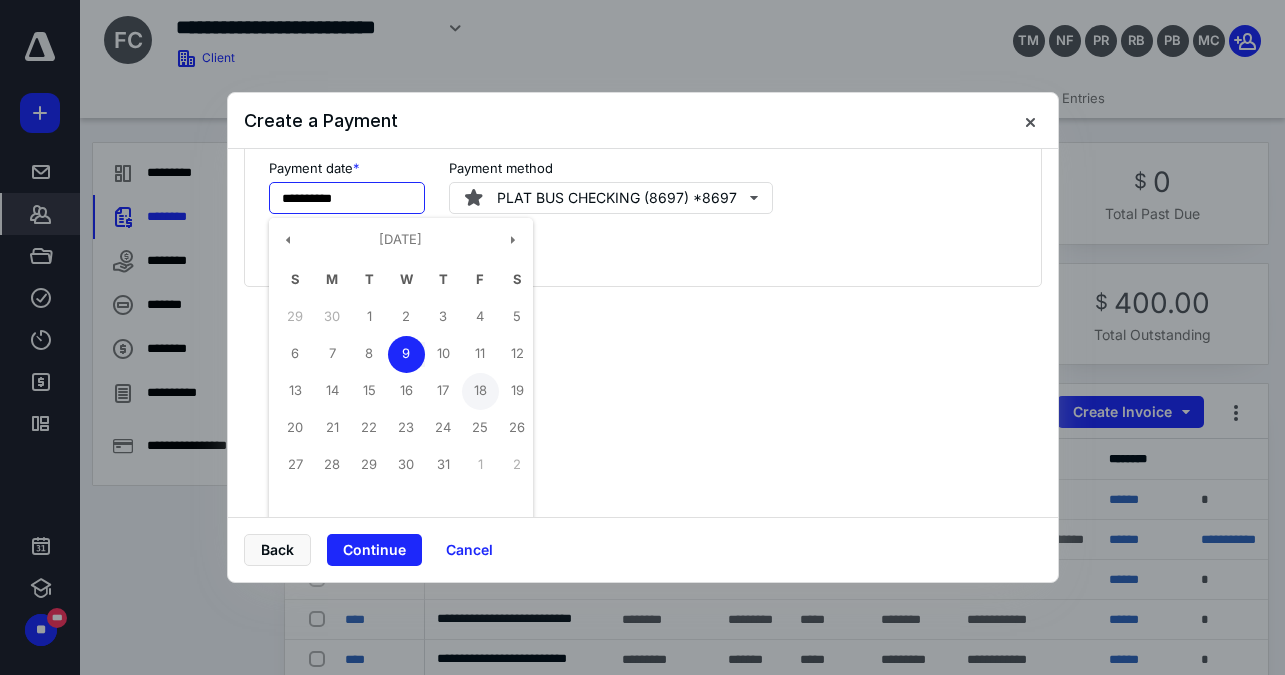 scroll, scrollTop: 185, scrollLeft: 0, axis: vertical 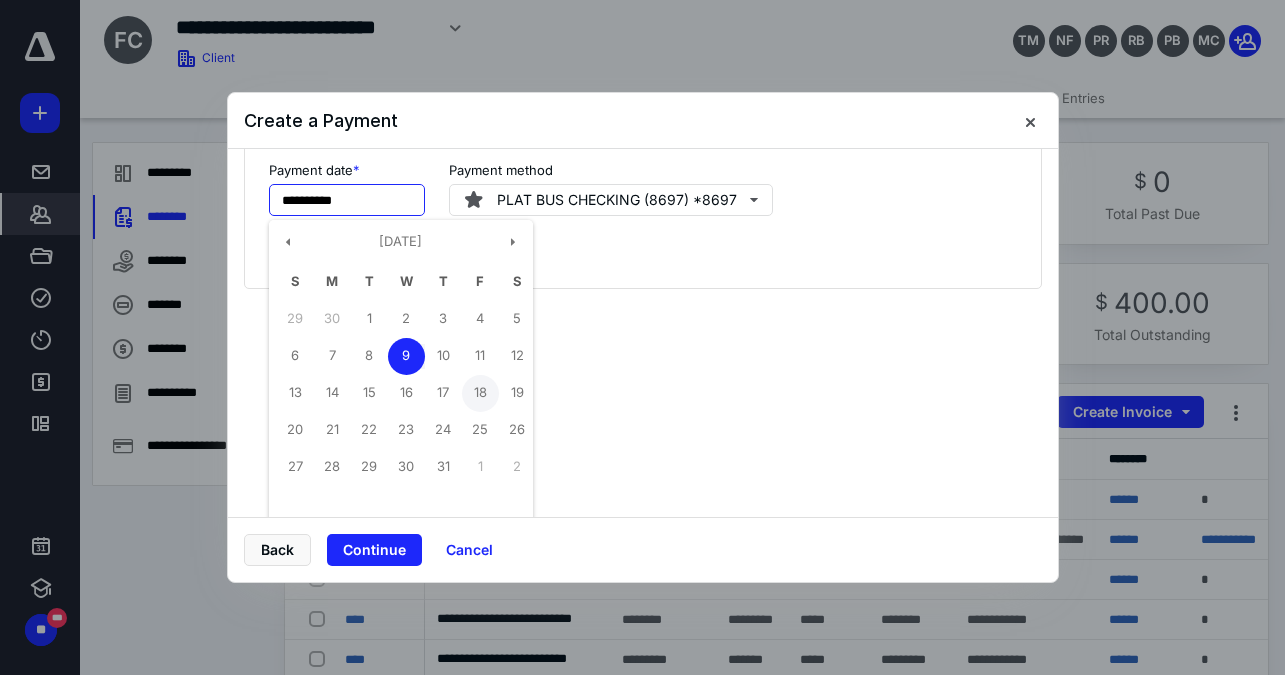 click on "18" at bounding box center [480, 393] 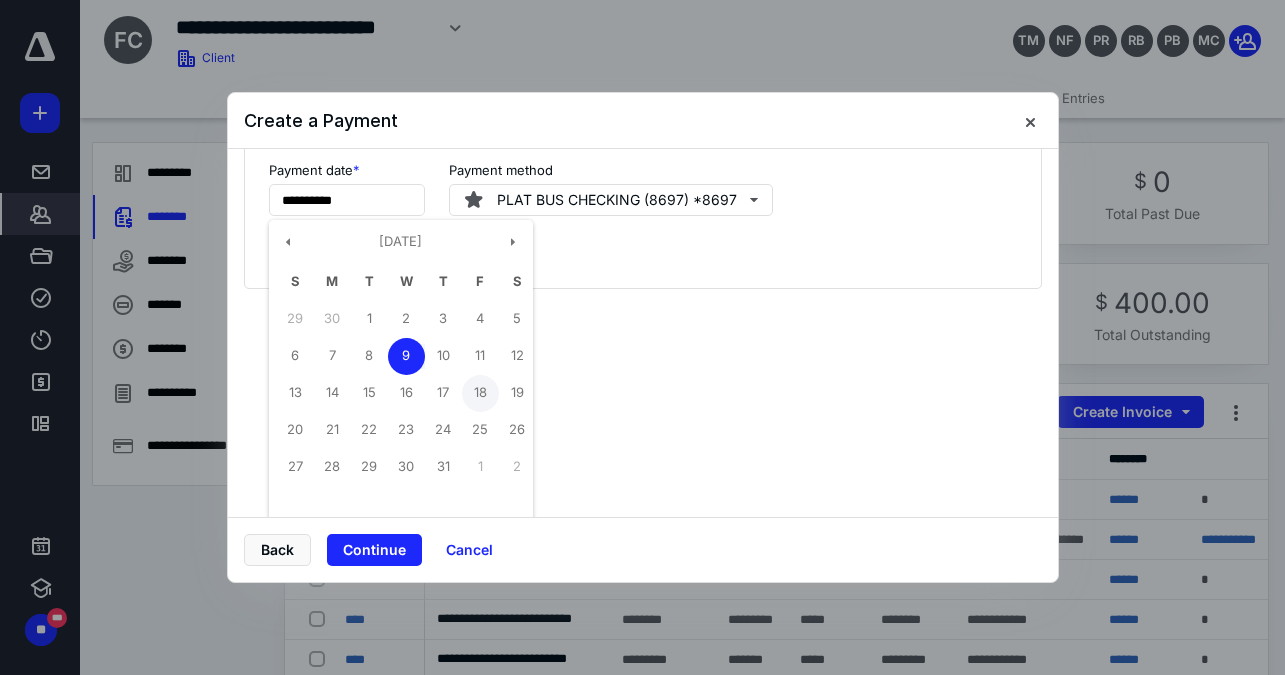 type on "**********" 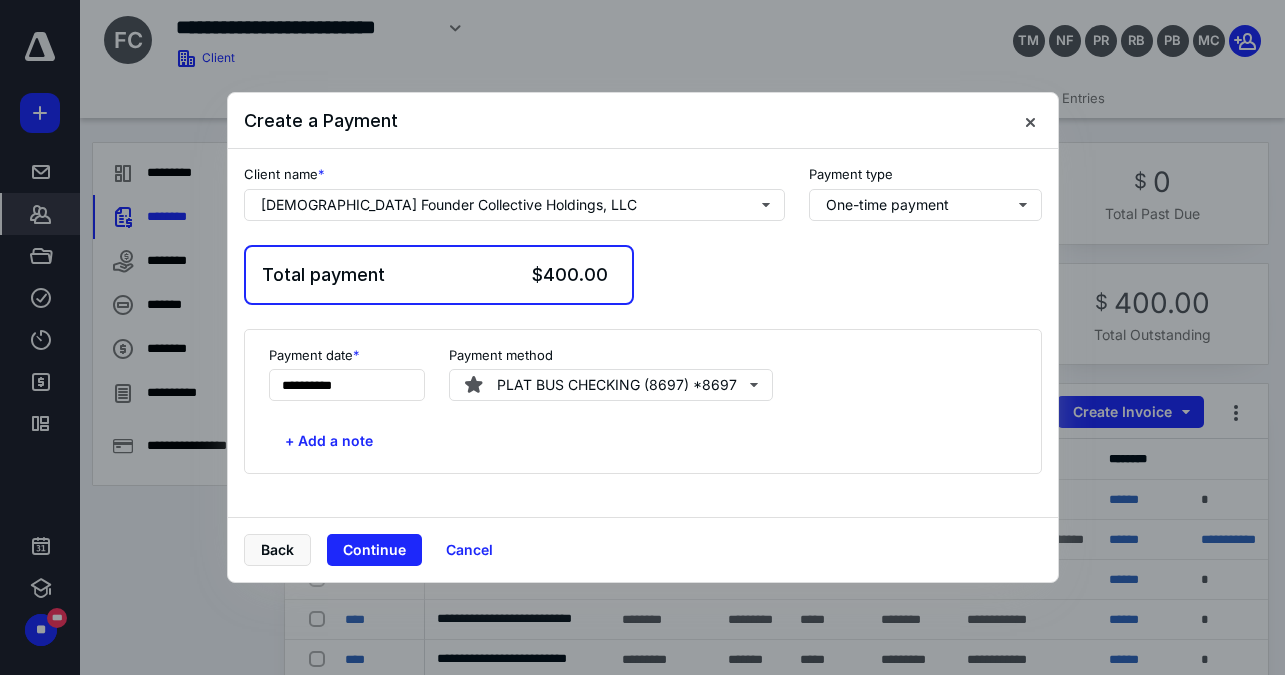 scroll, scrollTop: 0, scrollLeft: 0, axis: both 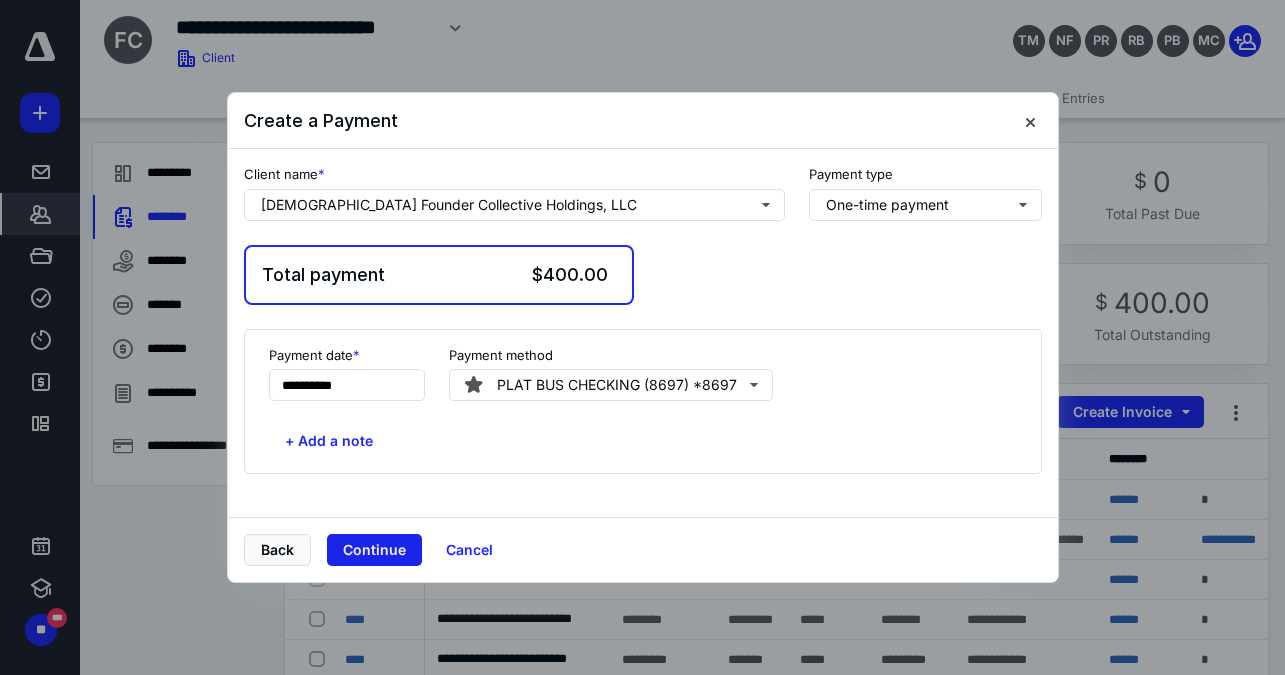 click on "Continue" at bounding box center (374, 550) 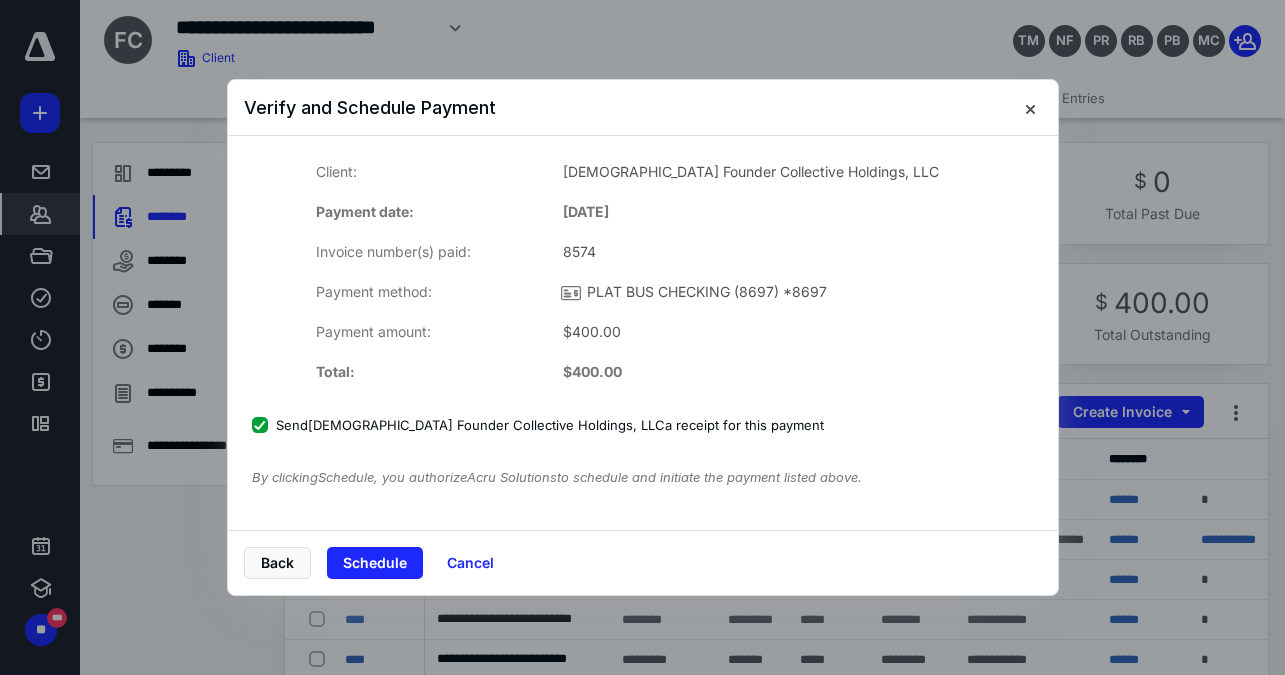 drag, startPoint x: 388, startPoint y: 555, endPoint x: 666, endPoint y: 536, distance: 278.64853 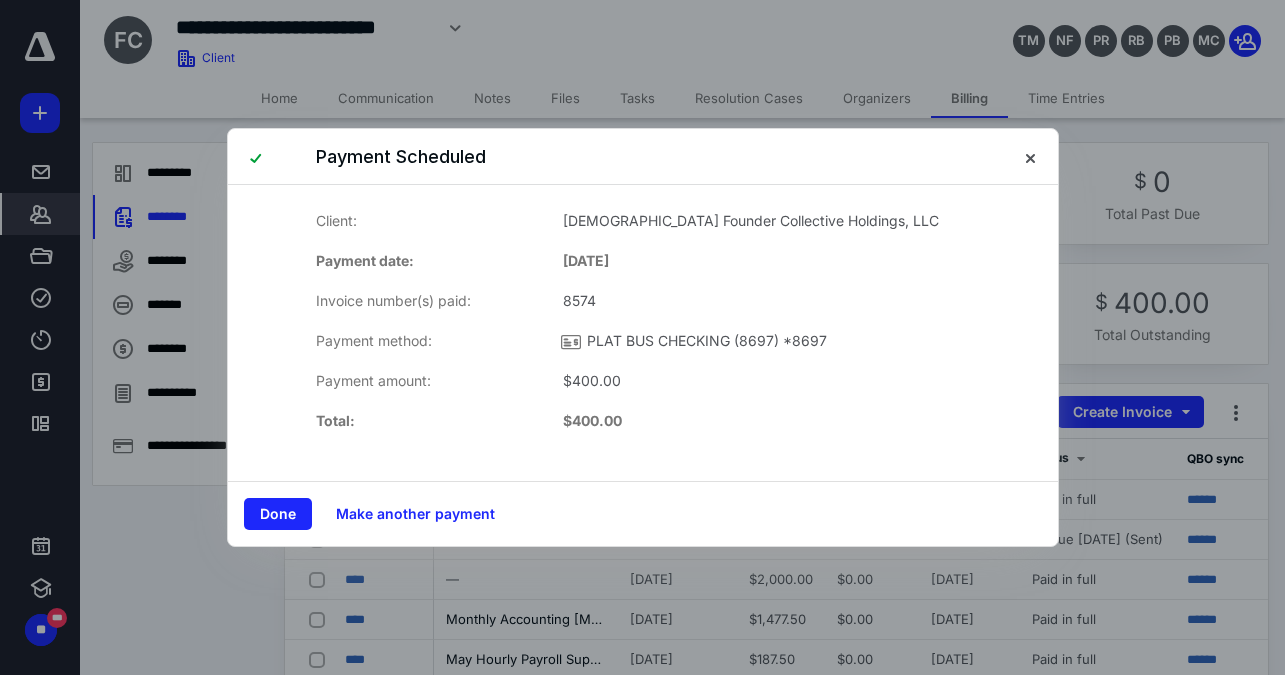 drag, startPoint x: 264, startPoint y: 518, endPoint x: 275, endPoint y: 520, distance: 11.18034 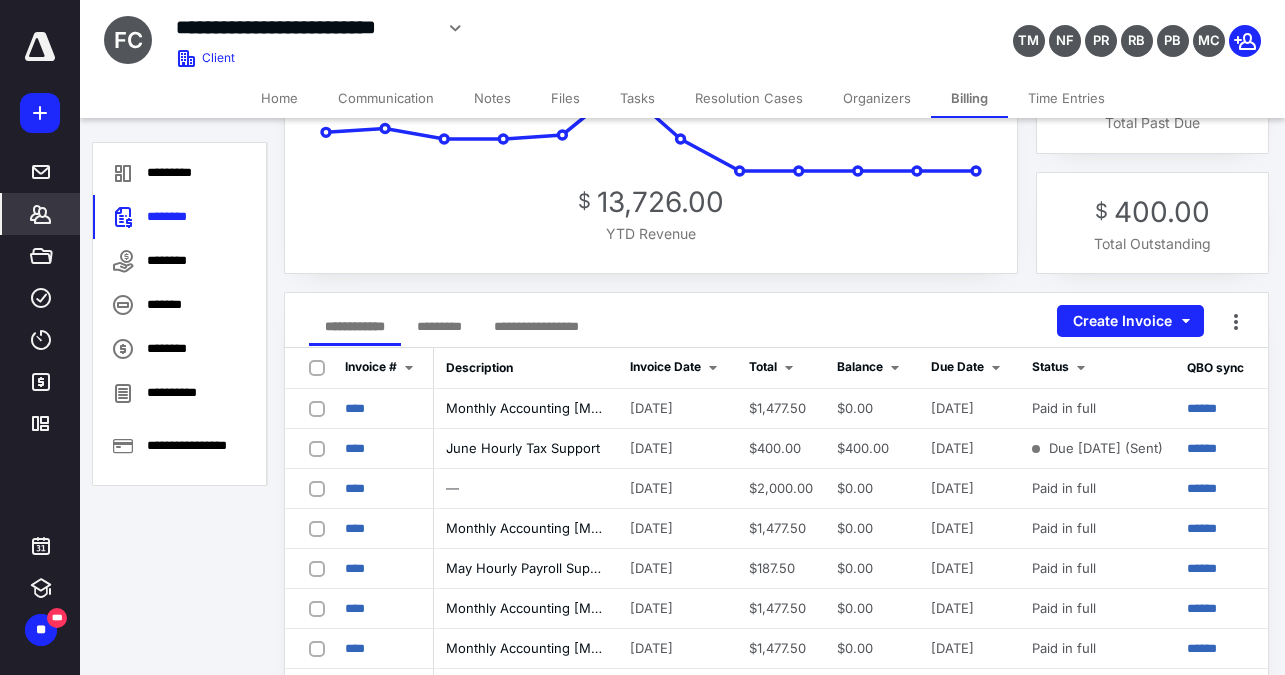 scroll, scrollTop: 0, scrollLeft: 0, axis: both 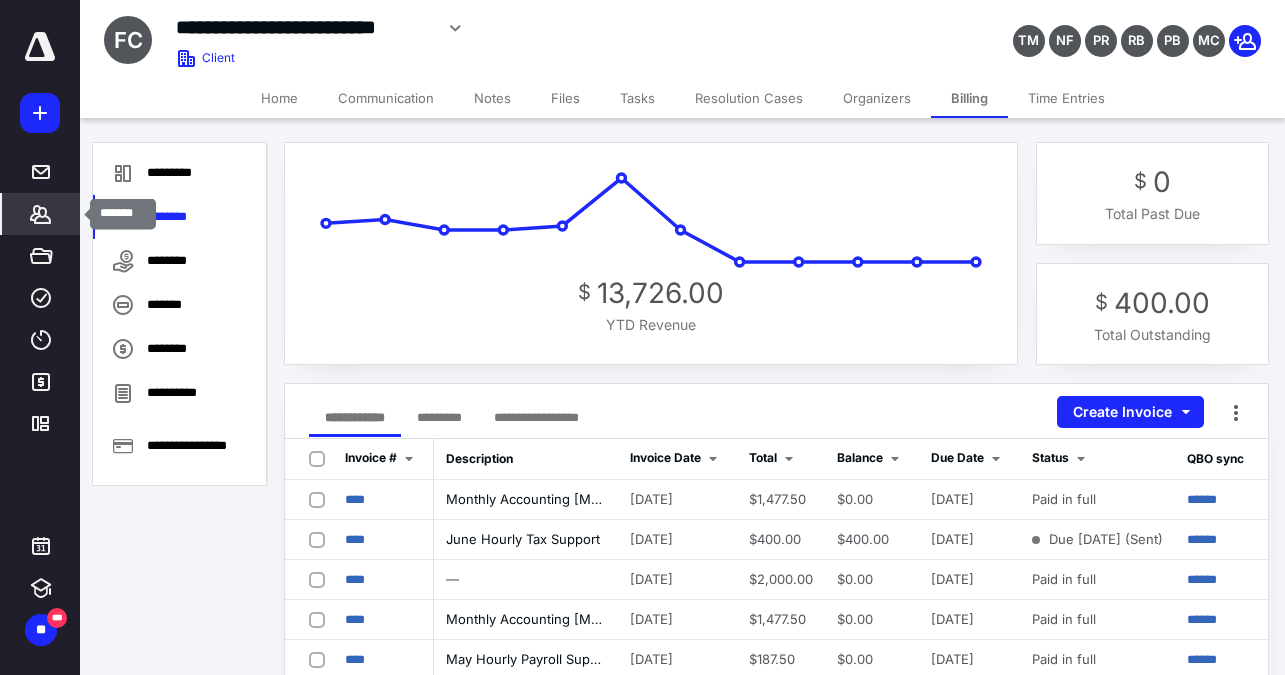click 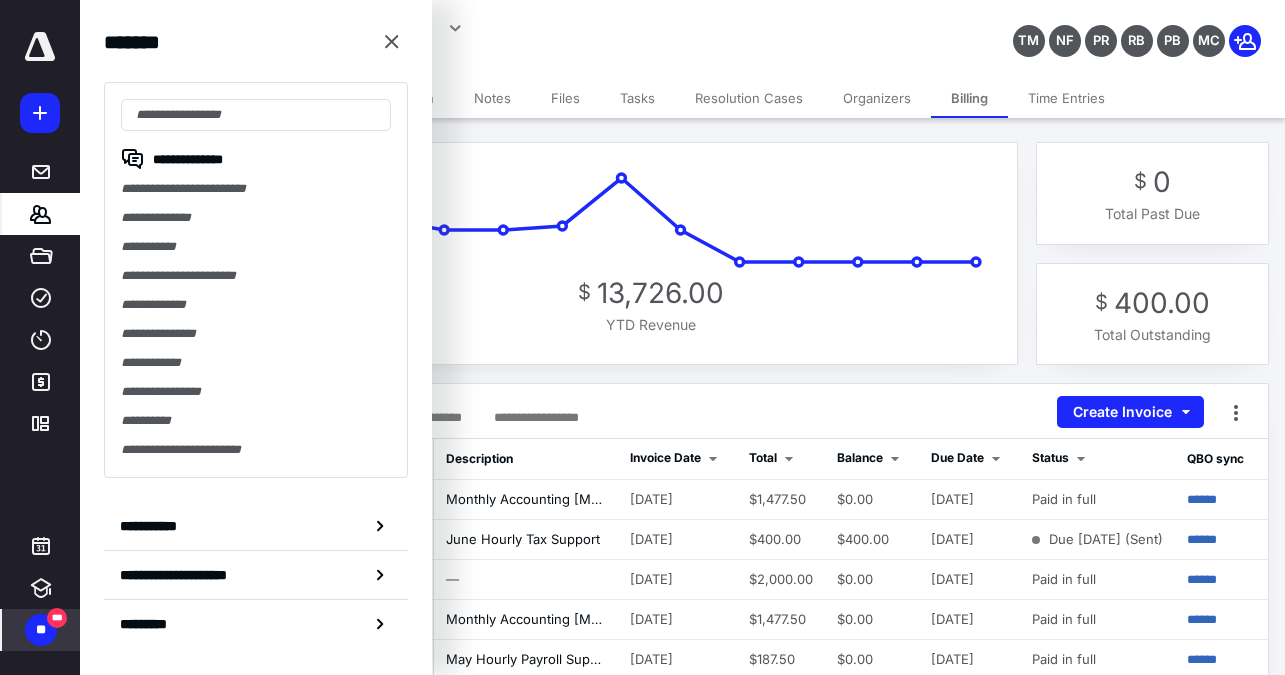 click on "***" at bounding box center [57, 618] 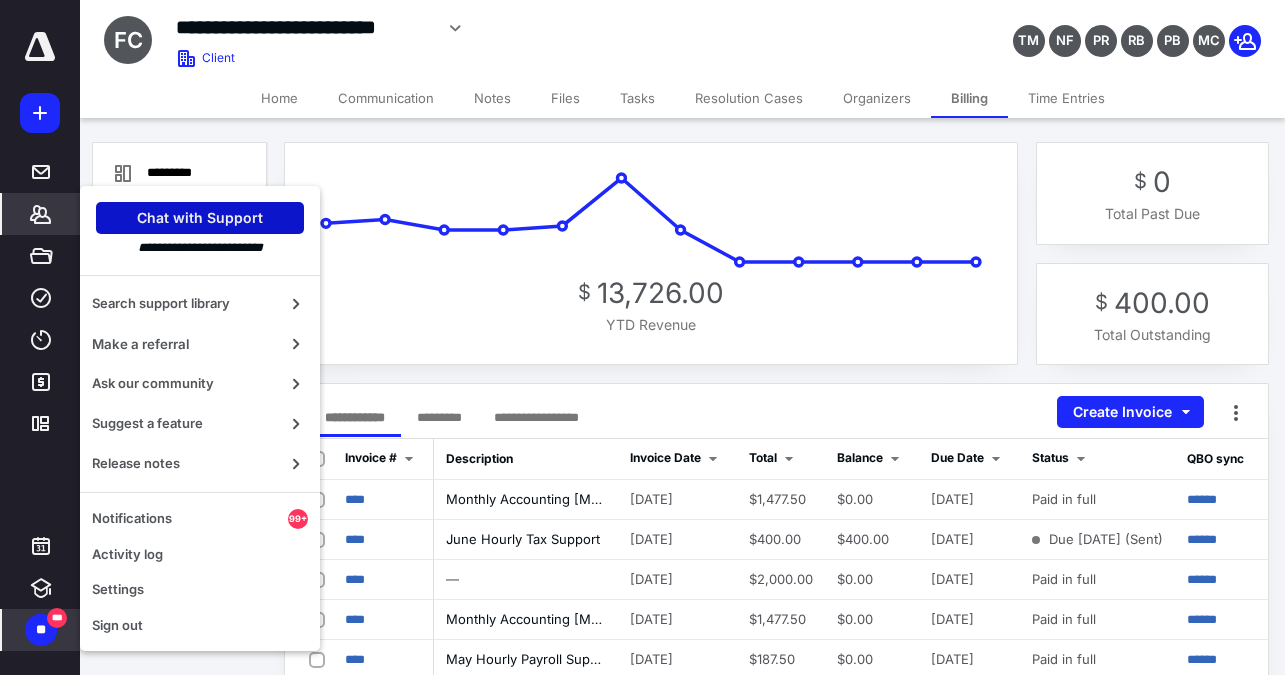 click on "Chat with Support" at bounding box center [200, 218] 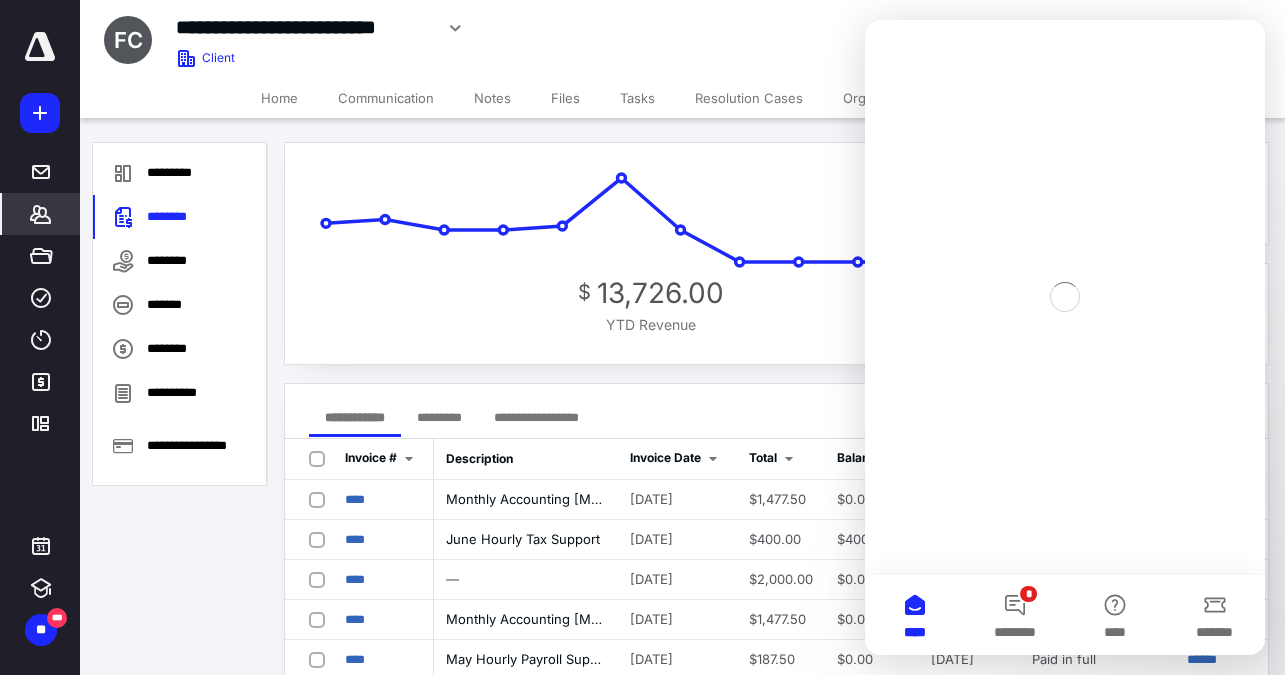 scroll, scrollTop: 0, scrollLeft: 0, axis: both 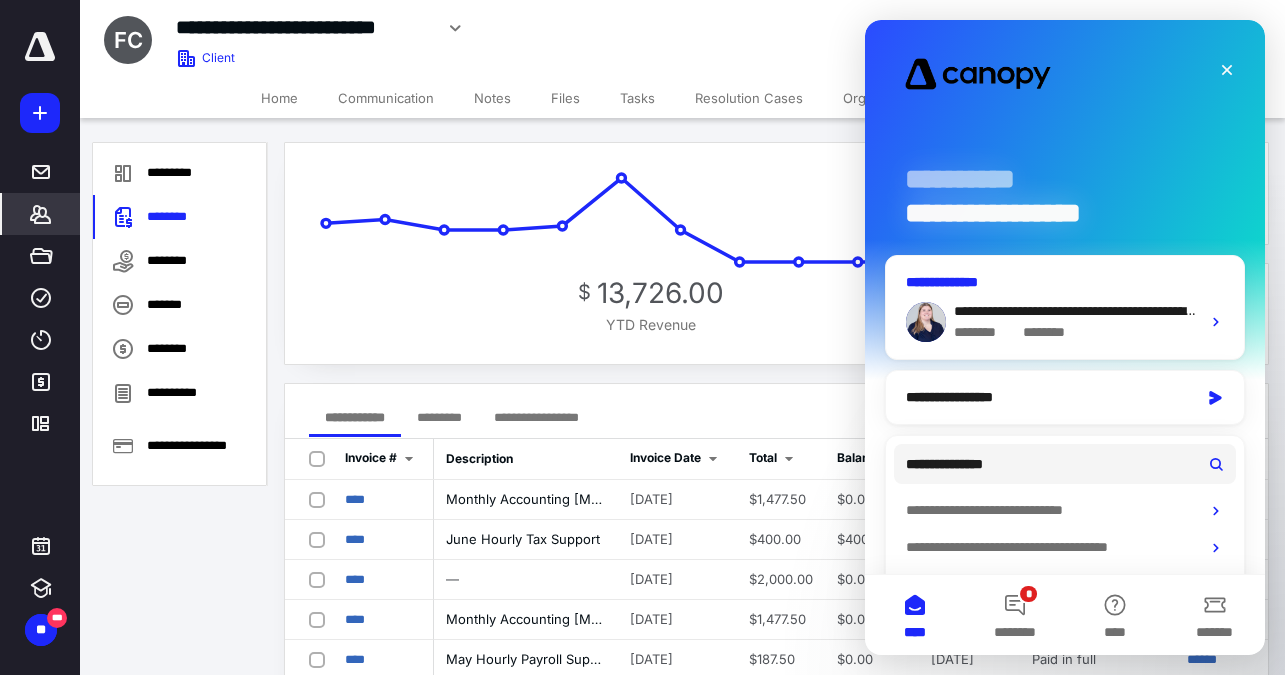 click on "**********" at bounding box center (1140, 311) 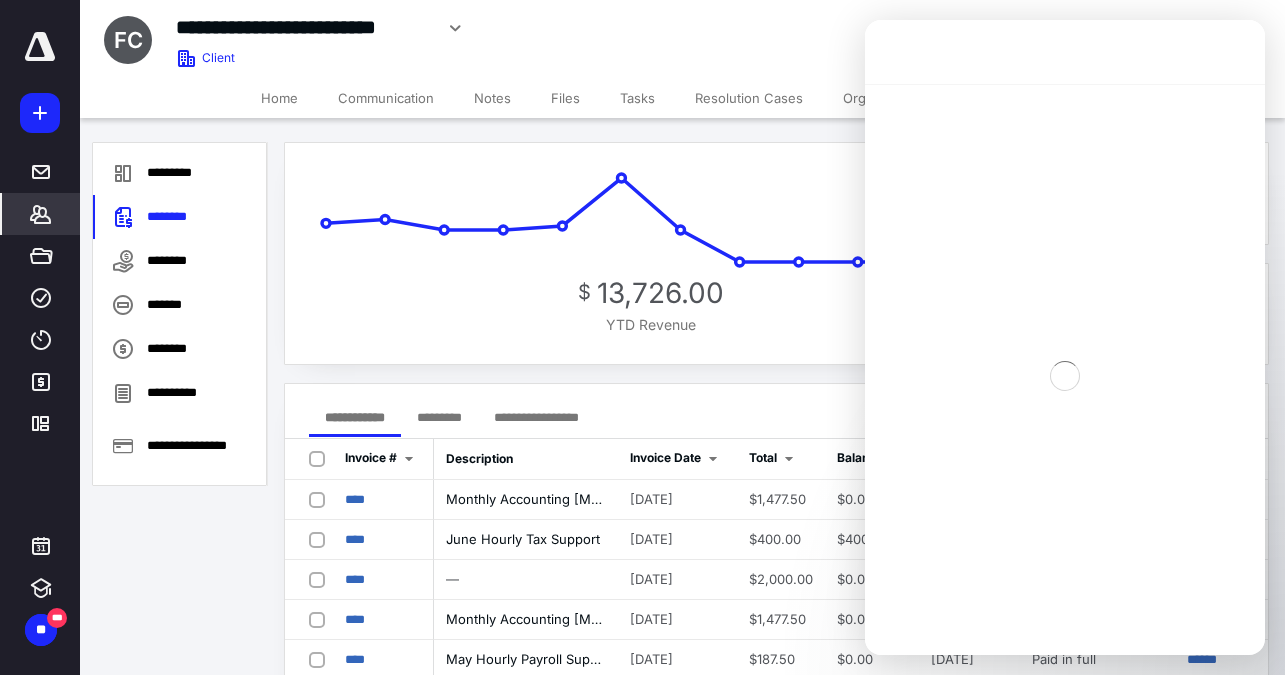 scroll, scrollTop: 3, scrollLeft: 0, axis: vertical 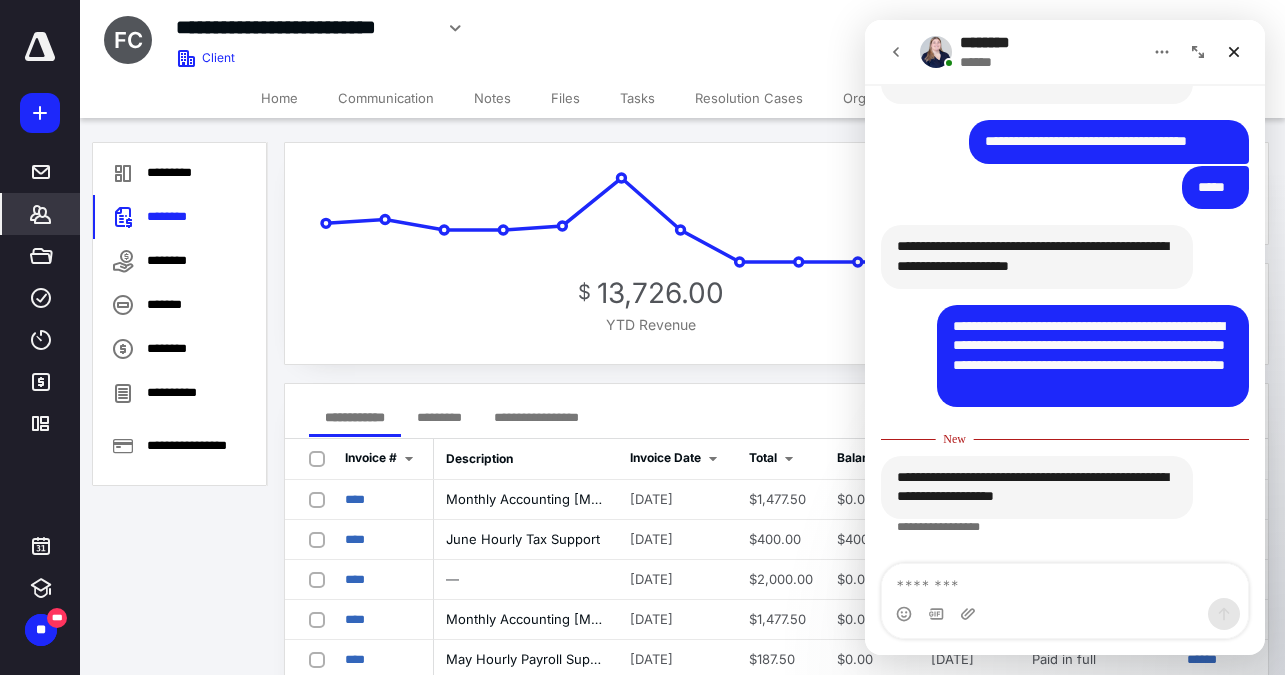 drag, startPoint x: 1030, startPoint y: 482, endPoint x: 1120, endPoint y: 496, distance: 91.08238 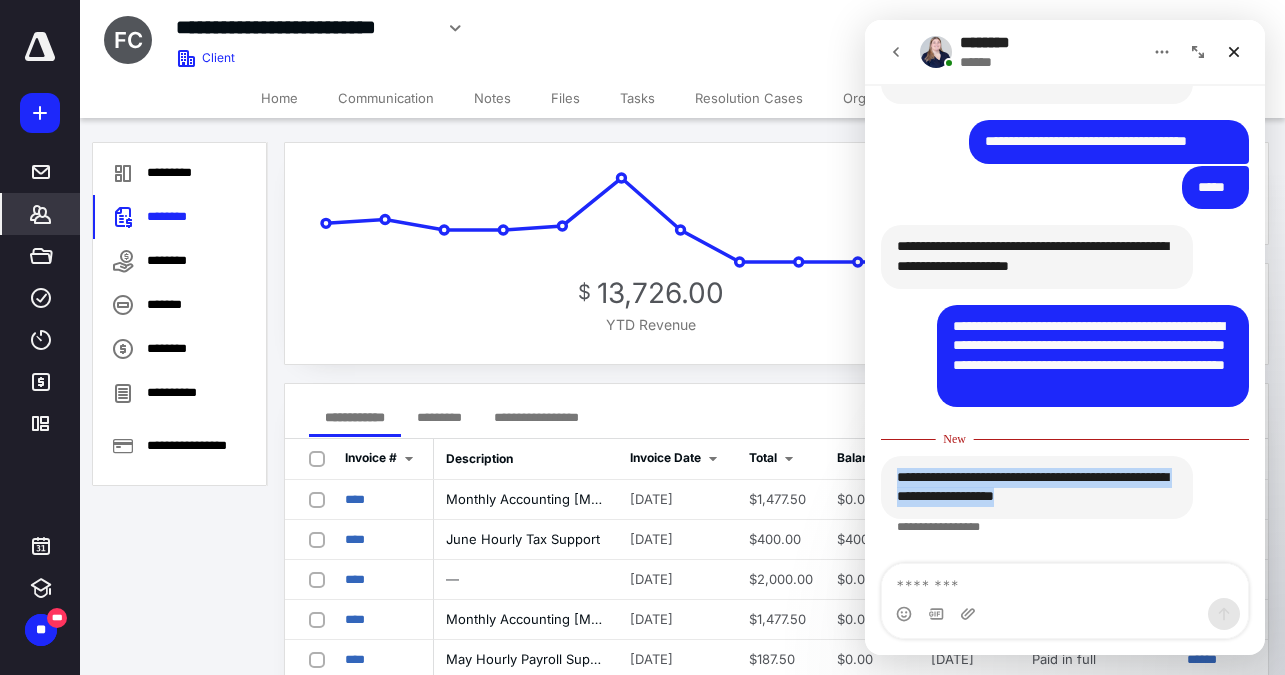 drag, startPoint x: 1100, startPoint y: 496, endPoint x: 891, endPoint y: 477, distance: 209.86186 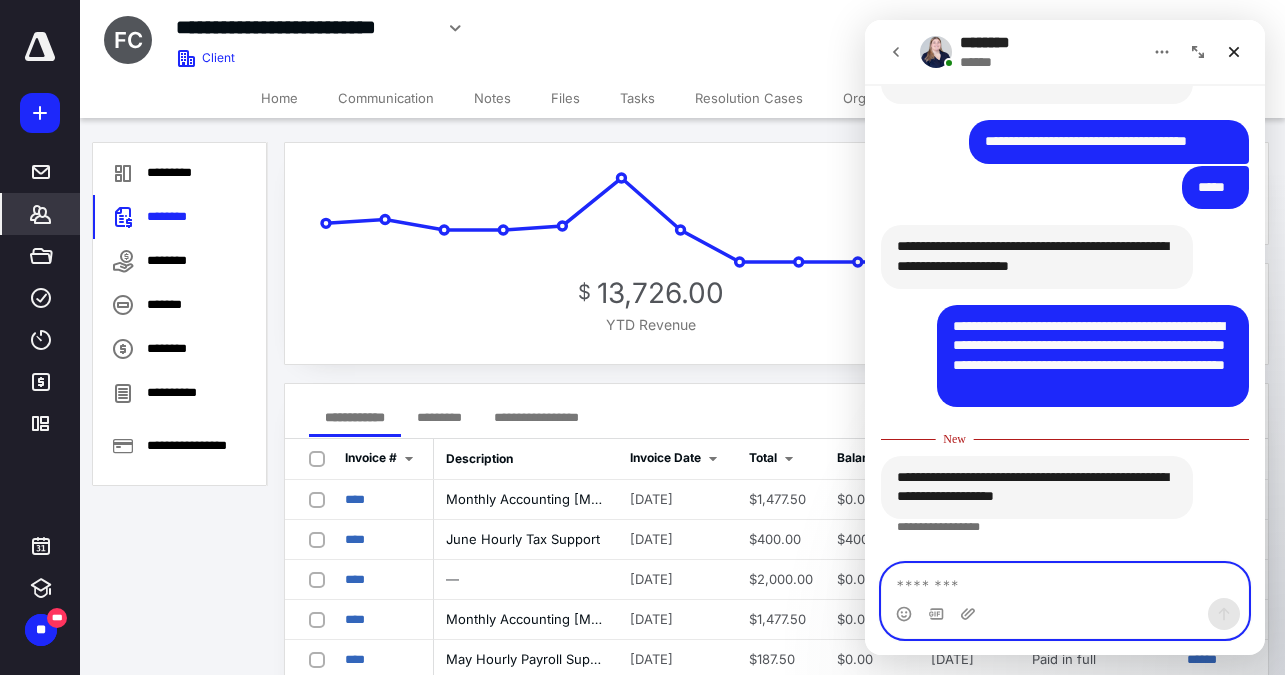 click at bounding box center (1065, 581) 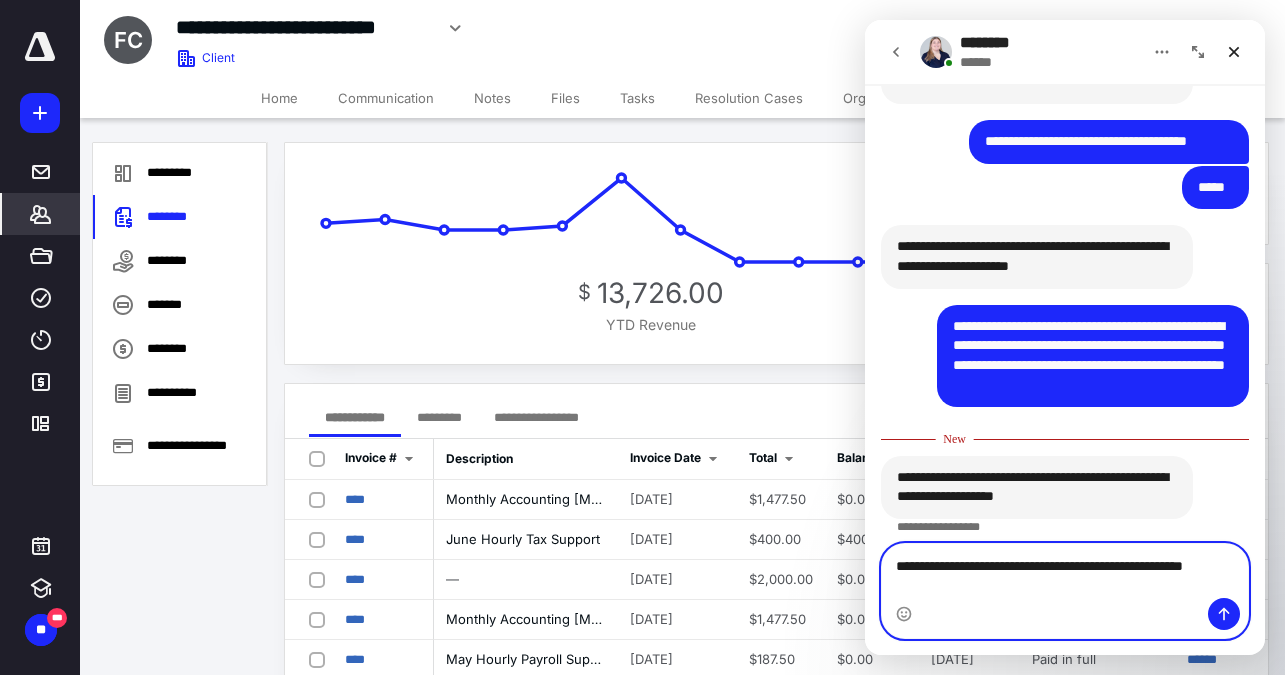 scroll, scrollTop: 3102, scrollLeft: 0, axis: vertical 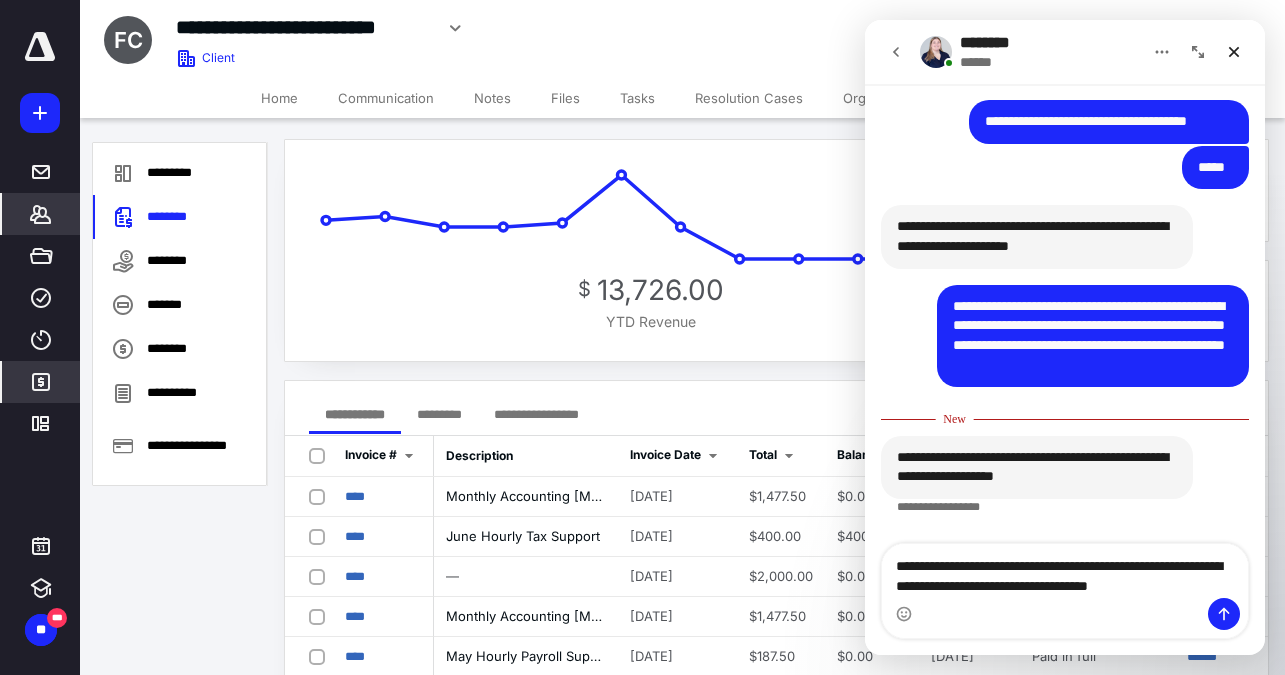 click on "*******" at bounding box center [41, 382] 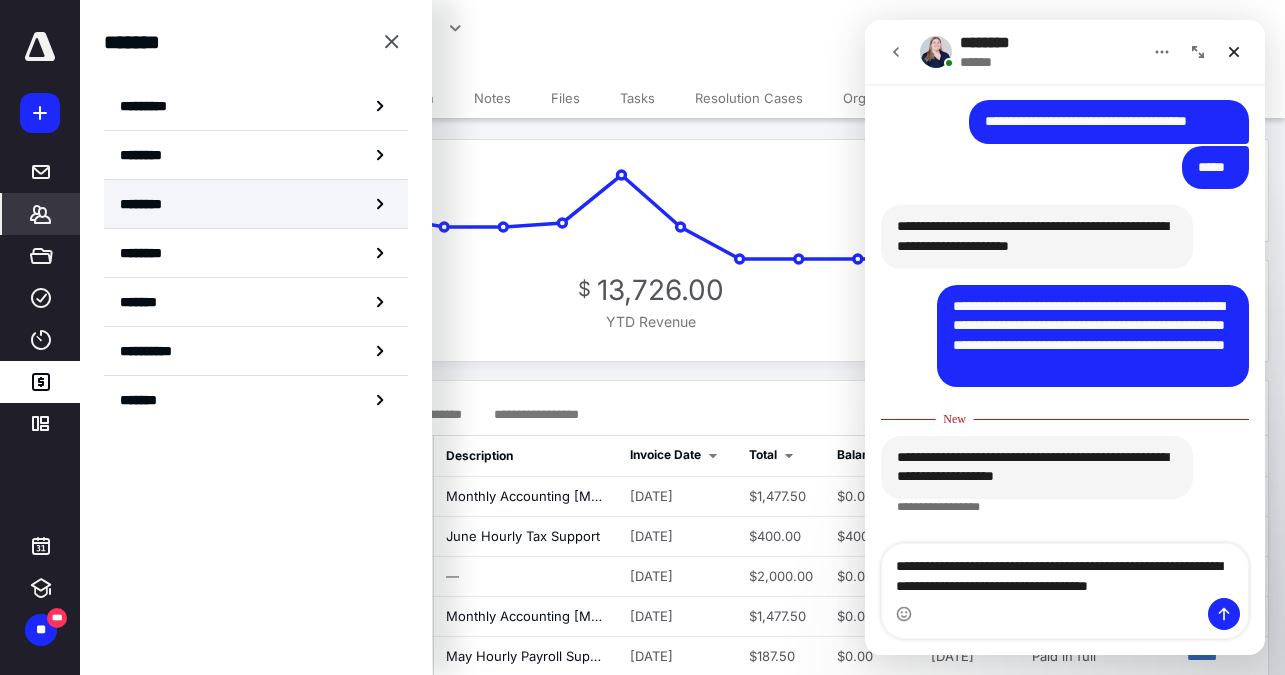 click on "********" at bounding box center [256, 204] 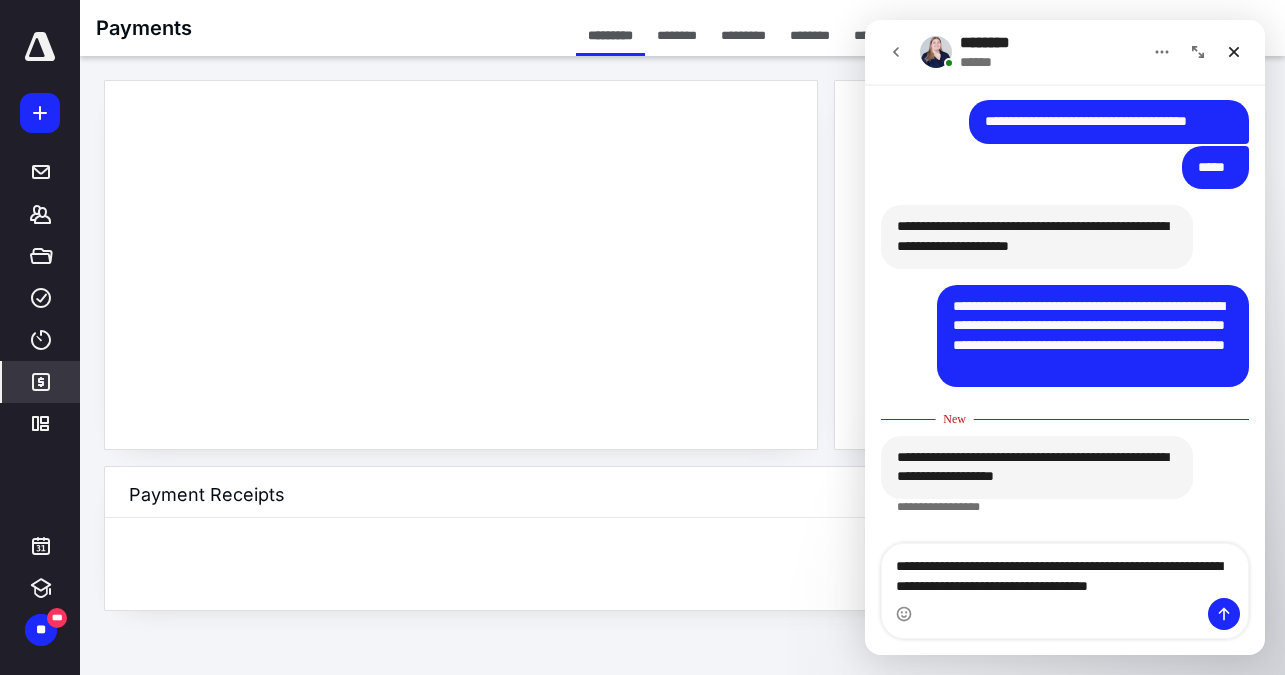 scroll, scrollTop: 0, scrollLeft: 0, axis: both 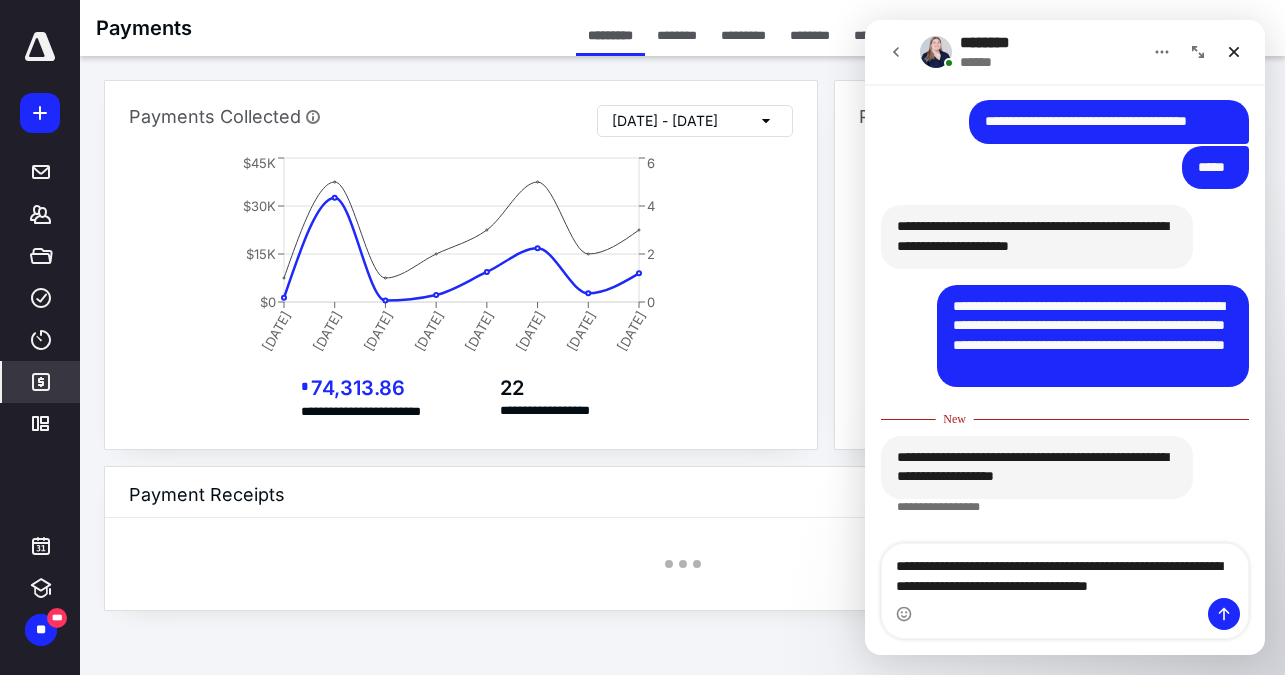 click on "********" at bounding box center [810, 35] 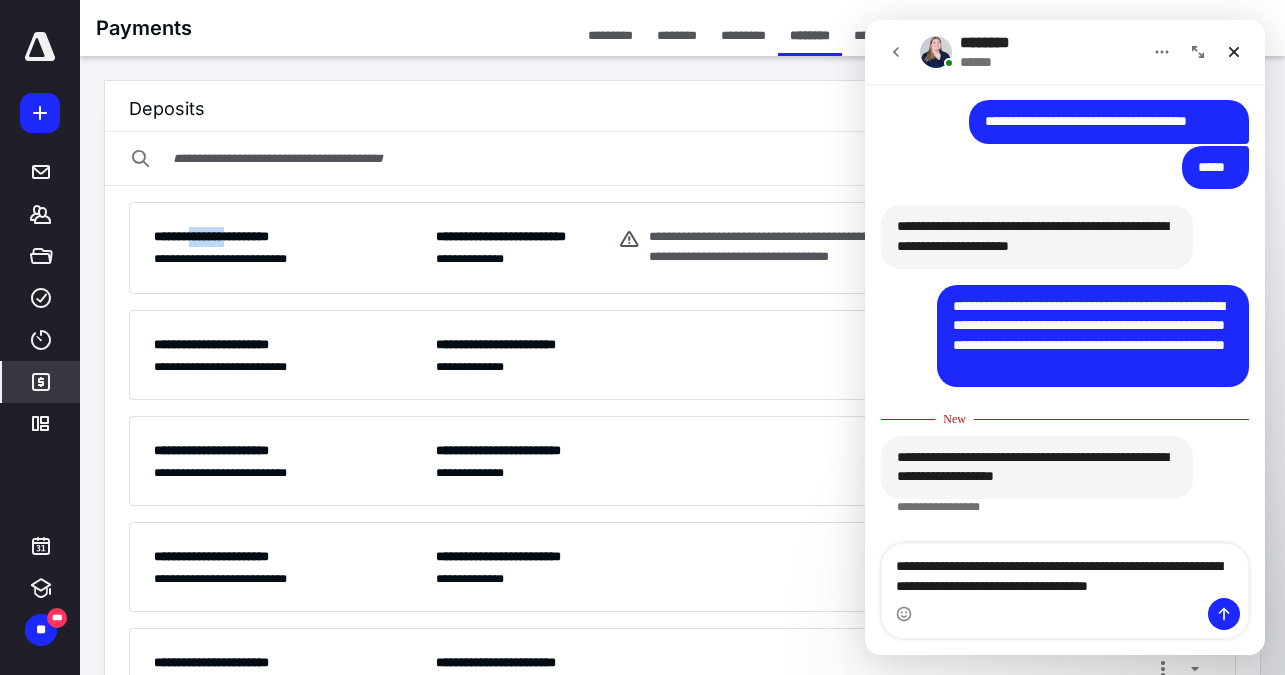 drag, startPoint x: 200, startPoint y: 234, endPoint x: 161, endPoint y: 237, distance: 39.115215 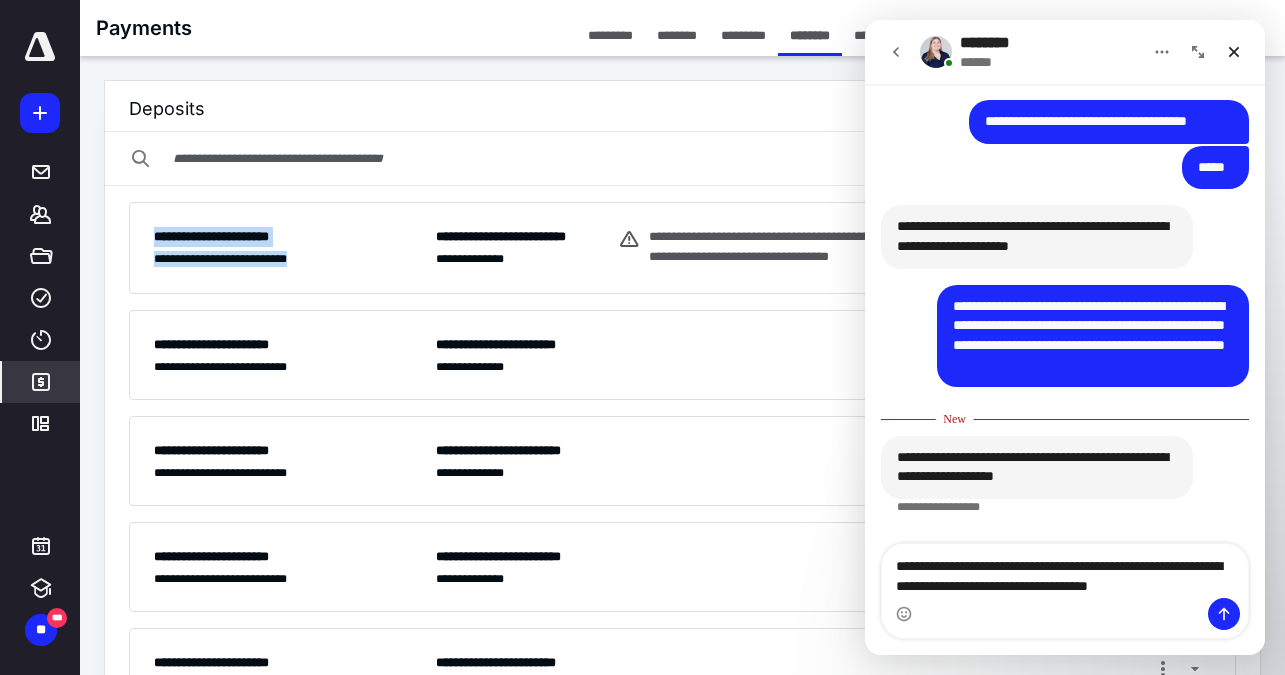 drag, startPoint x: 149, startPoint y: 236, endPoint x: 358, endPoint y: 270, distance: 211.7475 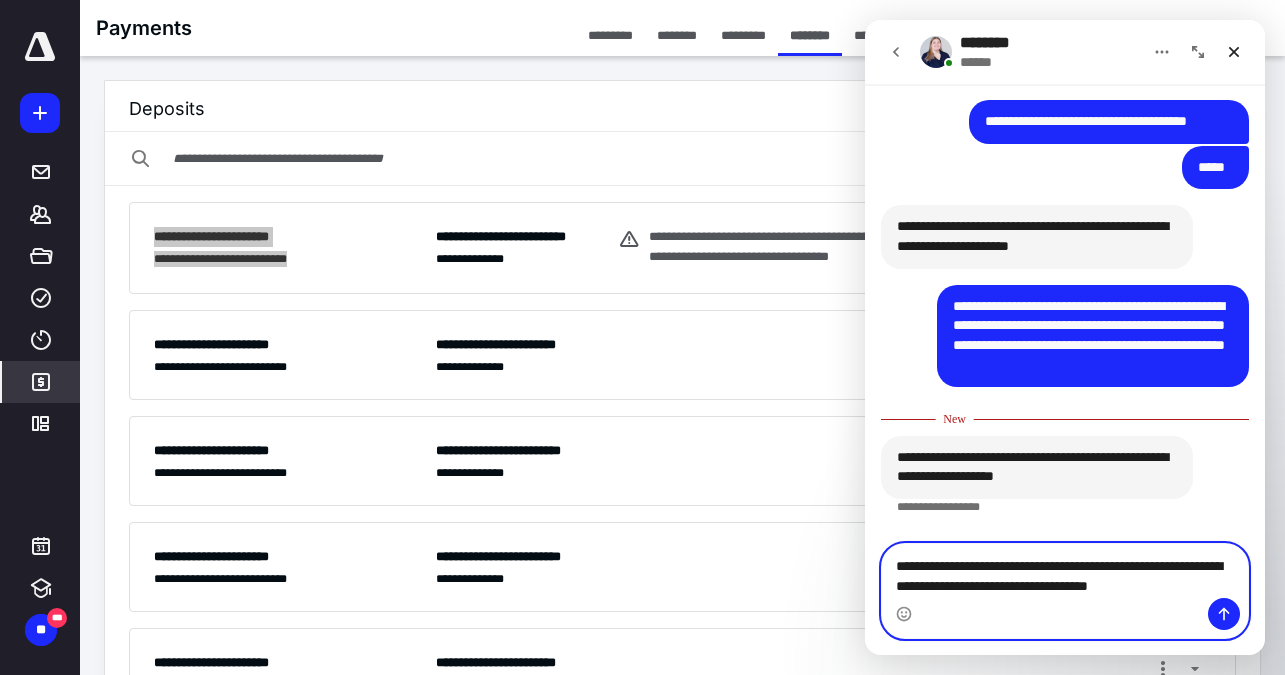 click on "**********" at bounding box center [1065, 571] 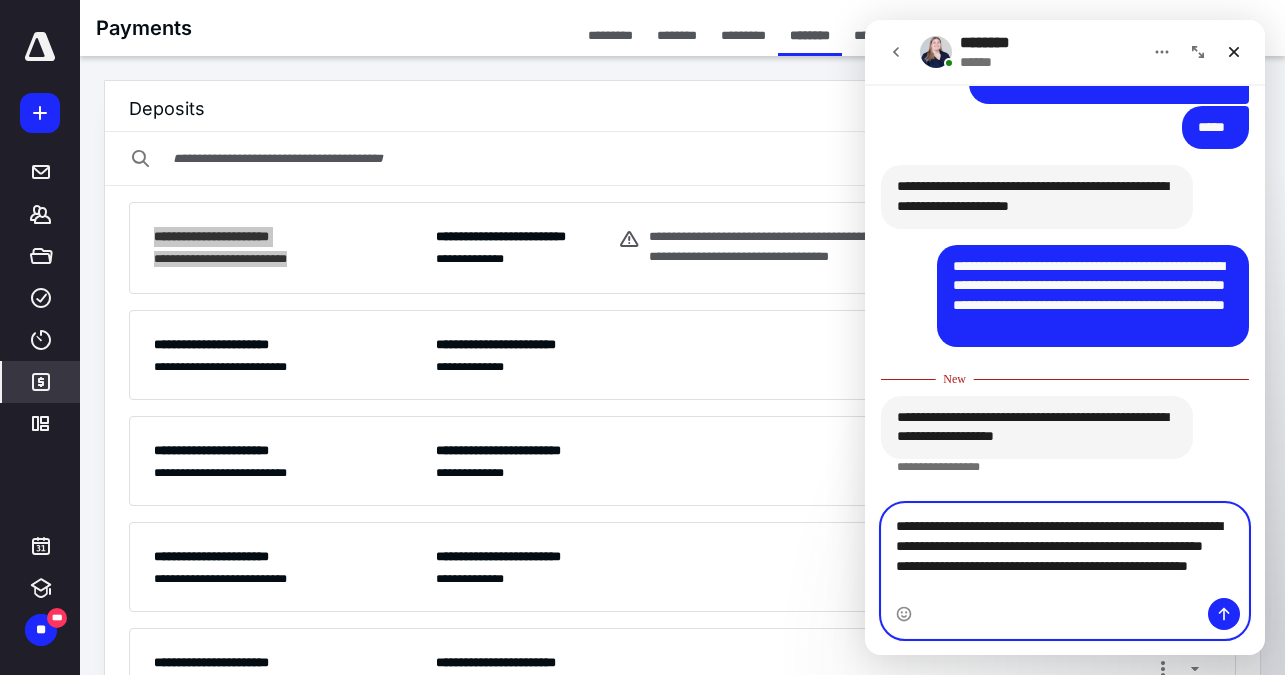 scroll, scrollTop: 3162, scrollLeft: 0, axis: vertical 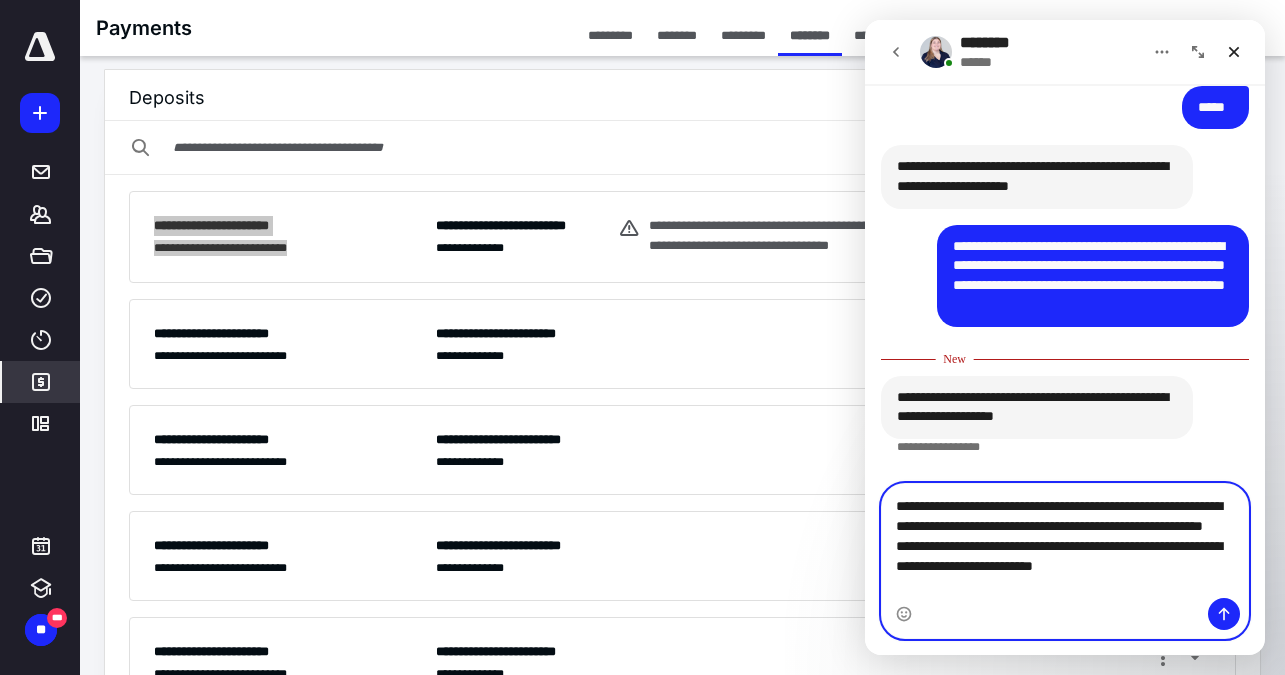 type on "**********" 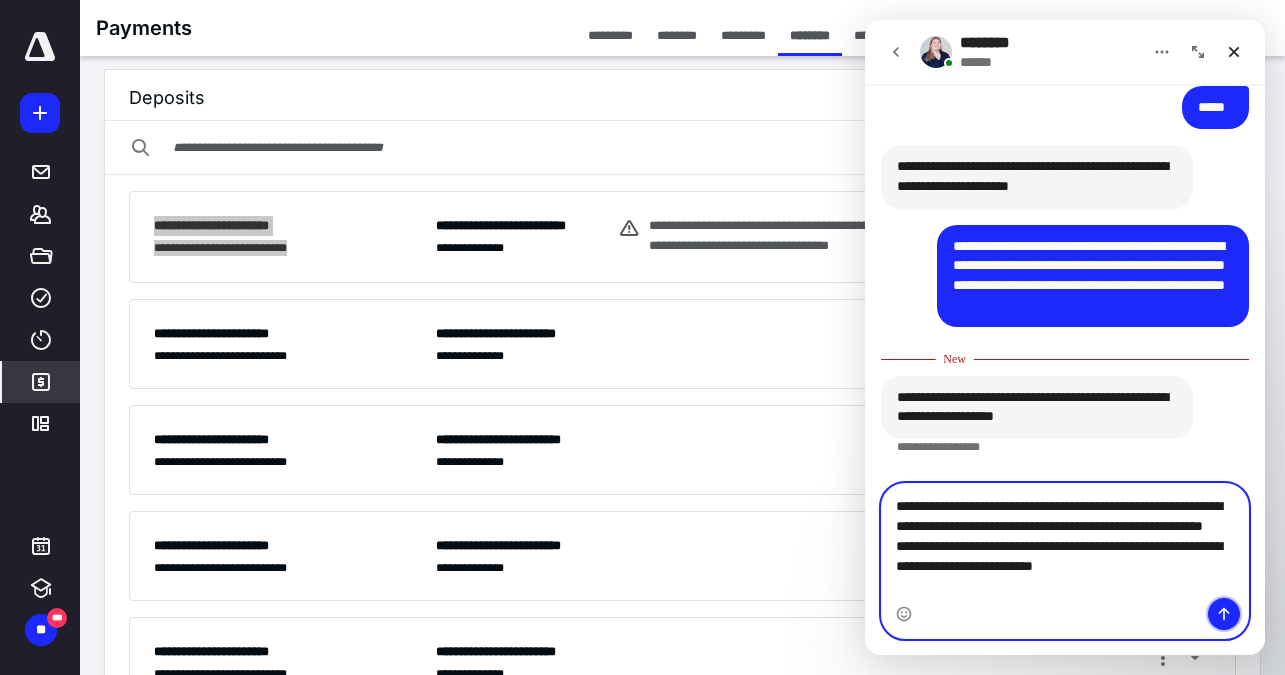 click at bounding box center [1224, 614] 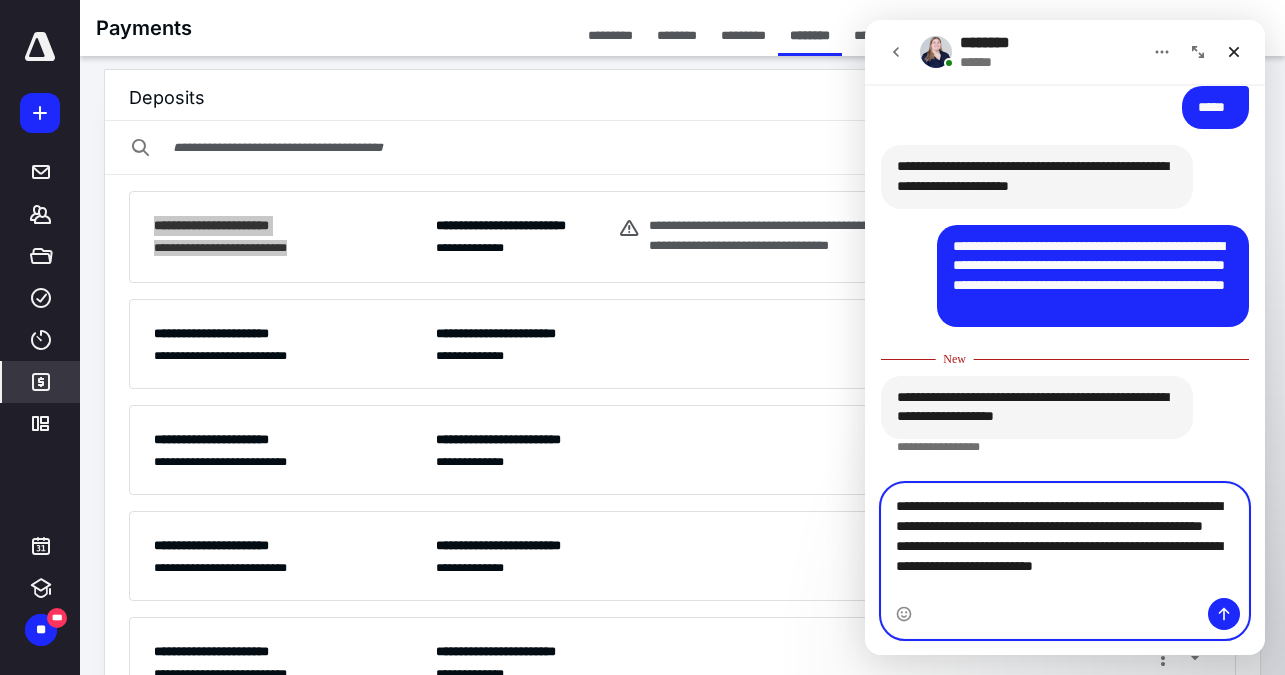 type 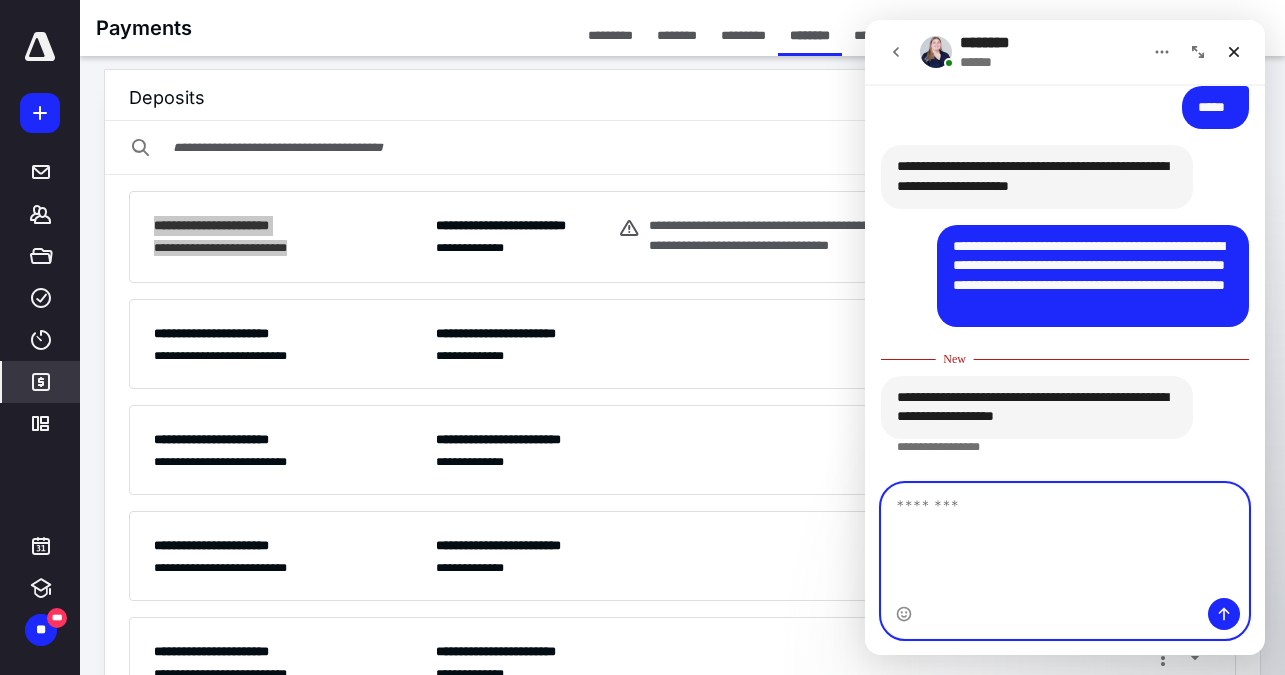 scroll, scrollTop: 13, scrollLeft: 0, axis: vertical 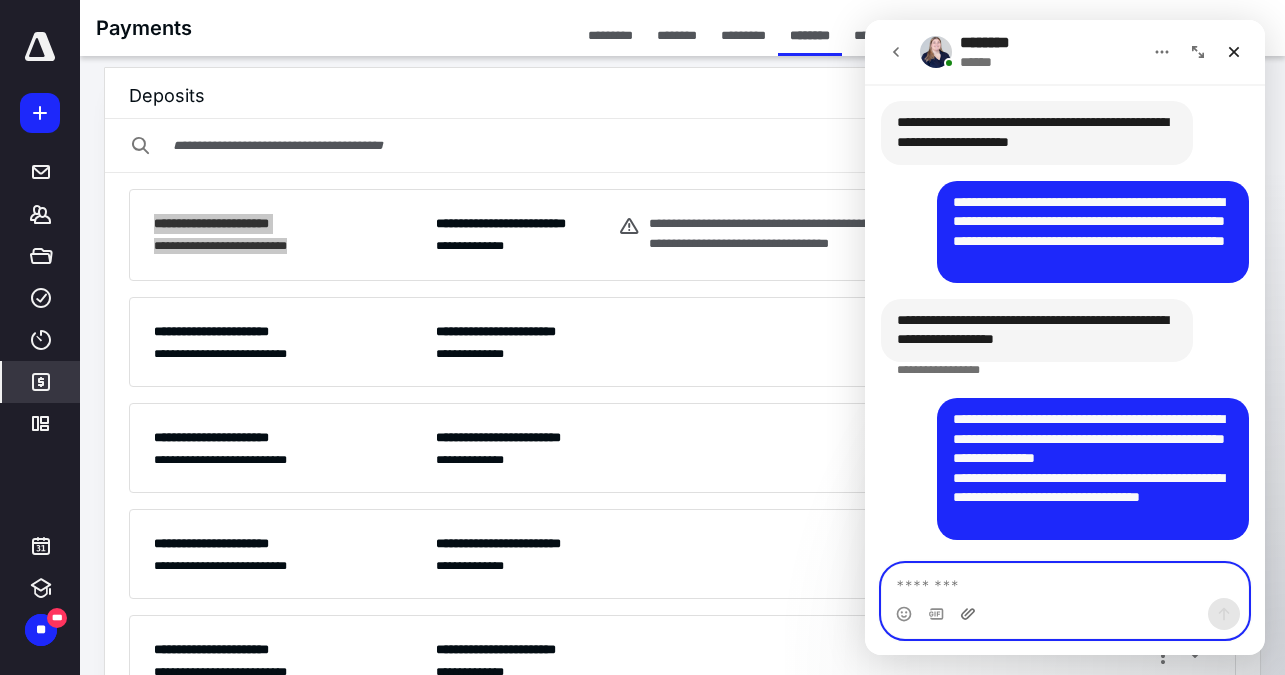 click 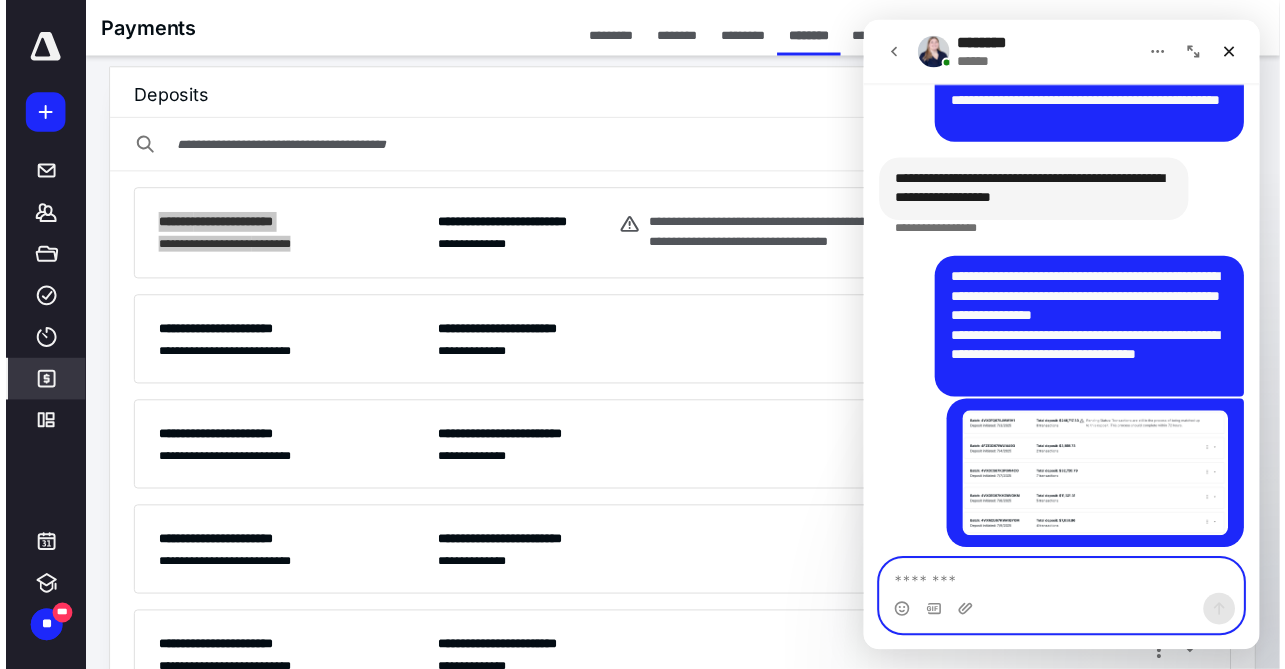 scroll, scrollTop: 3358, scrollLeft: 0, axis: vertical 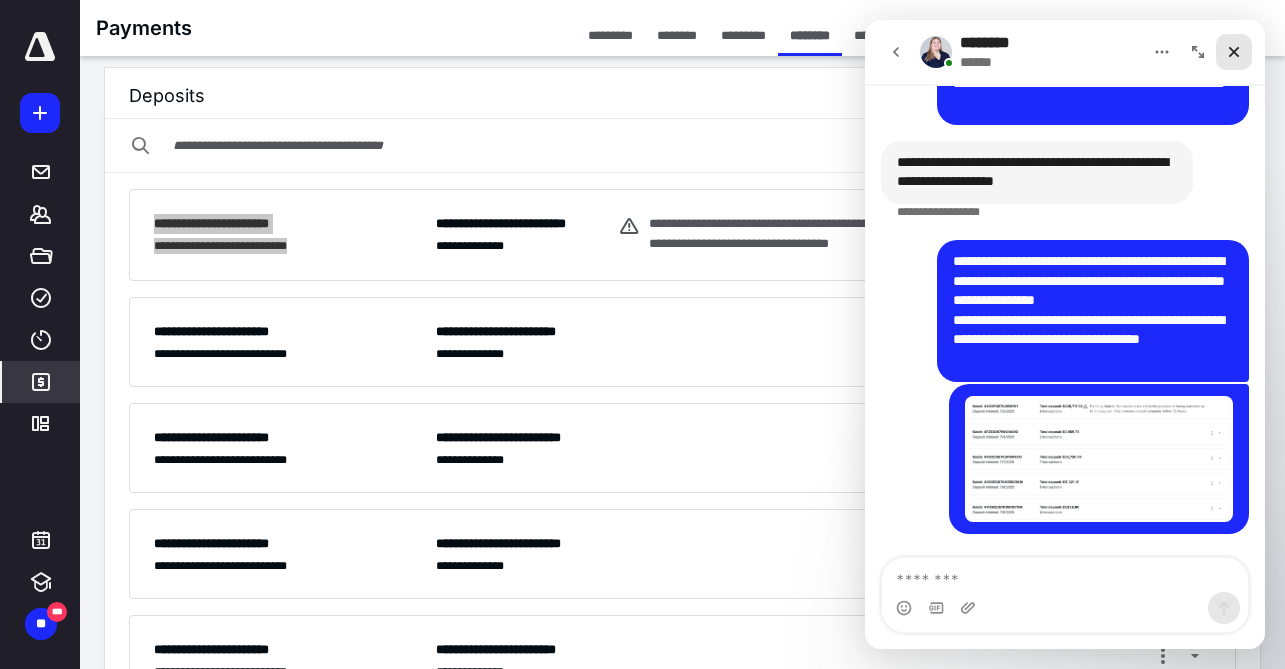 click 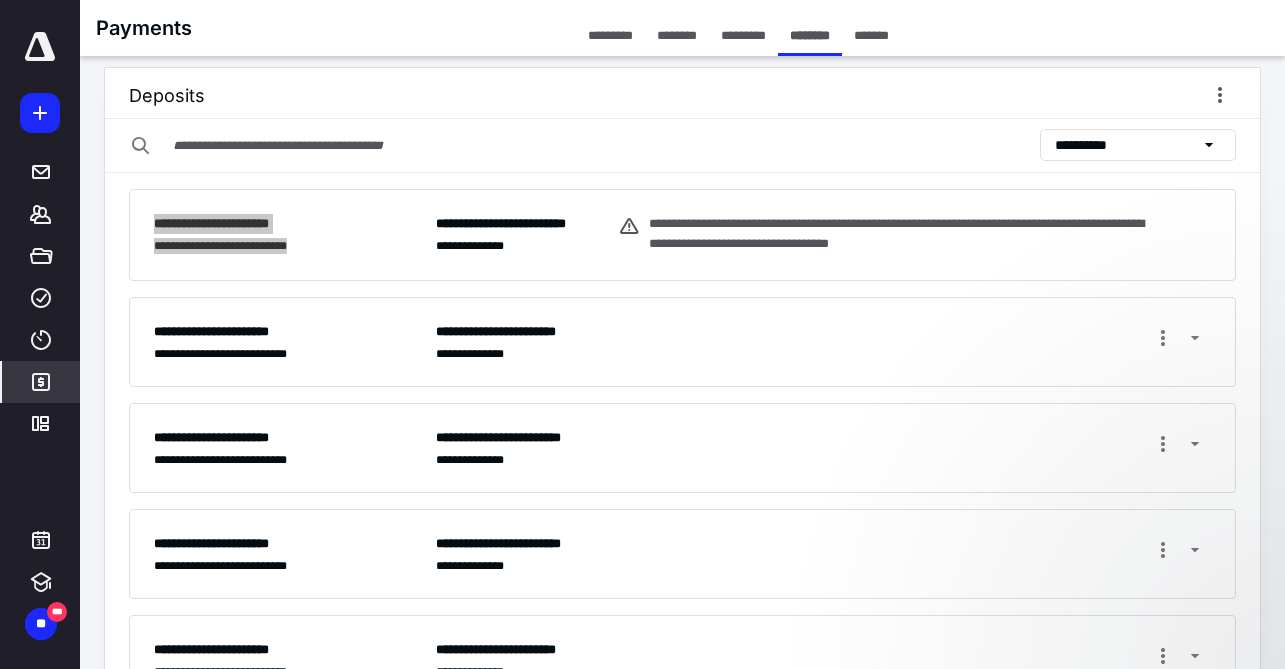 scroll, scrollTop: 0, scrollLeft: 0, axis: both 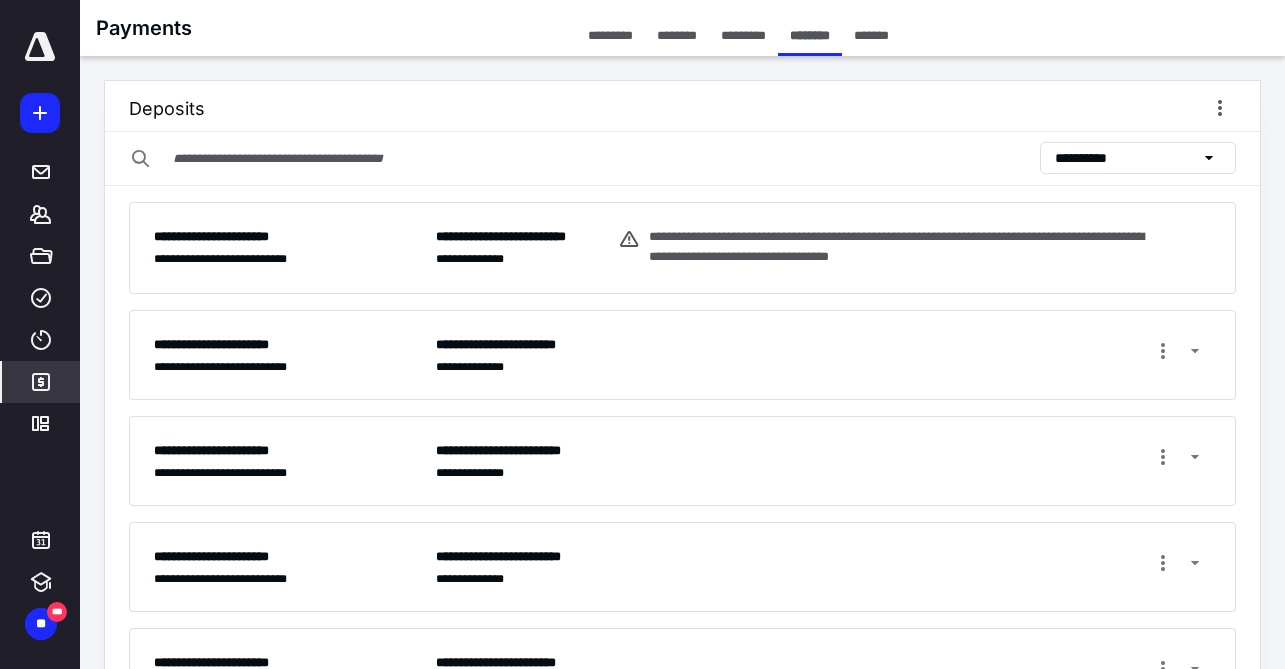 click on "**********" at bounding box center (823, 567) 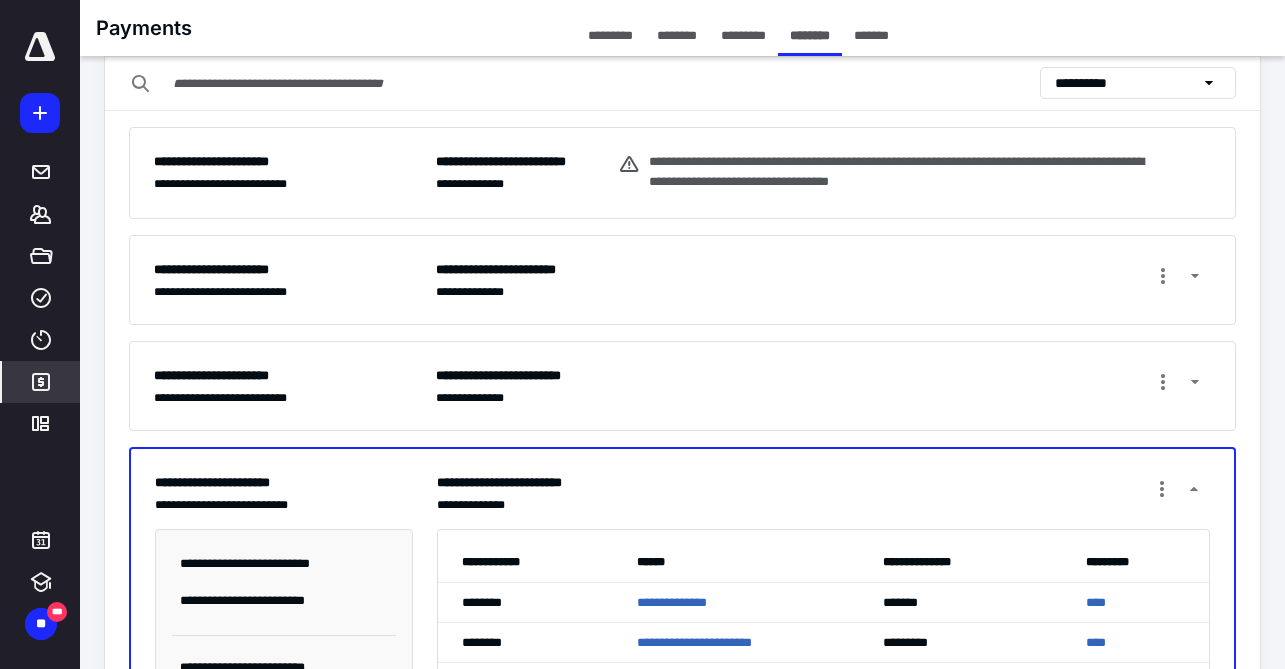 scroll, scrollTop: 0, scrollLeft: 0, axis: both 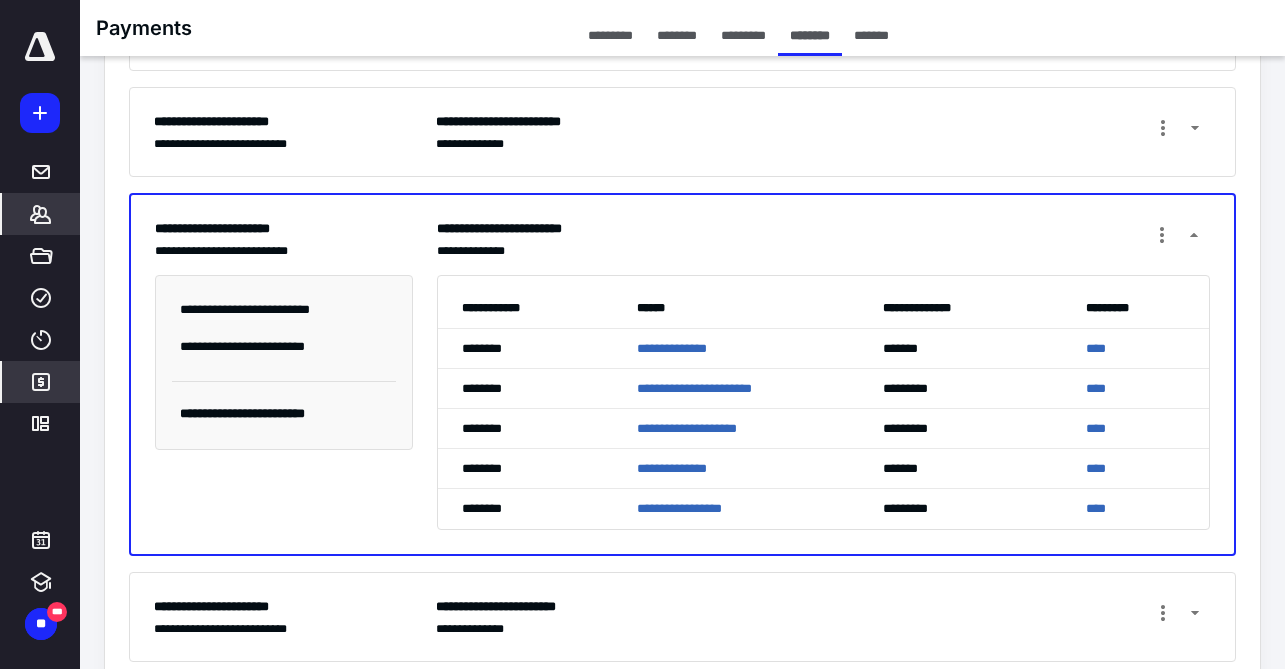 click 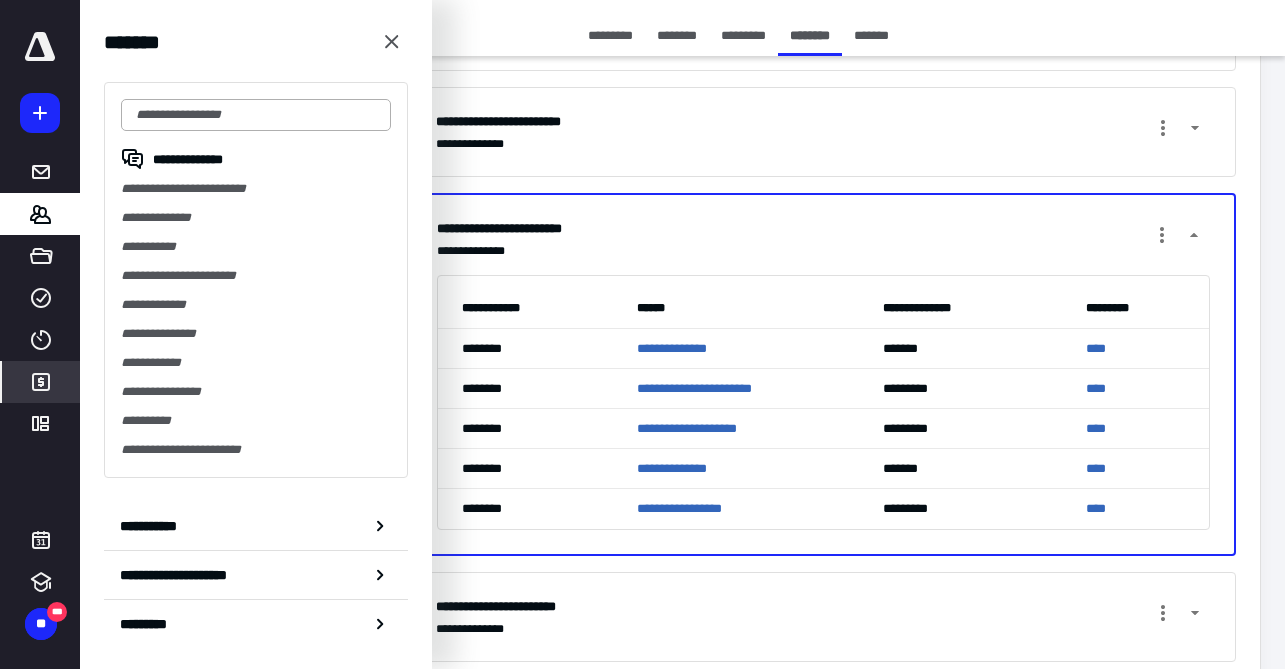 click at bounding box center (256, 115) 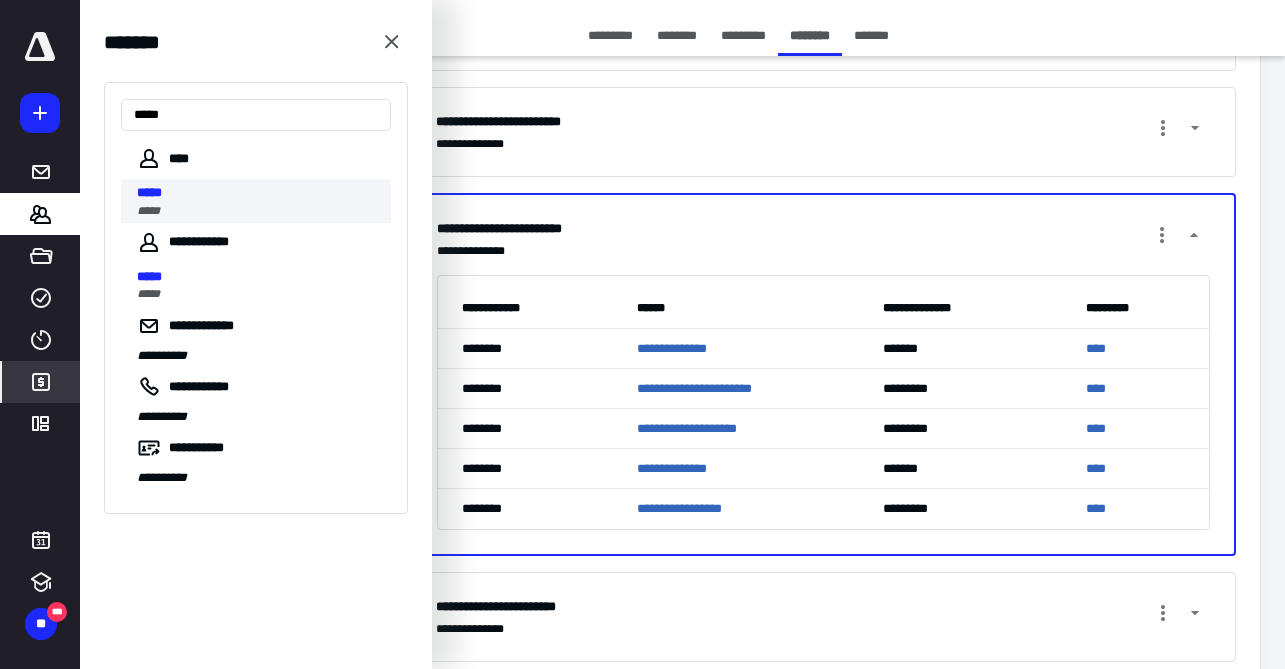 type on "*****" 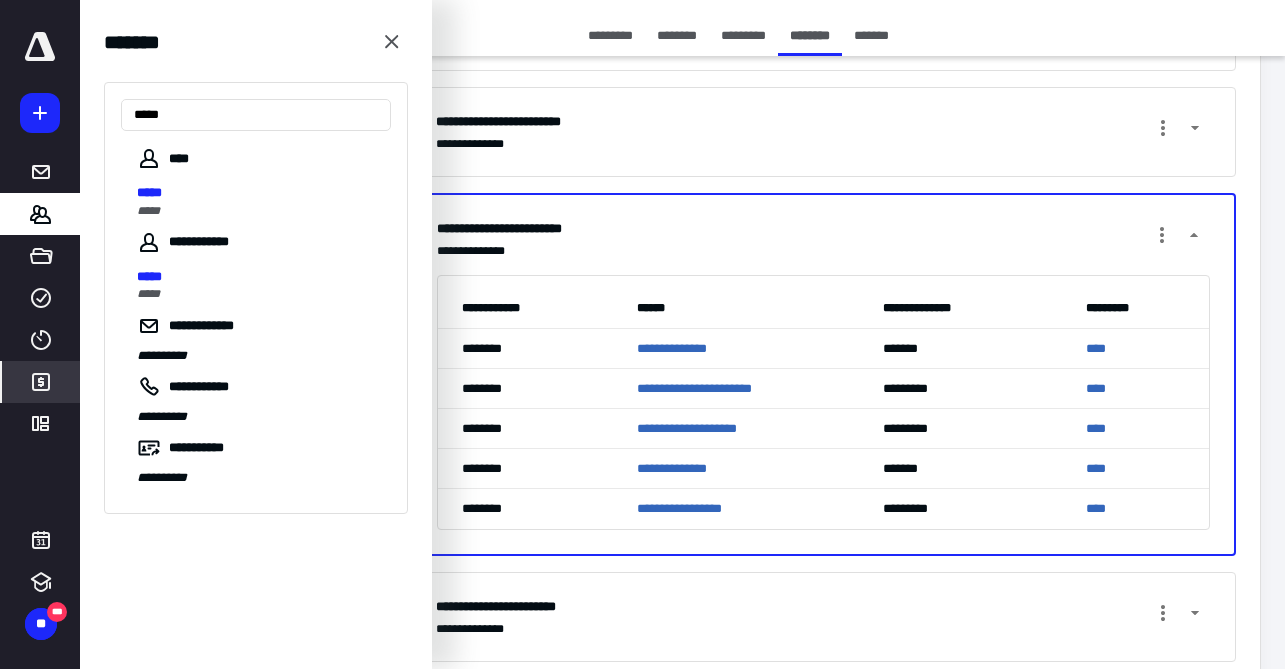 scroll, scrollTop: 0, scrollLeft: 0, axis: both 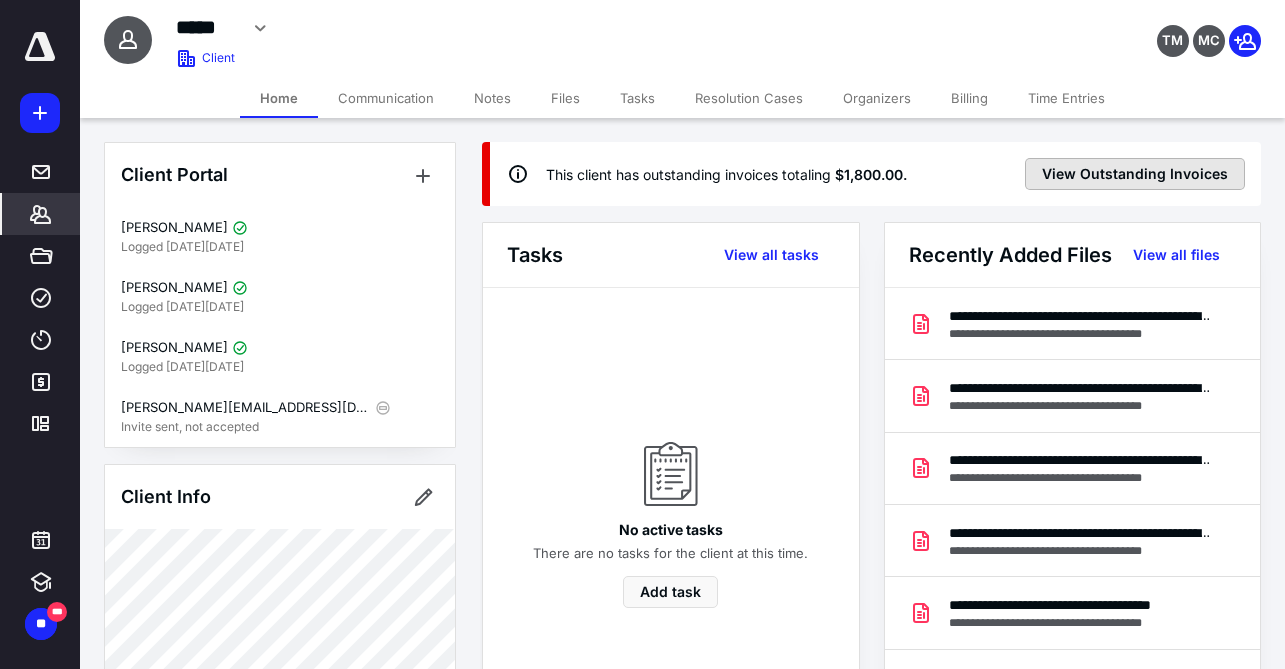 click on "View Outstanding Invoices" at bounding box center (1135, 174) 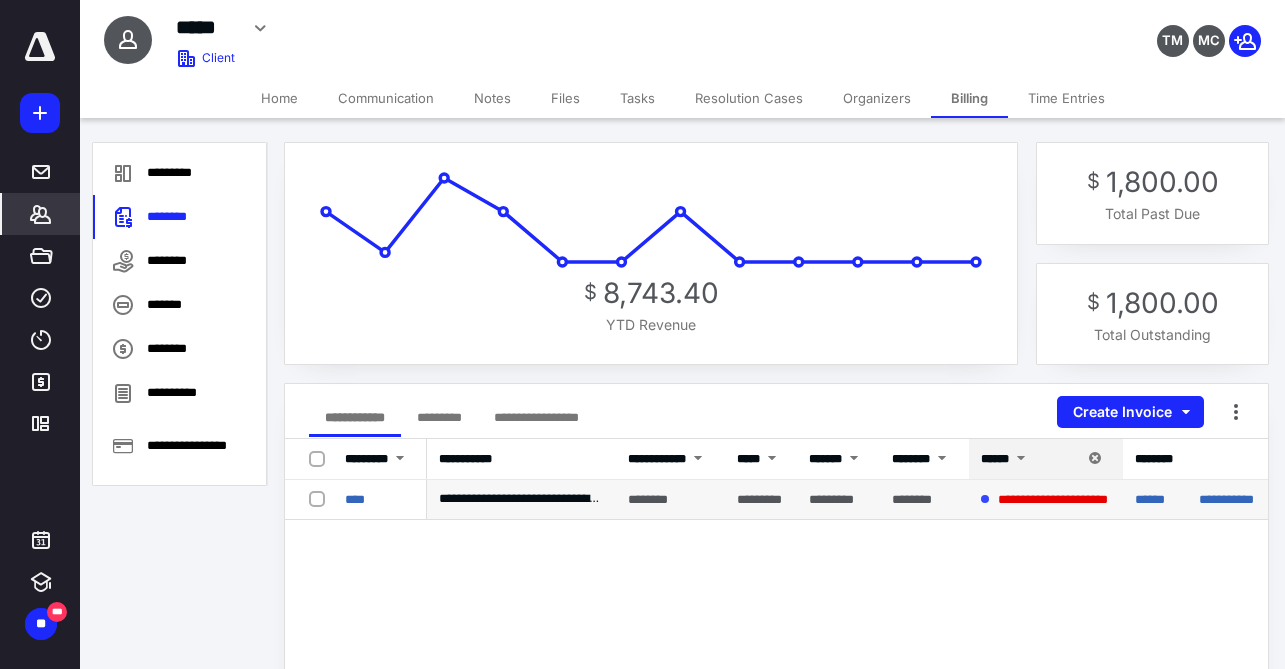 scroll, scrollTop: 0, scrollLeft: 189, axis: horizontal 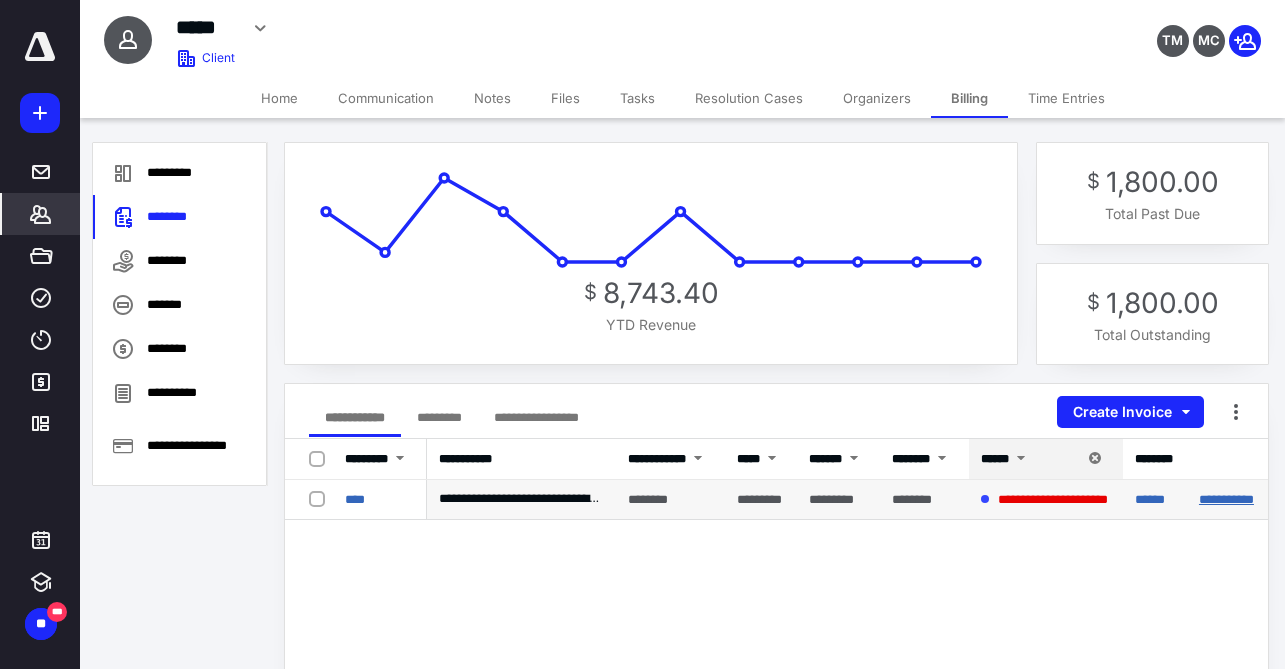 click on "**********" at bounding box center [1226, 499] 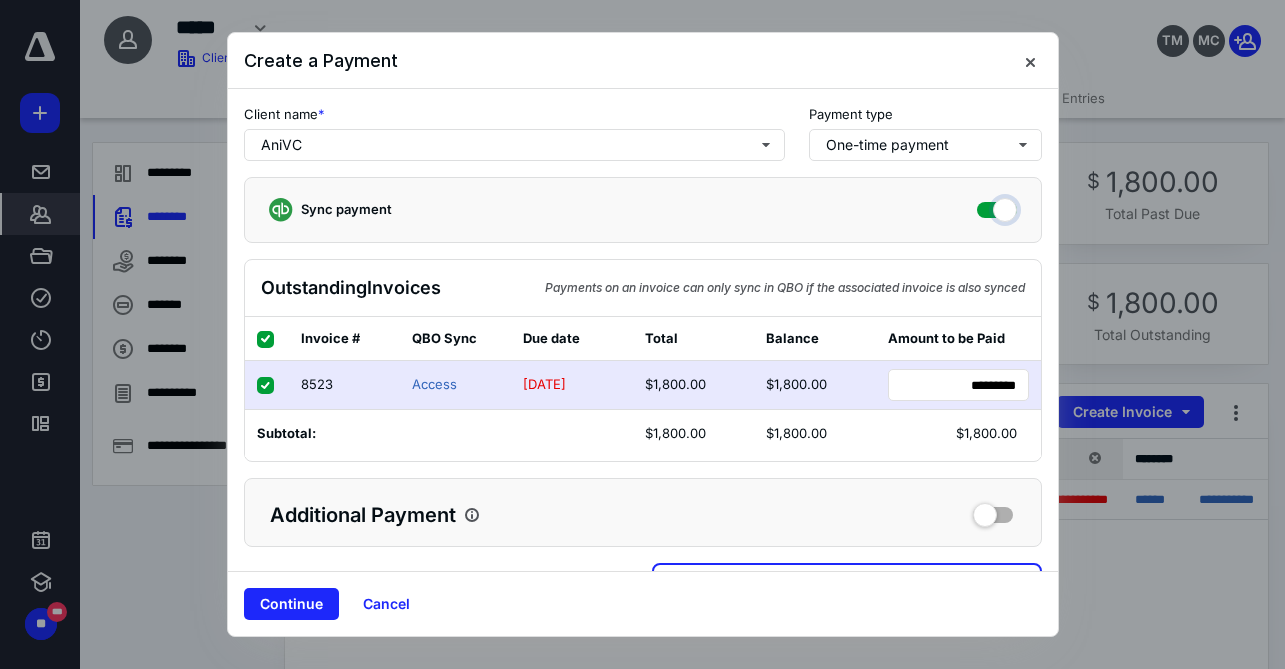 click at bounding box center [997, 207] 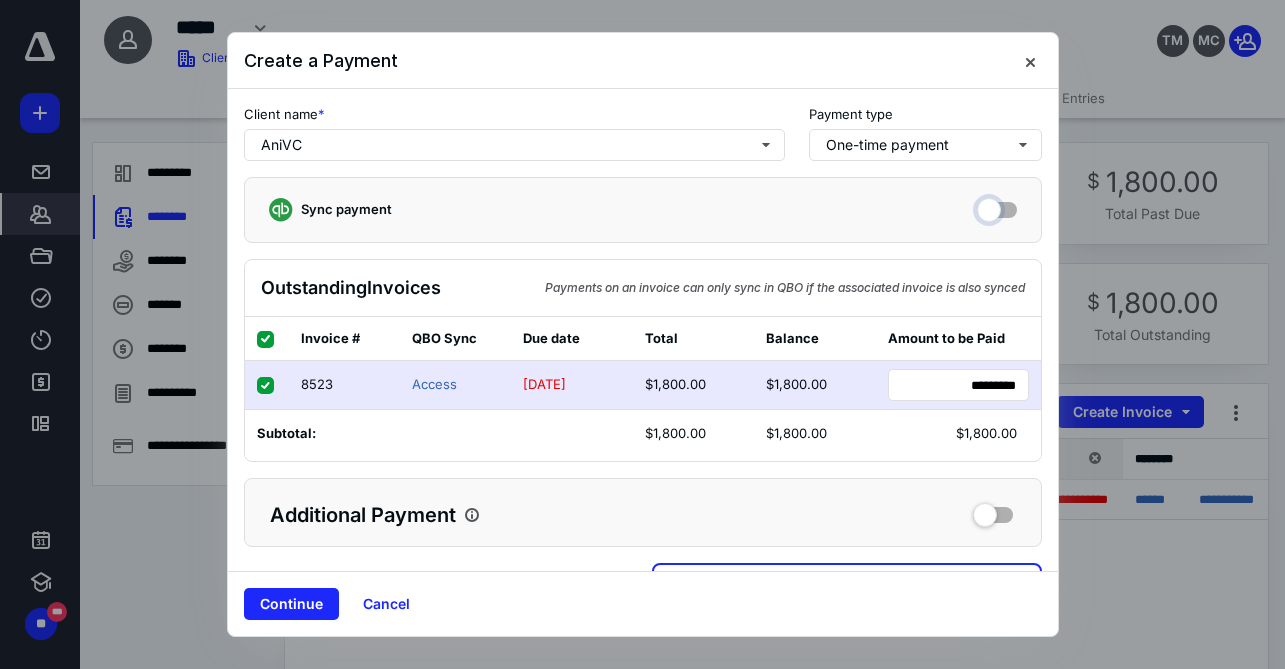 checkbox on "false" 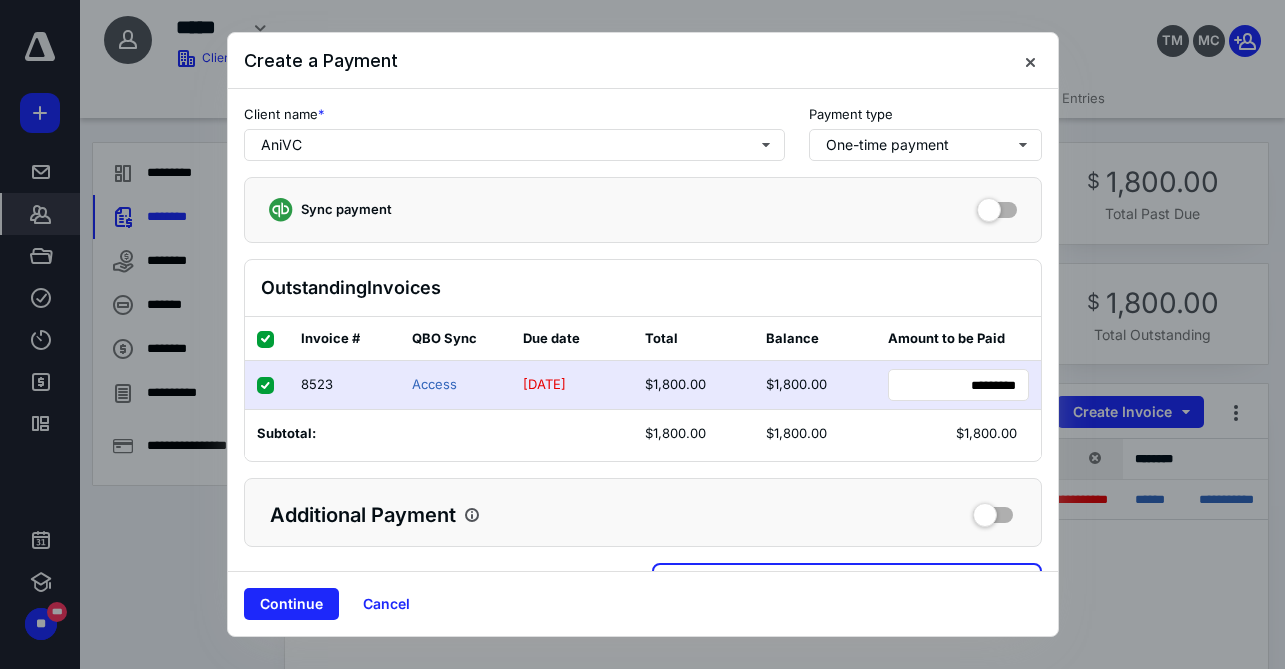 click on "Continue" at bounding box center (291, 604) 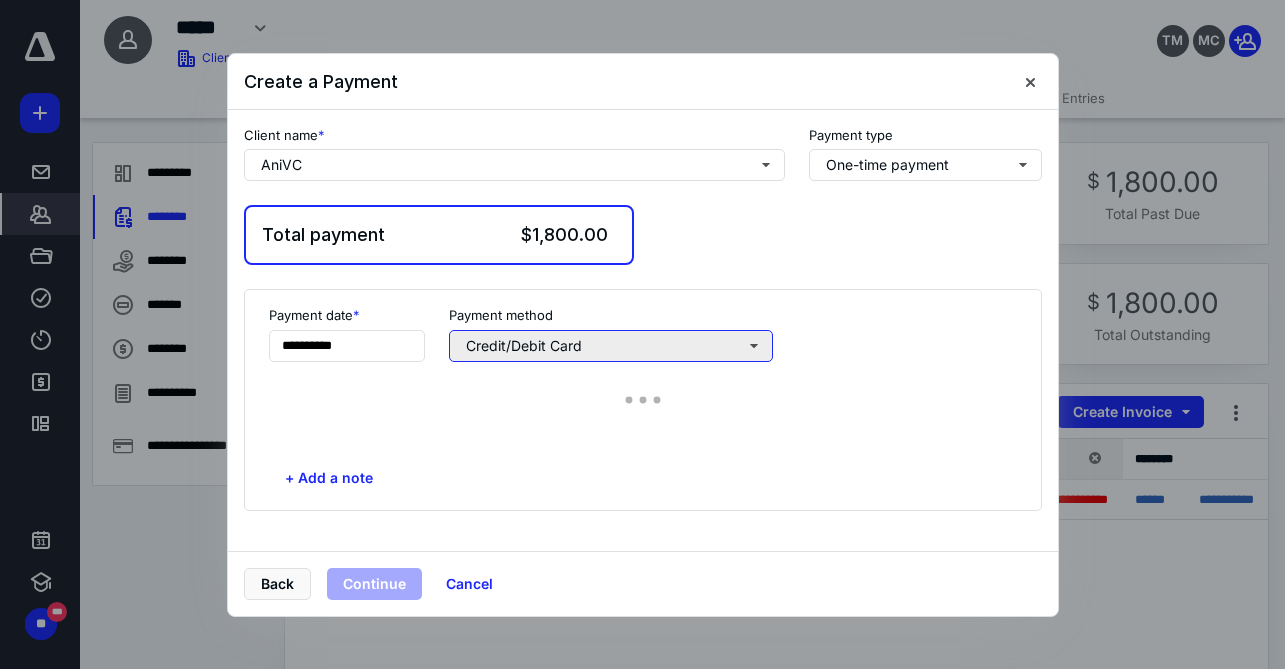 click on "Credit/Debit Card" at bounding box center (611, 346) 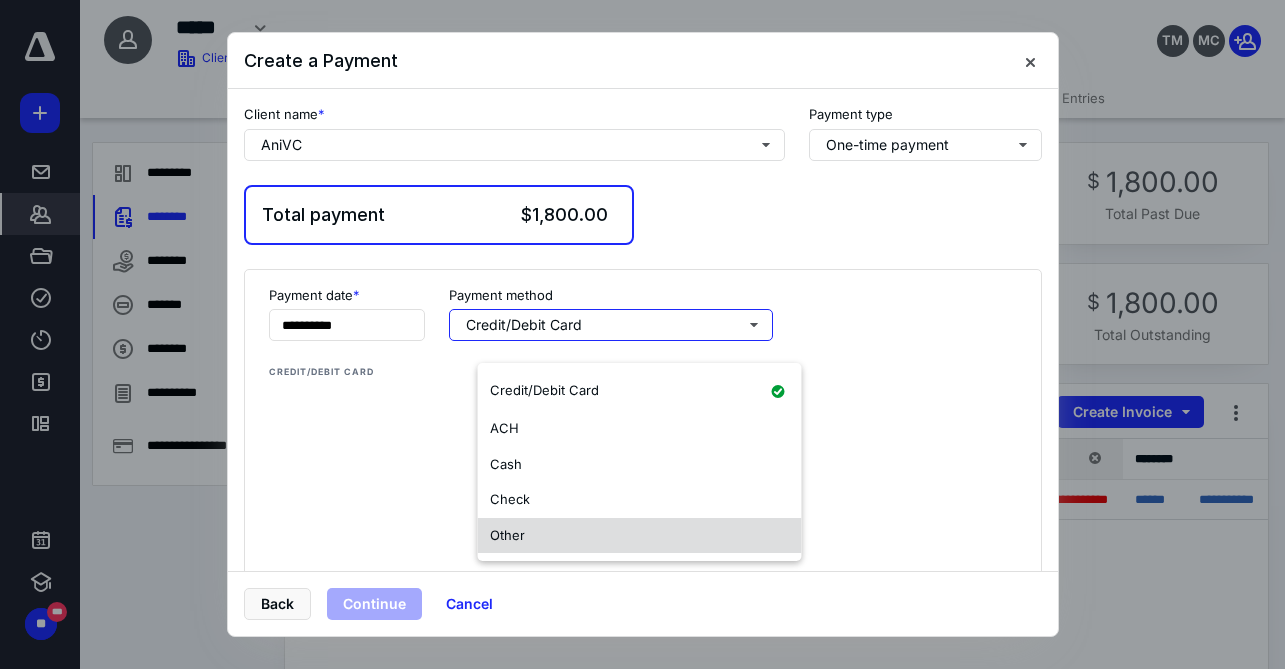 click on "Other" at bounding box center (640, 536) 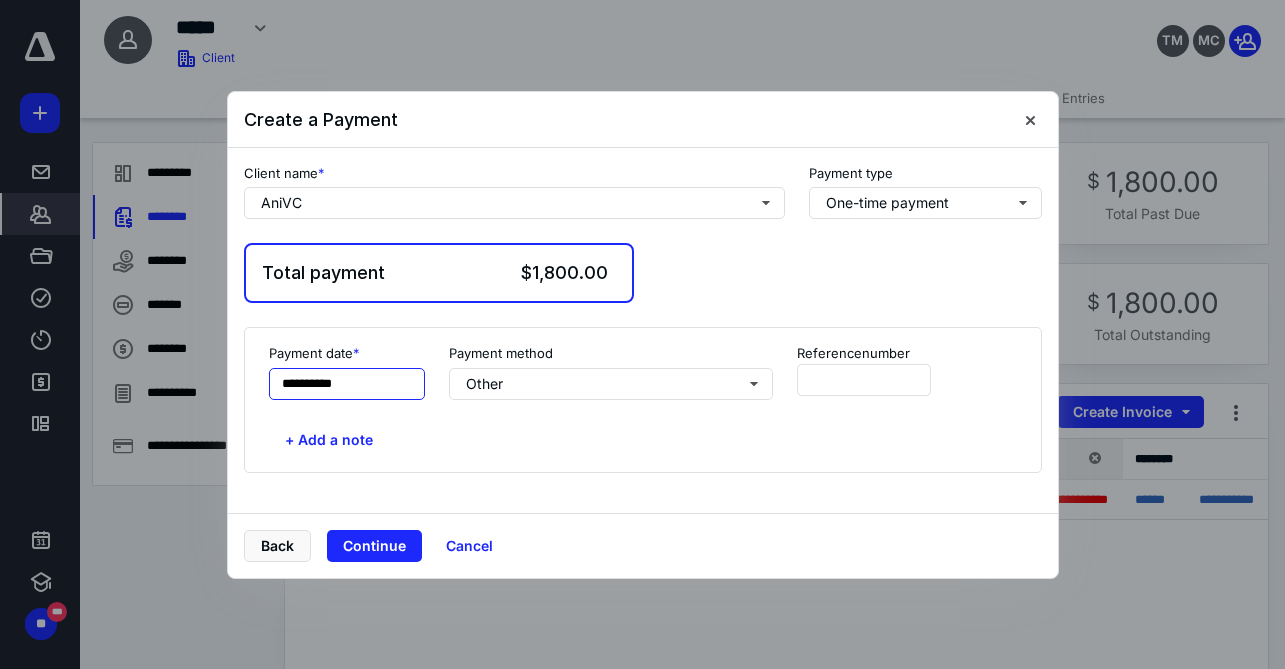click on "**********" at bounding box center [347, 384] 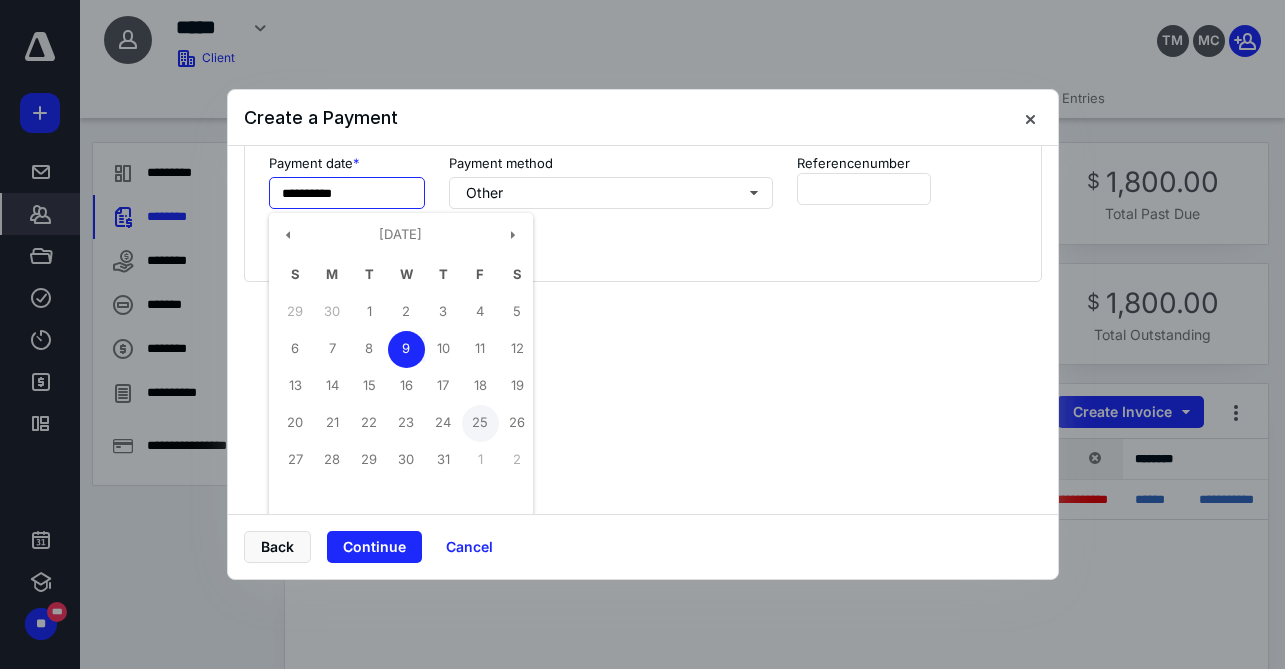 scroll, scrollTop: 201, scrollLeft: 0, axis: vertical 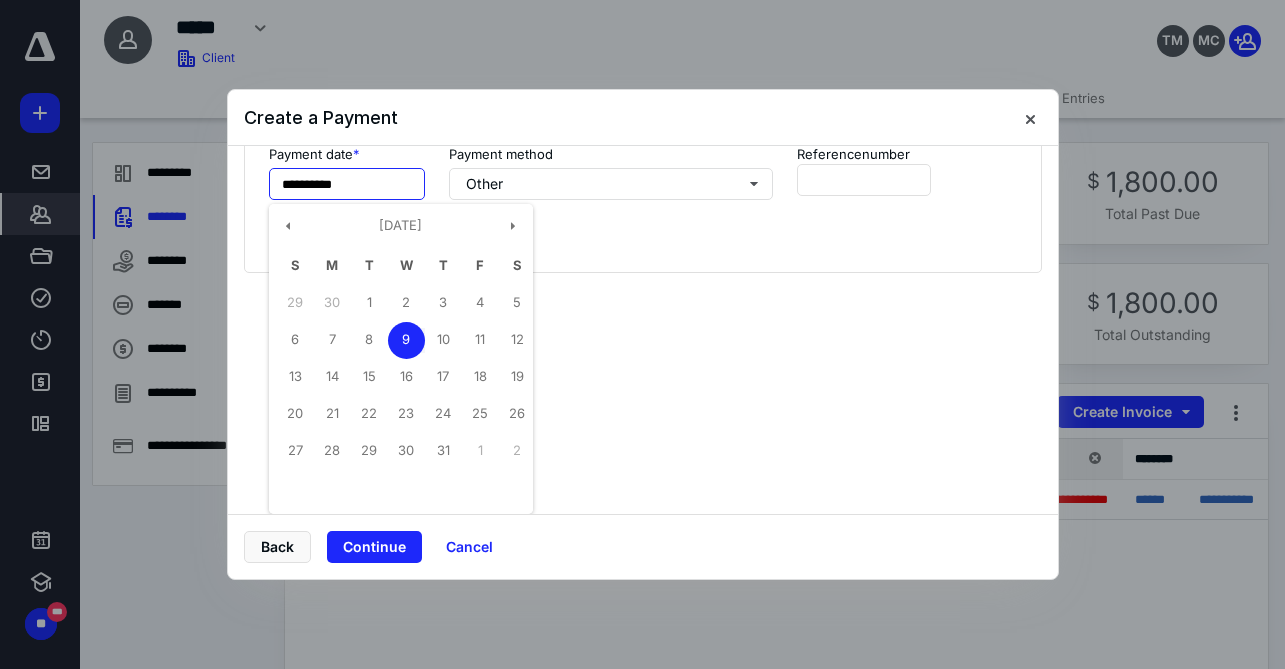 drag, startPoint x: 331, startPoint y: 340, endPoint x: 341, endPoint y: 365, distance: 26.925823 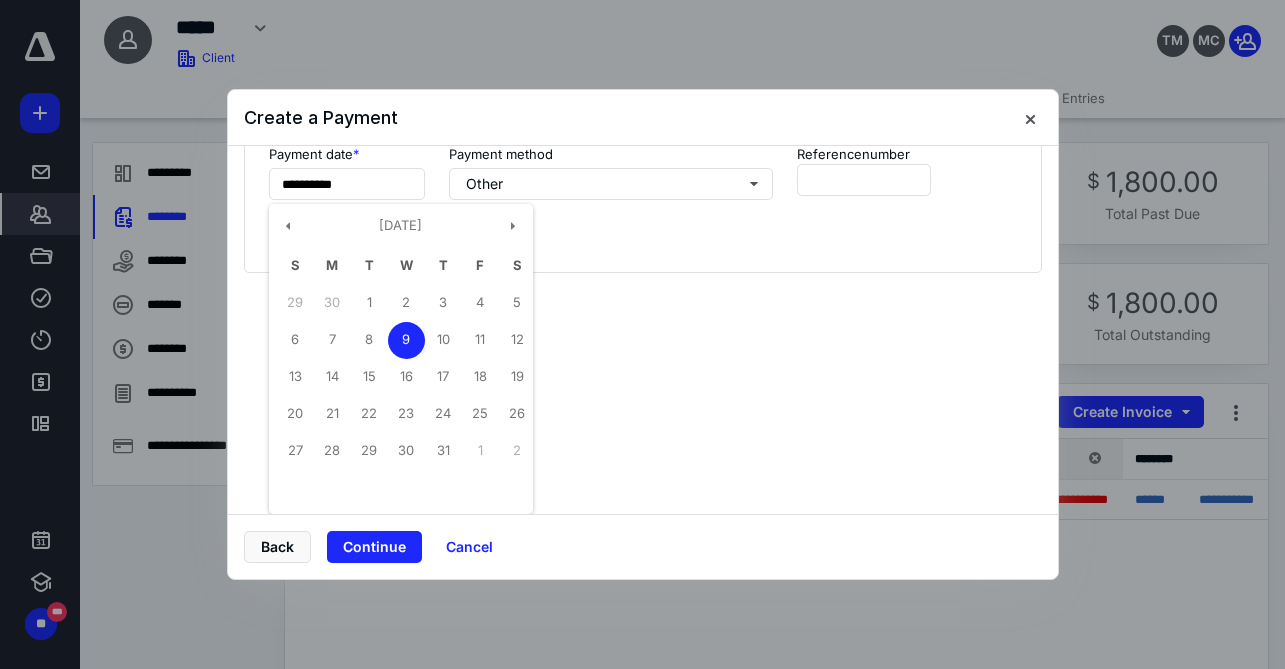 type on "**********" 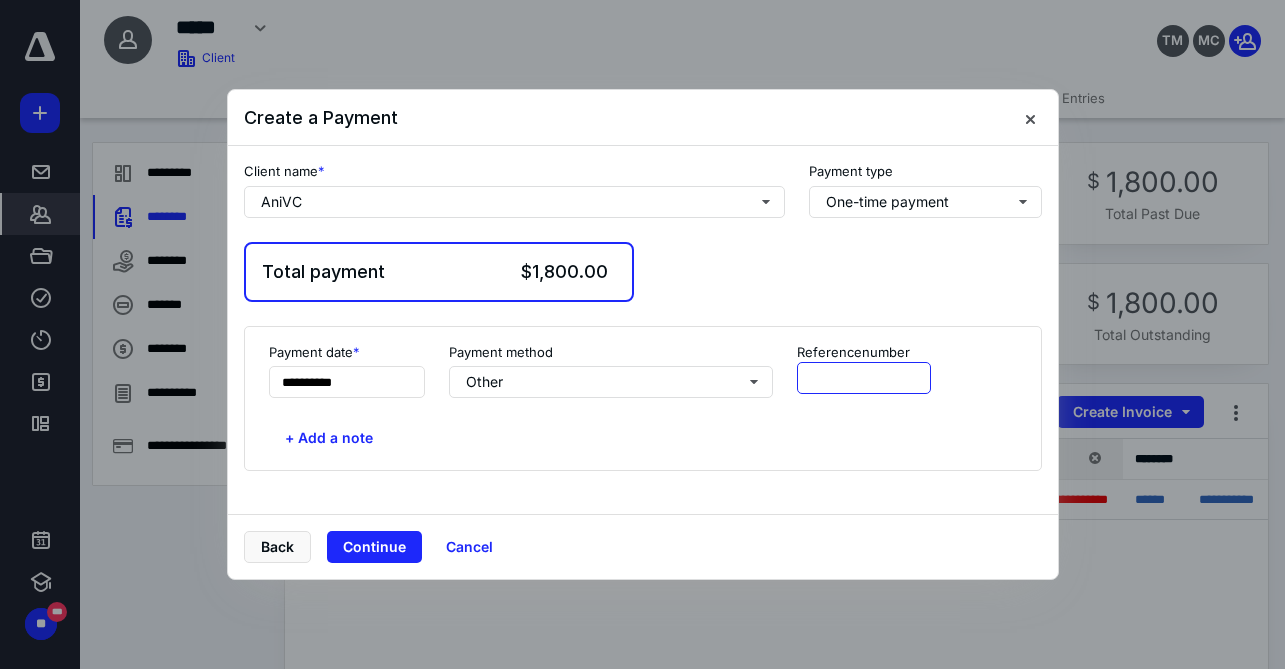 click at bounding box center [864, 378] 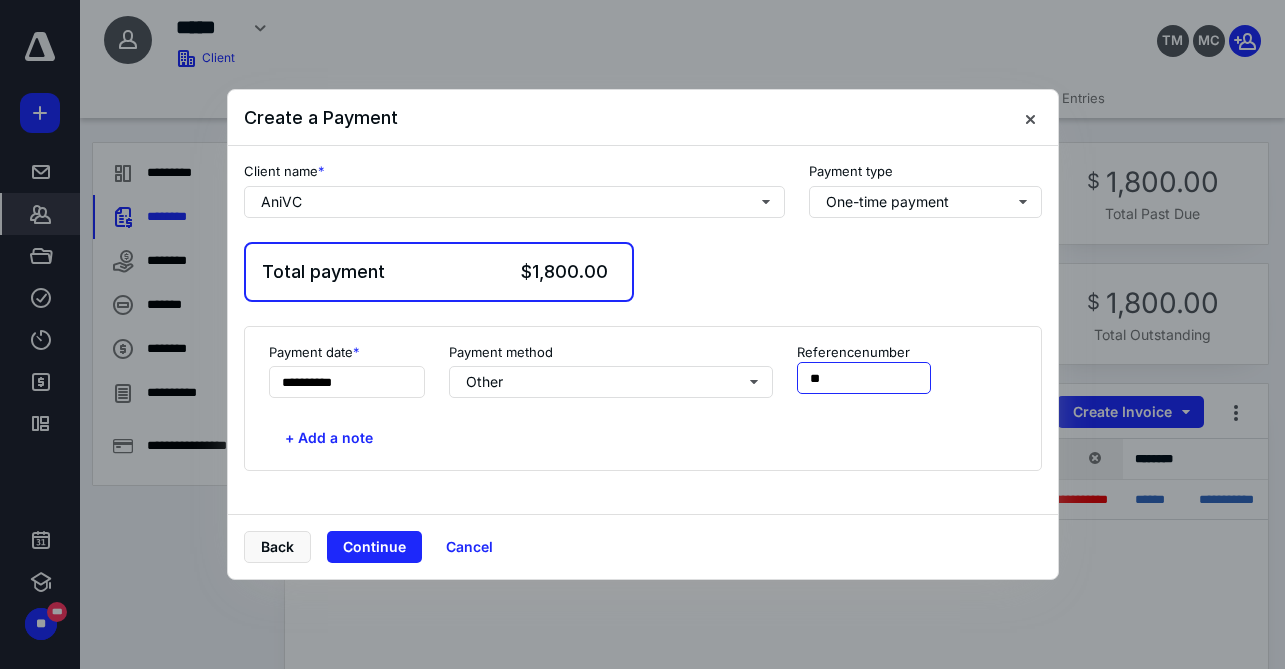 scroll, scrollTop: 3441, scrollLeft: 0, axis: vertical 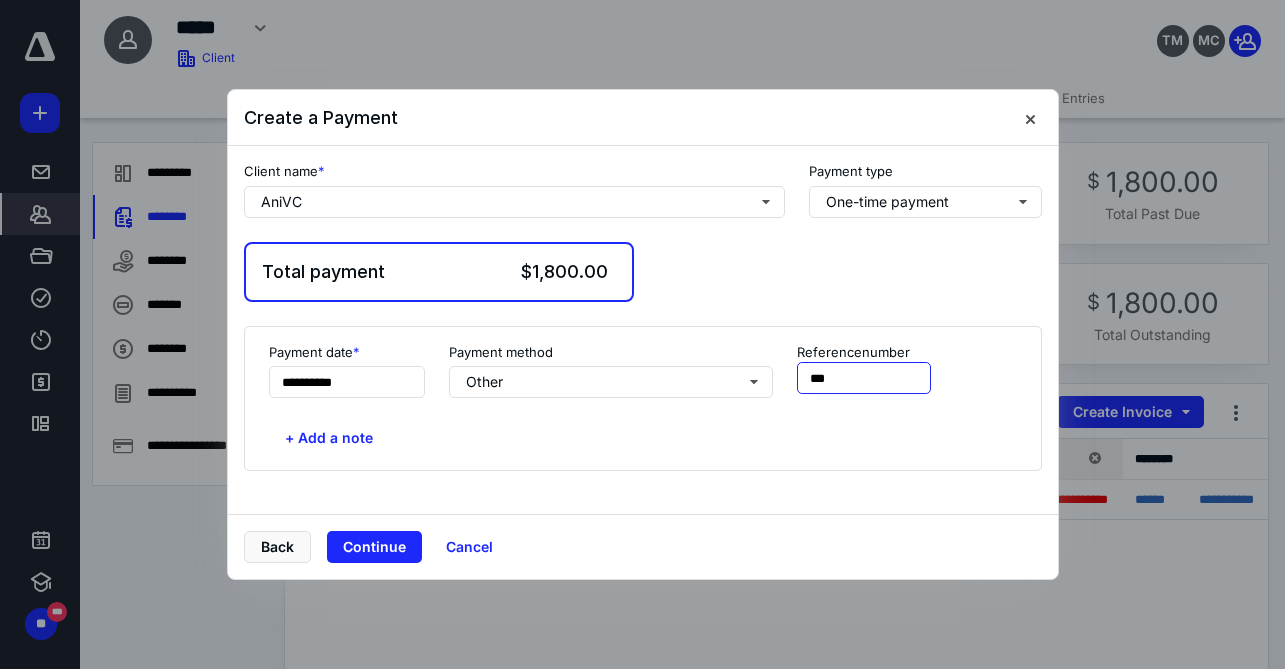 type on "***" 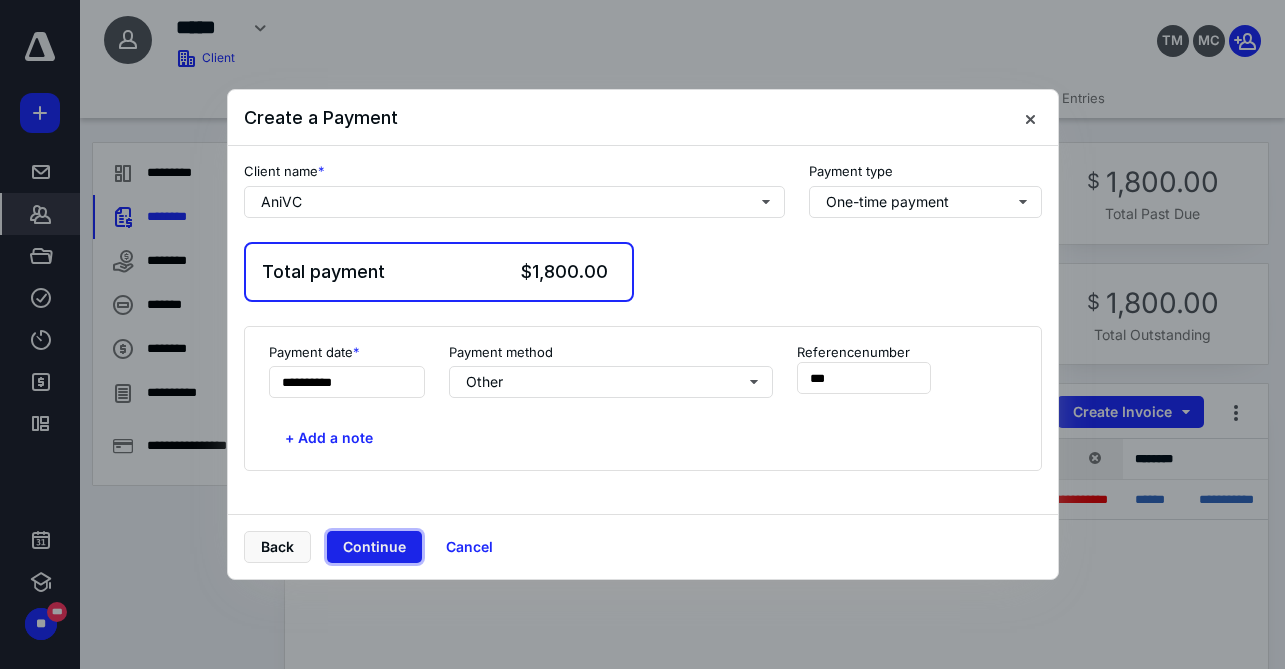 click on "Continue" at bounding box center [374, 547] 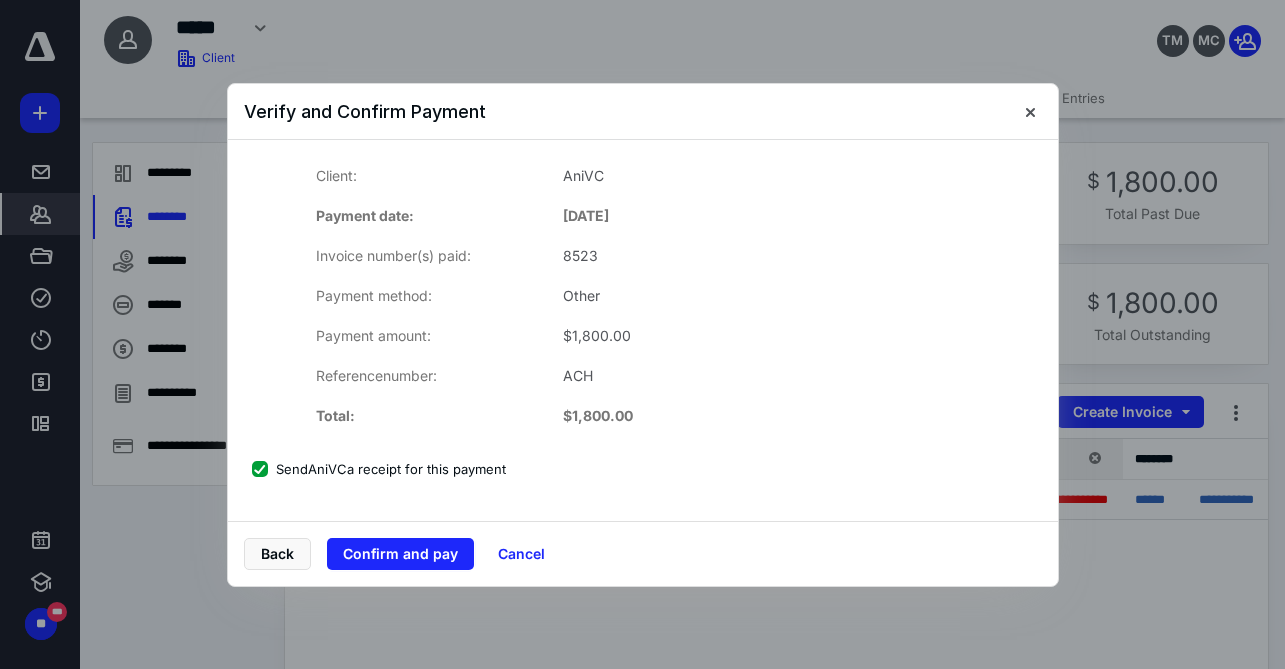 click on "Confirm and pay" at bounding box center [400, 554] 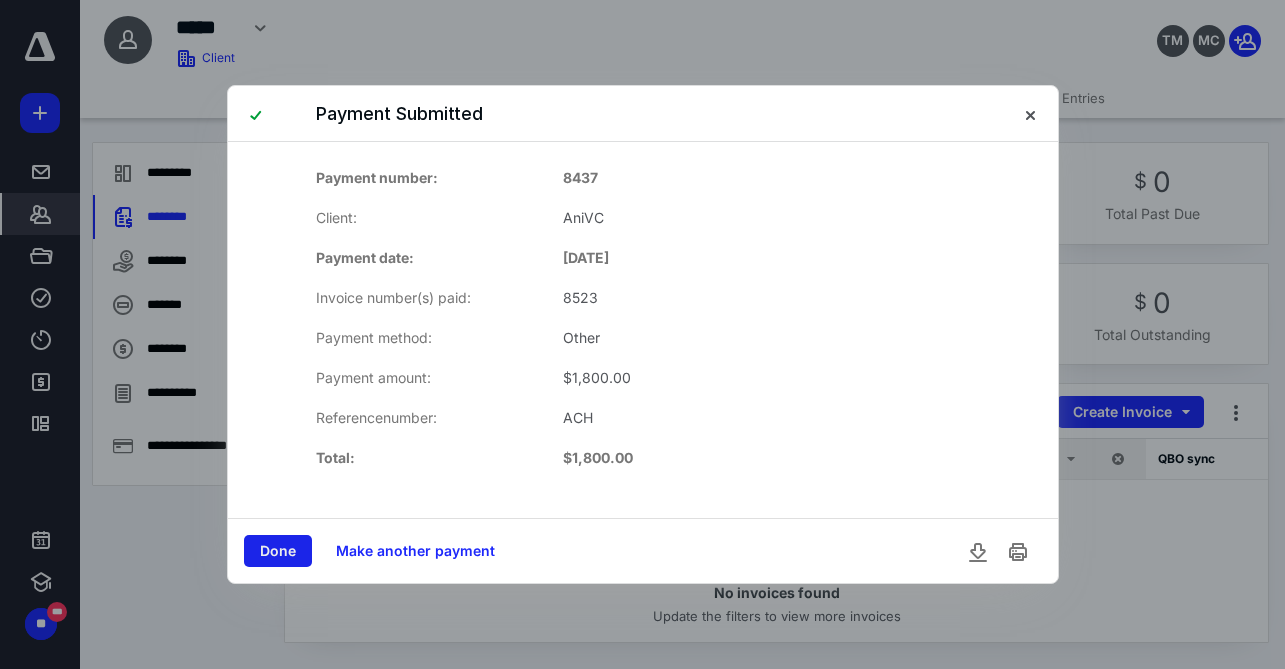 click on "Done" at bounding box center (278, 551) 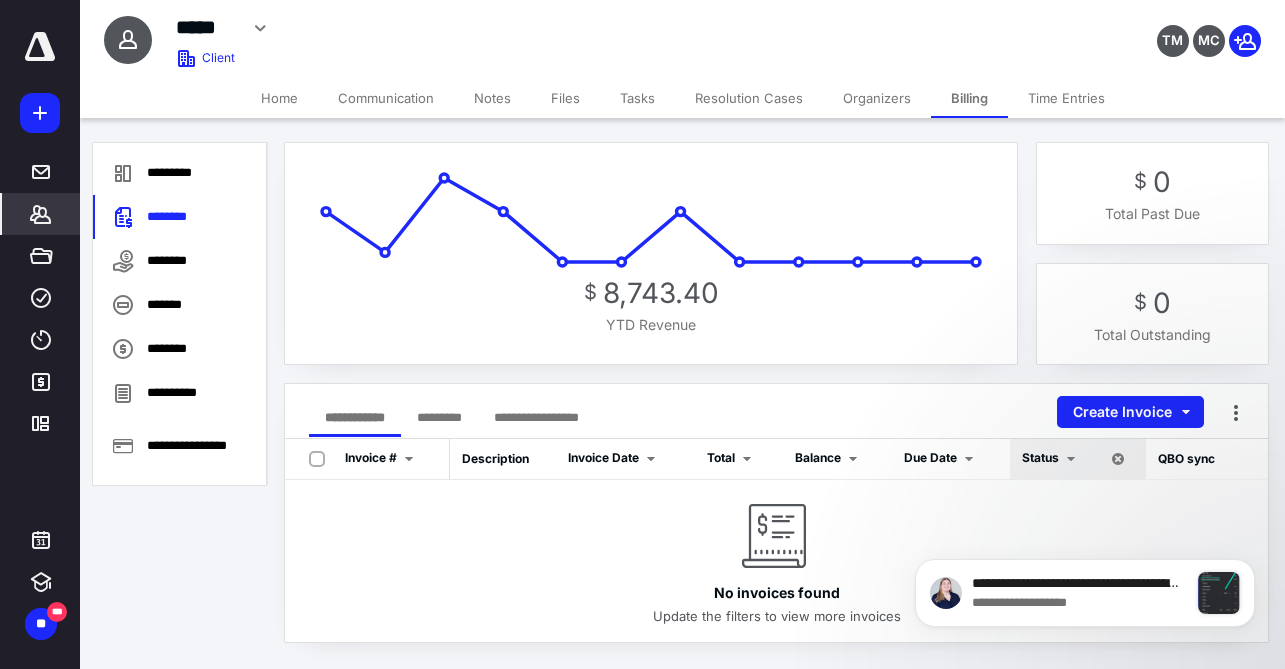 scroll, scrollTop: 0, scrollLeft: 0, axis: both 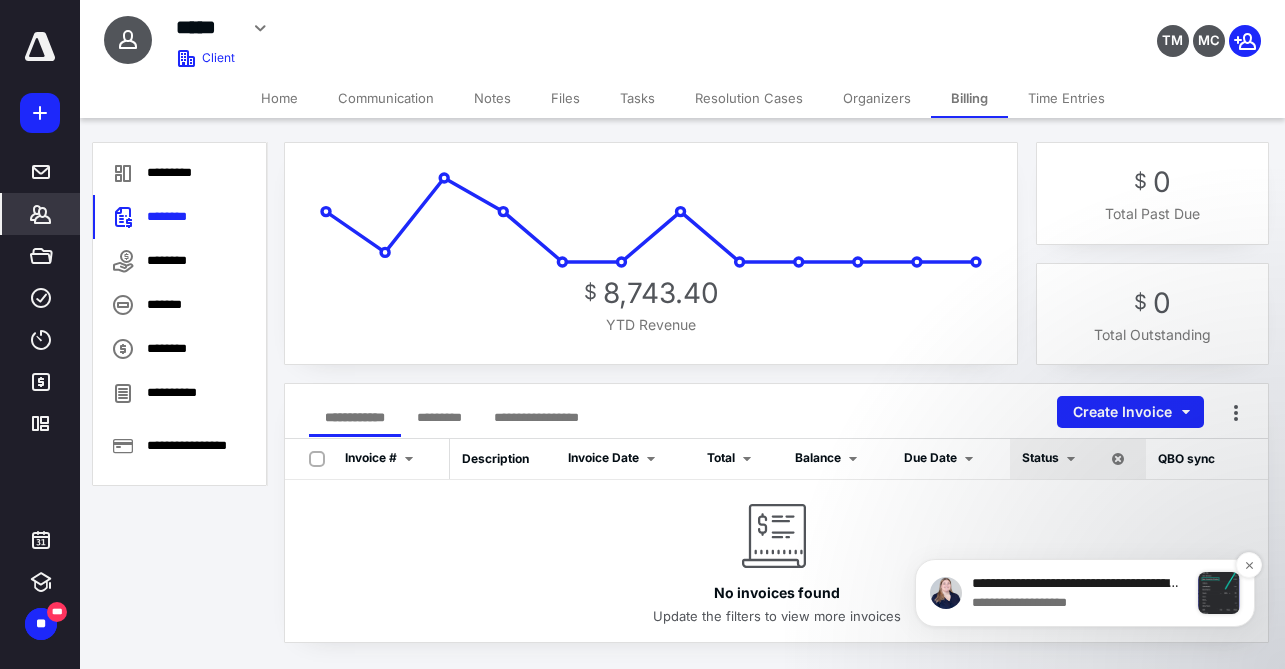 click on "**********" at bounding box center (1080, 584) 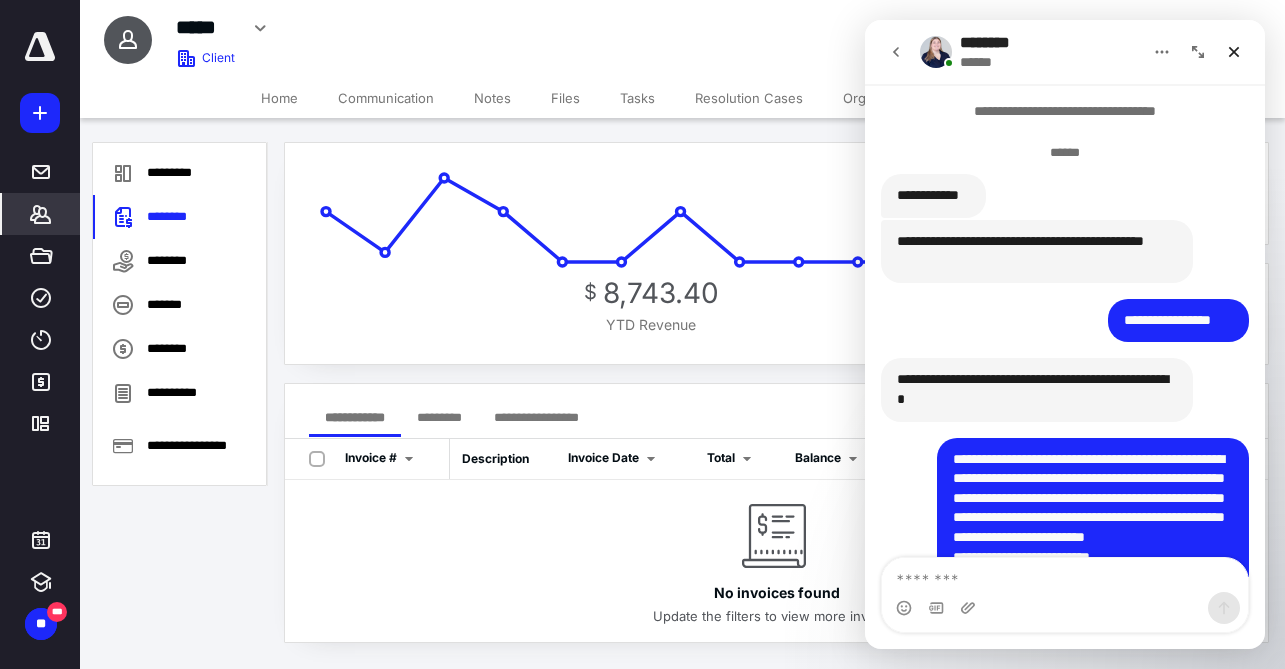 scroll, scrollTop: 193, scrollLeft: 0, axis: vertical 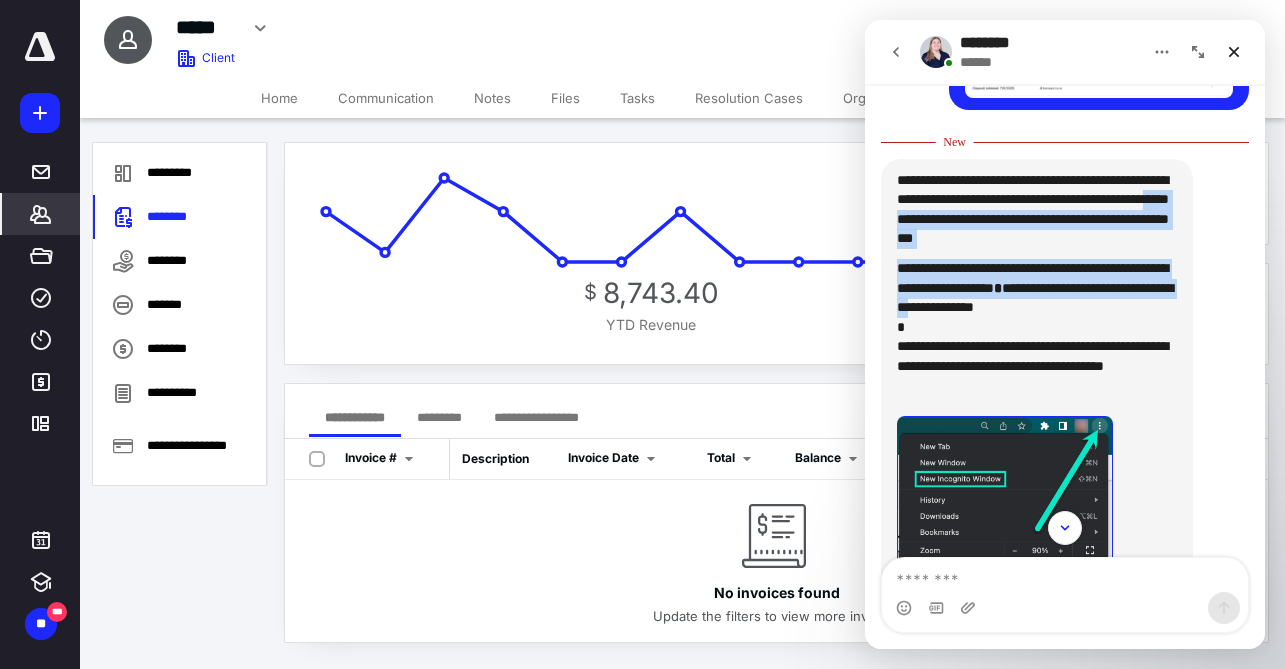 drag, startPoint x: 1037, startPoint y: 214, endPoint x: 1144, endPoint y: 298, distance: 136.03308 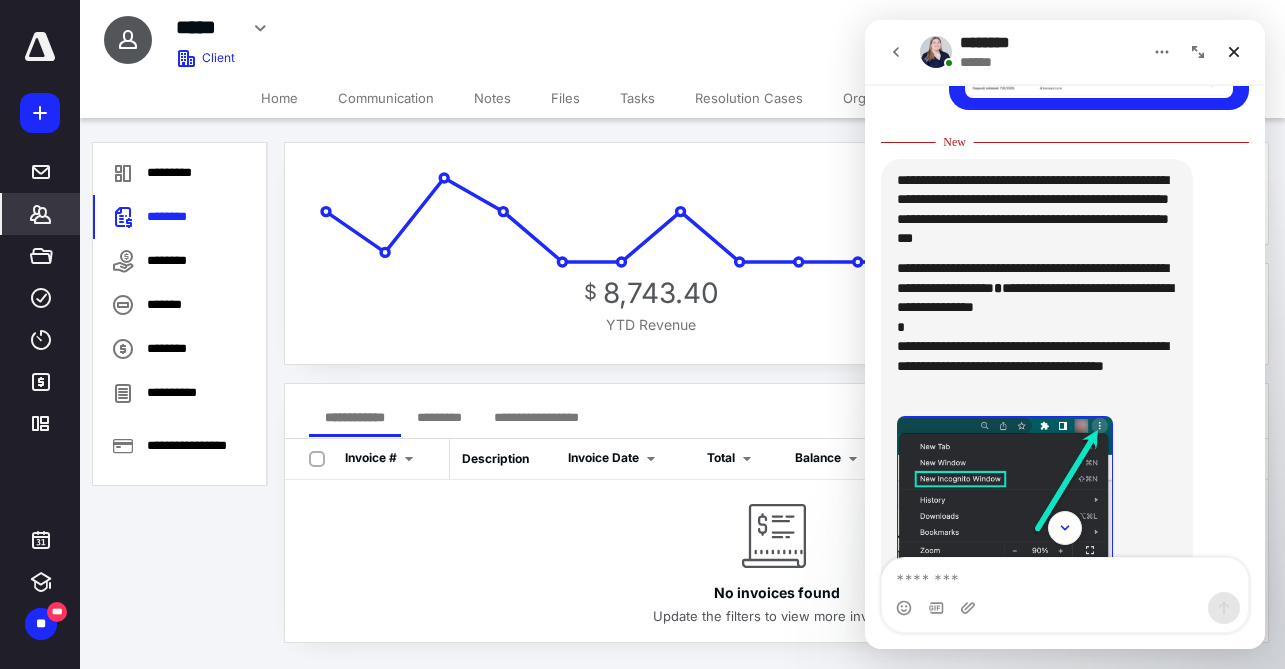 click on "**********" at bounding box center [1037, 337] 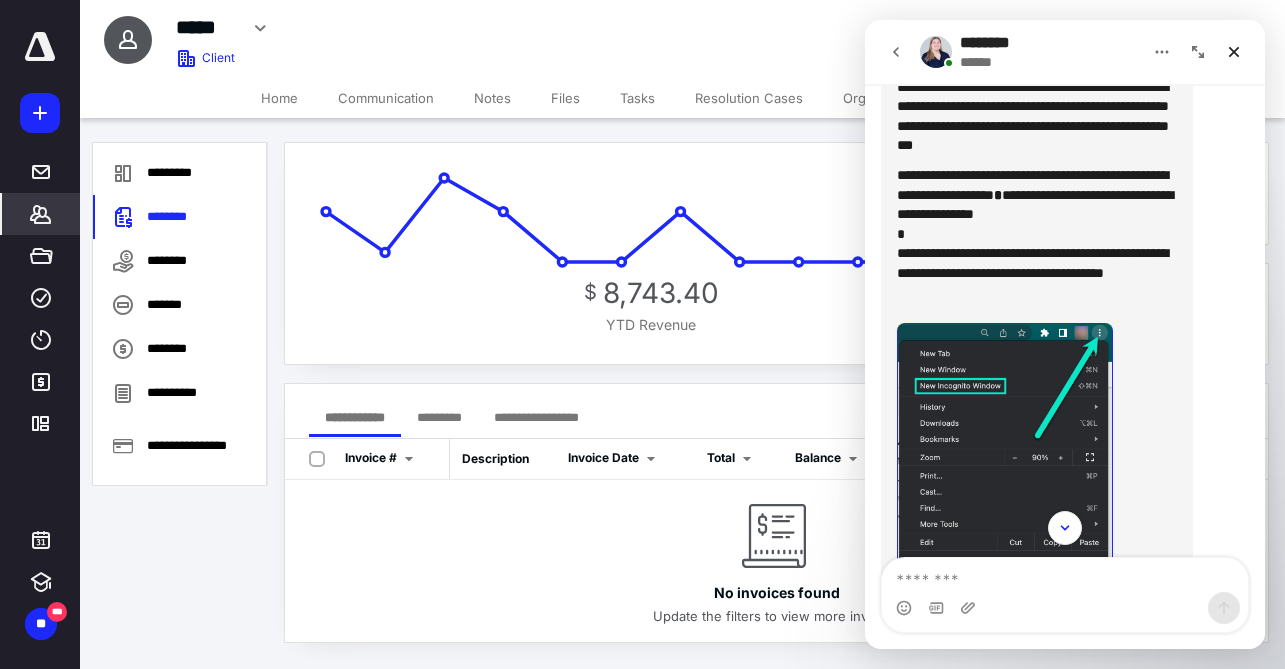 scroll, scrollTop: 3865, scrollLeft: 0, axis: vertical 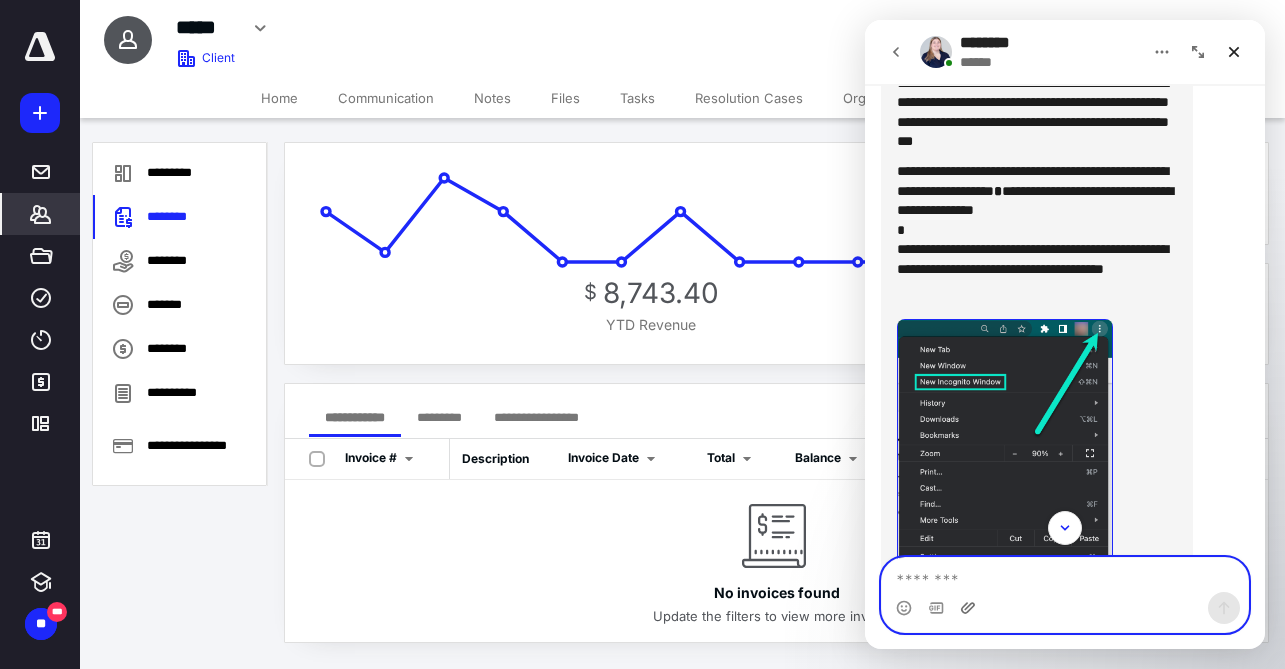 click 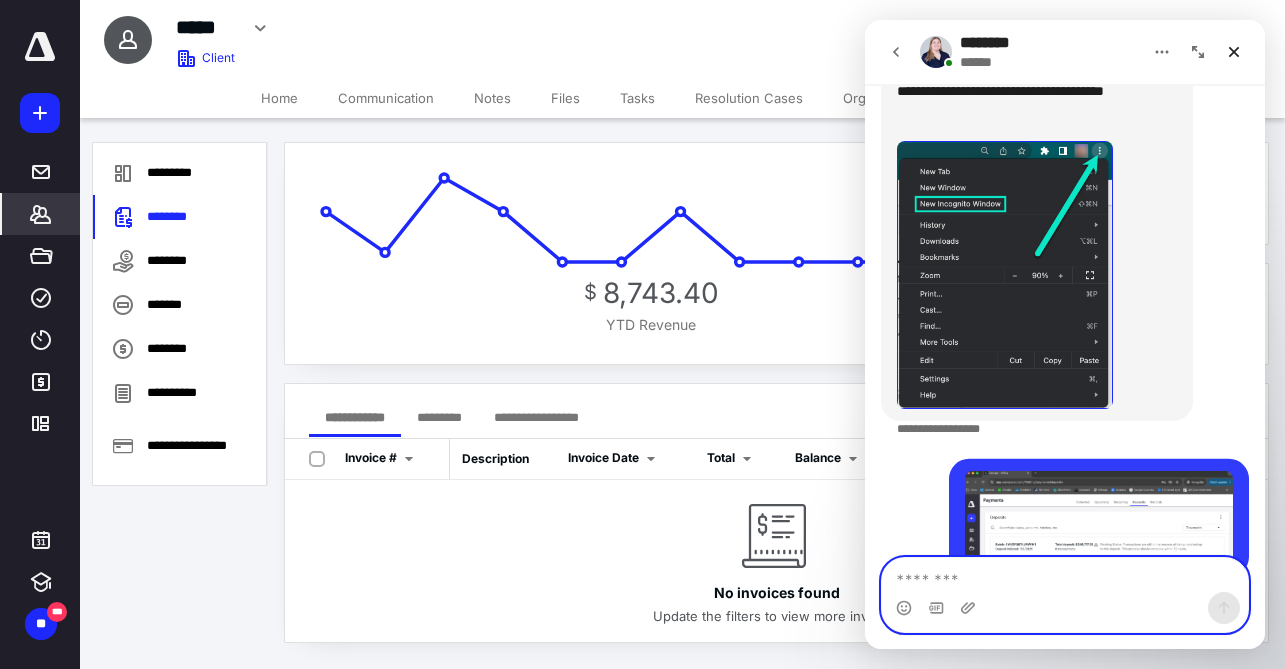 scroll, scrollTop: 4052, scrollLeft: 0, axis: vertical 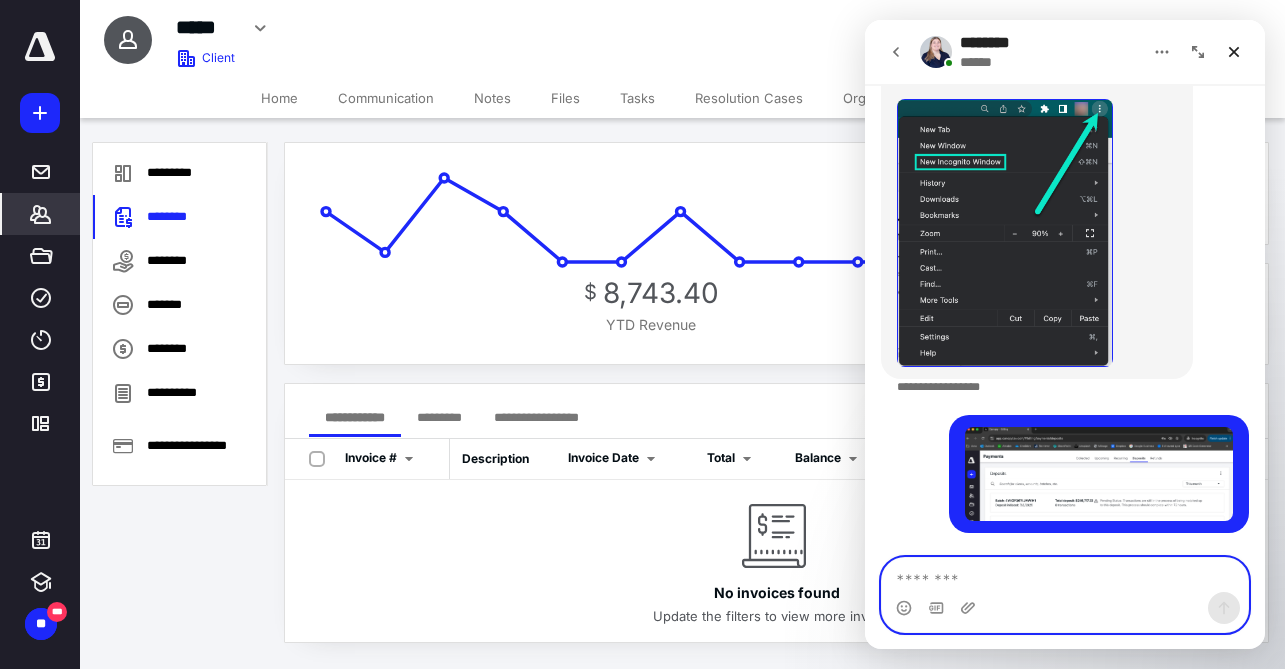 click at bounding box center (1065, 575) 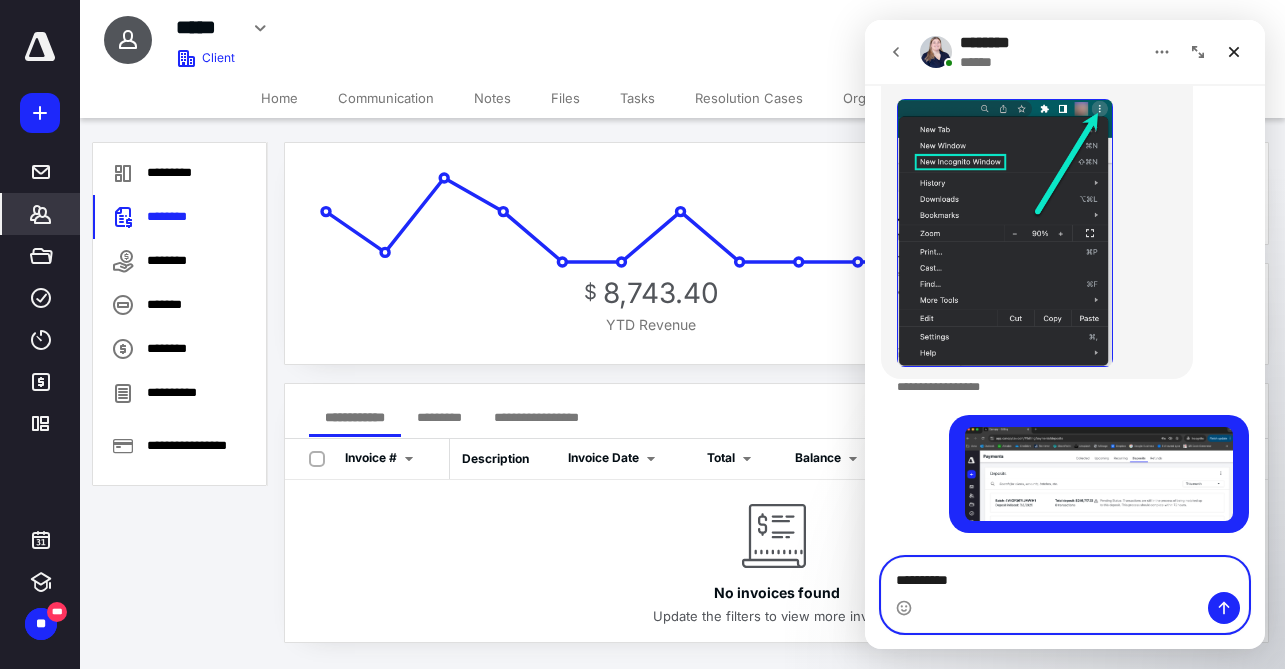 type on "**********" 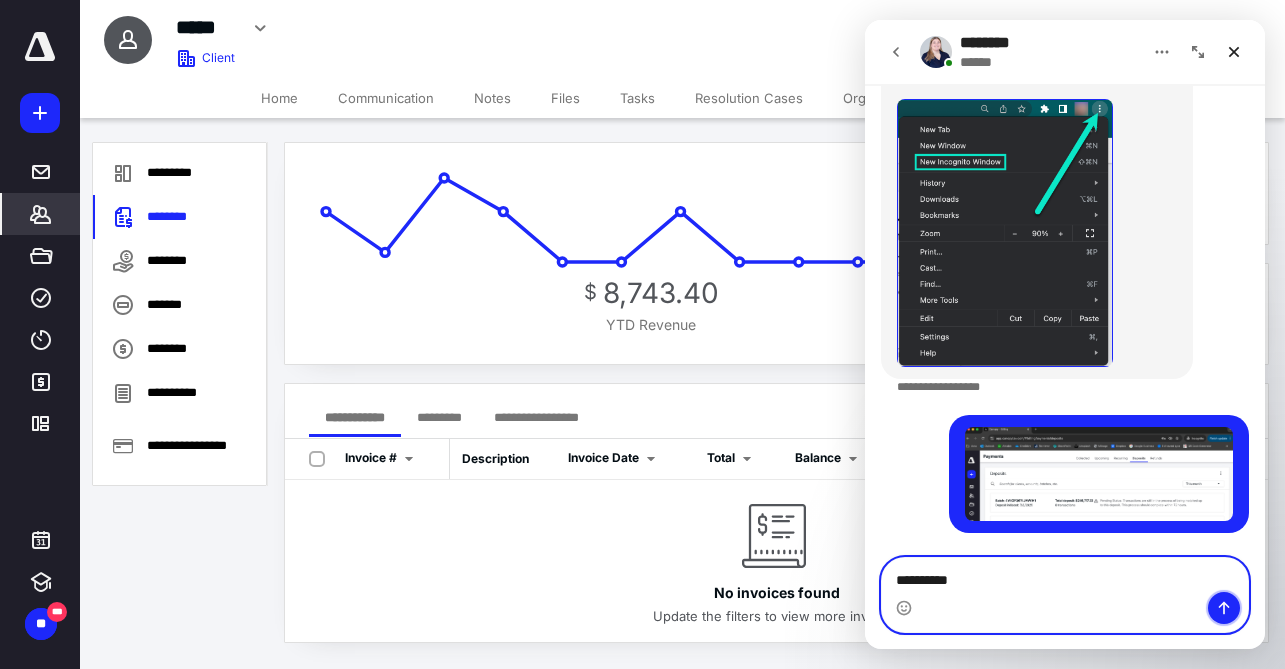 click 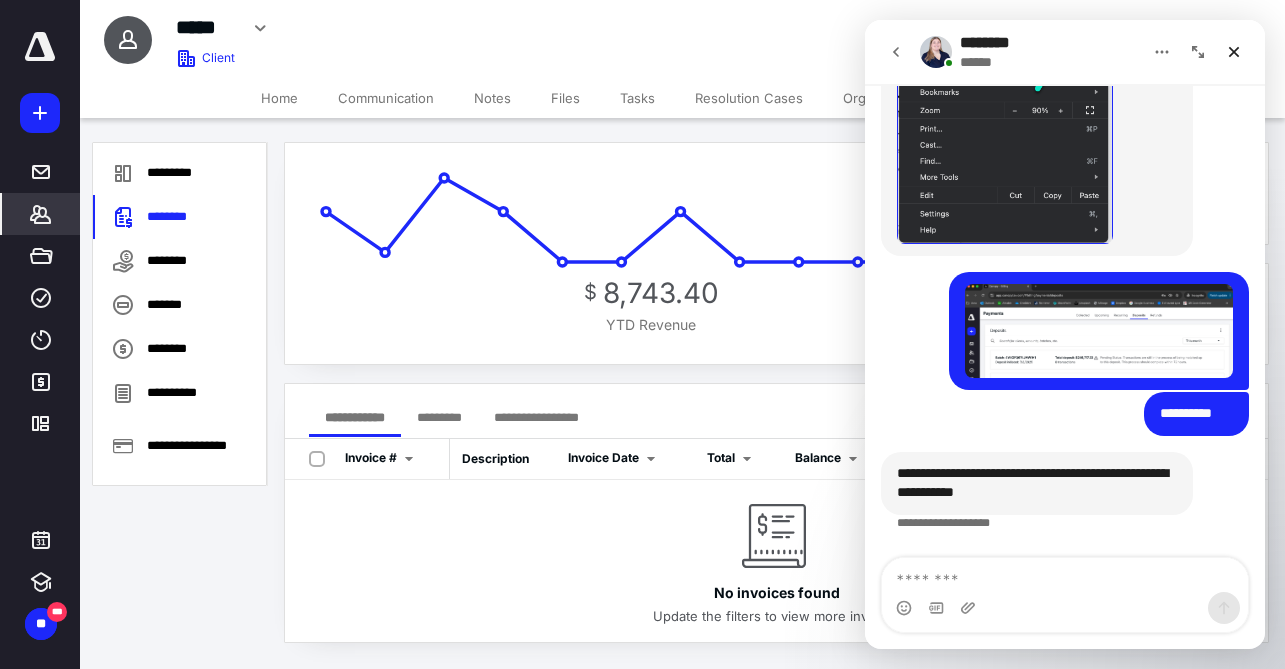 scroll, scrollTop: 4177, scrollLeft: 0, axis: vertical 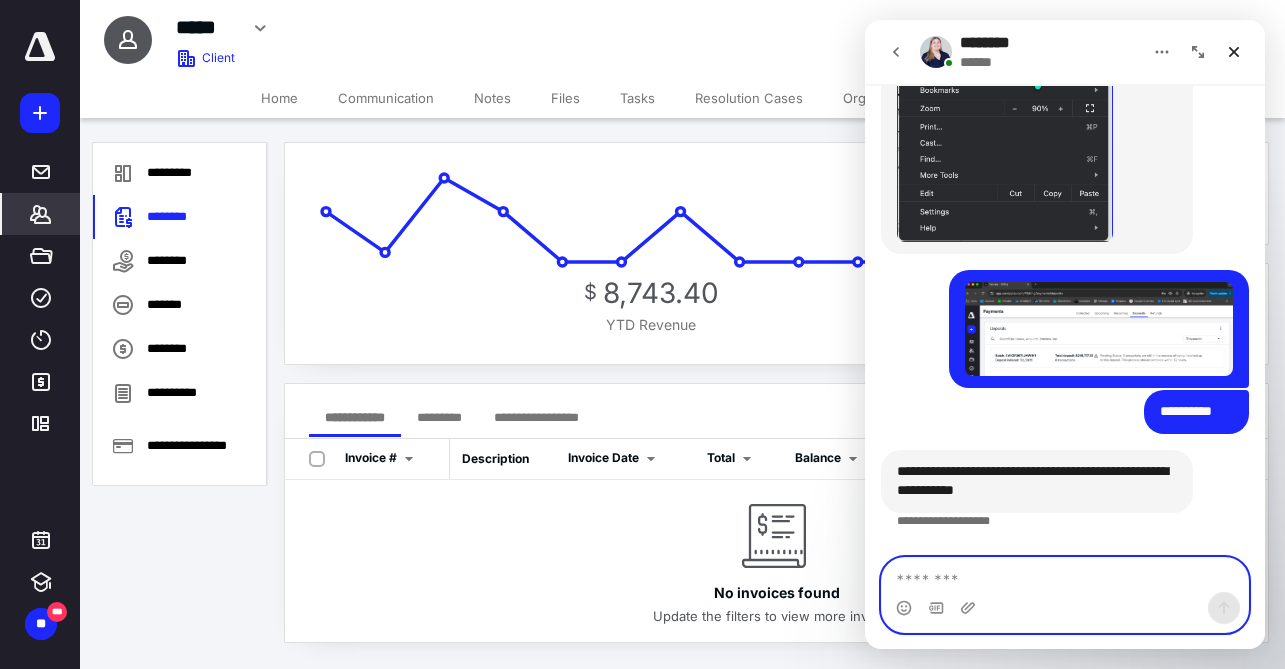 click at bounding box center (1065, 575) 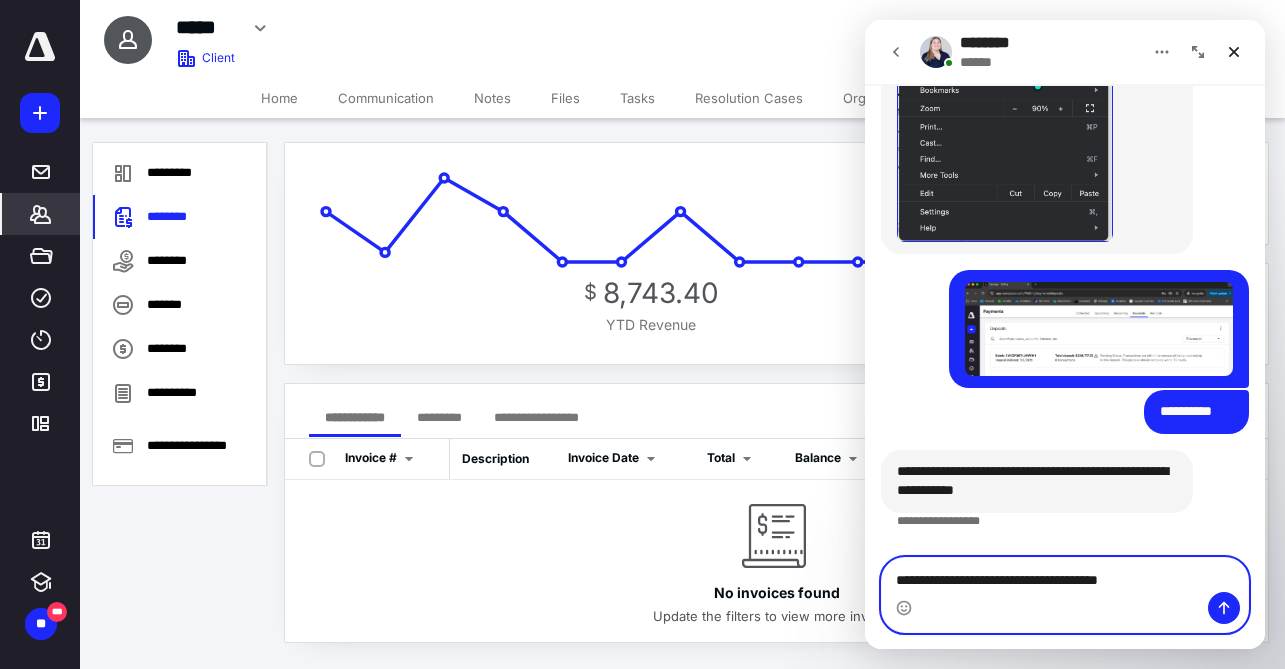 type on "**********" 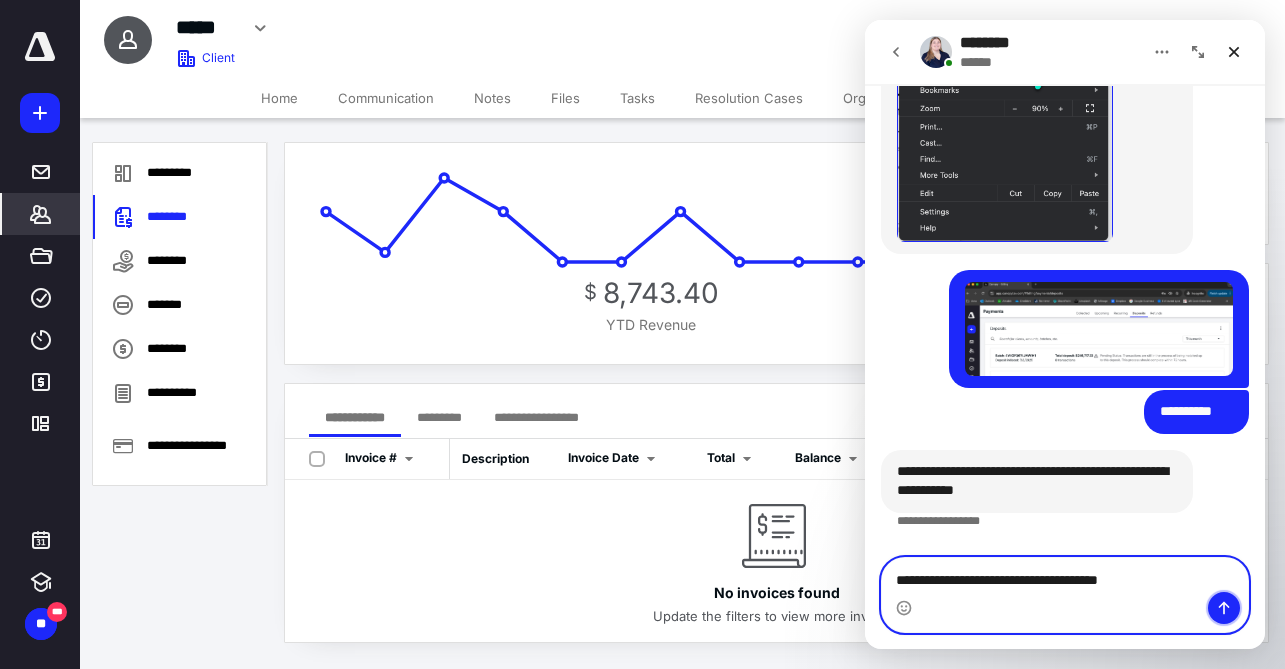 click at bounding box center (1224, 608) 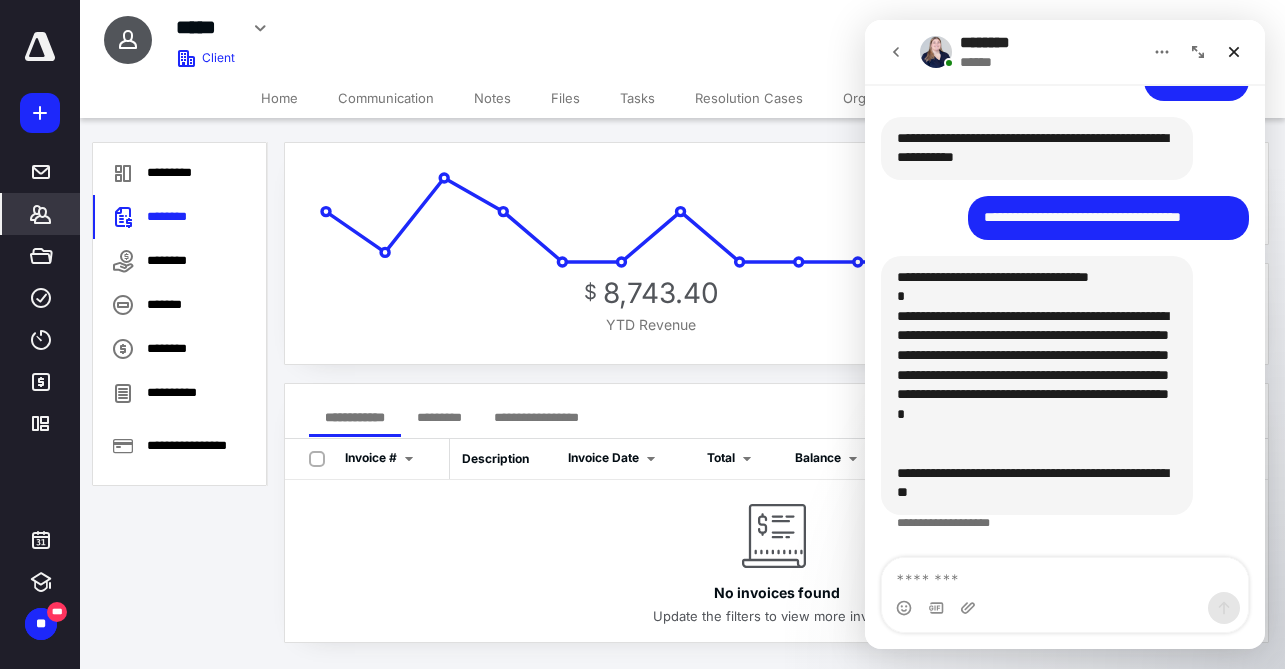 scroll, scrollTop: 4511, scrollLeft: 0, axis: vertical 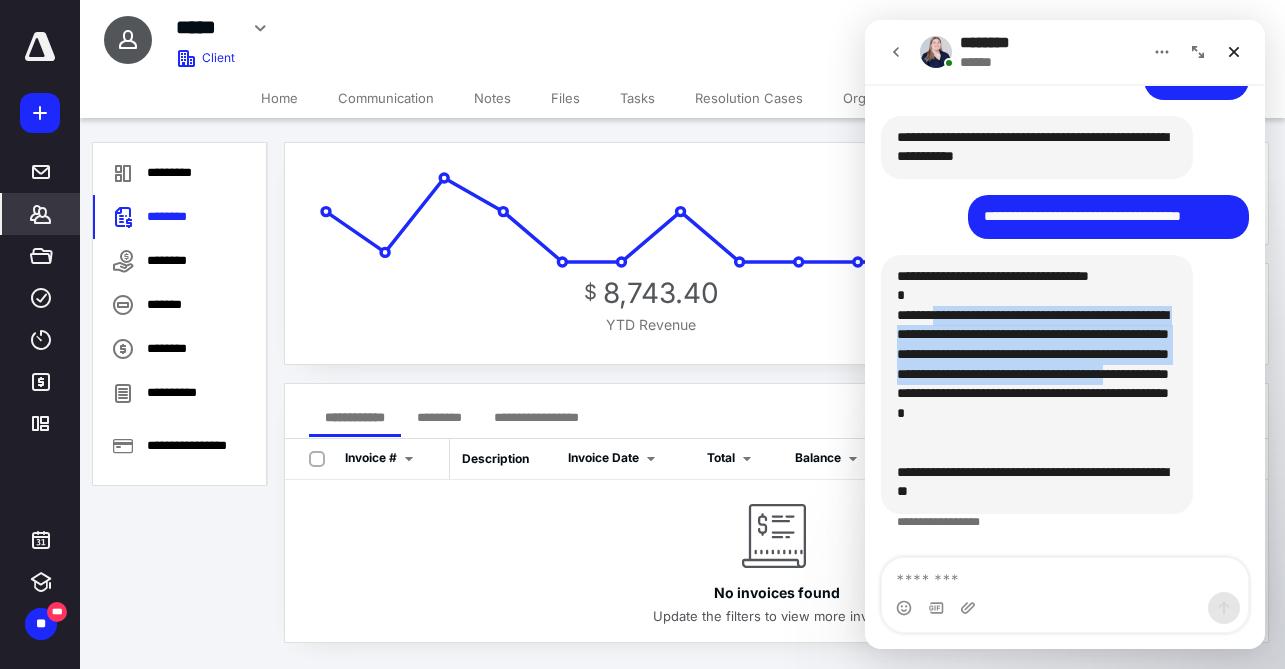 drag, startPoint x: 947, startPoint y: 314, endPoint x: 1172, endPoint y: 398, distance: 240.16869 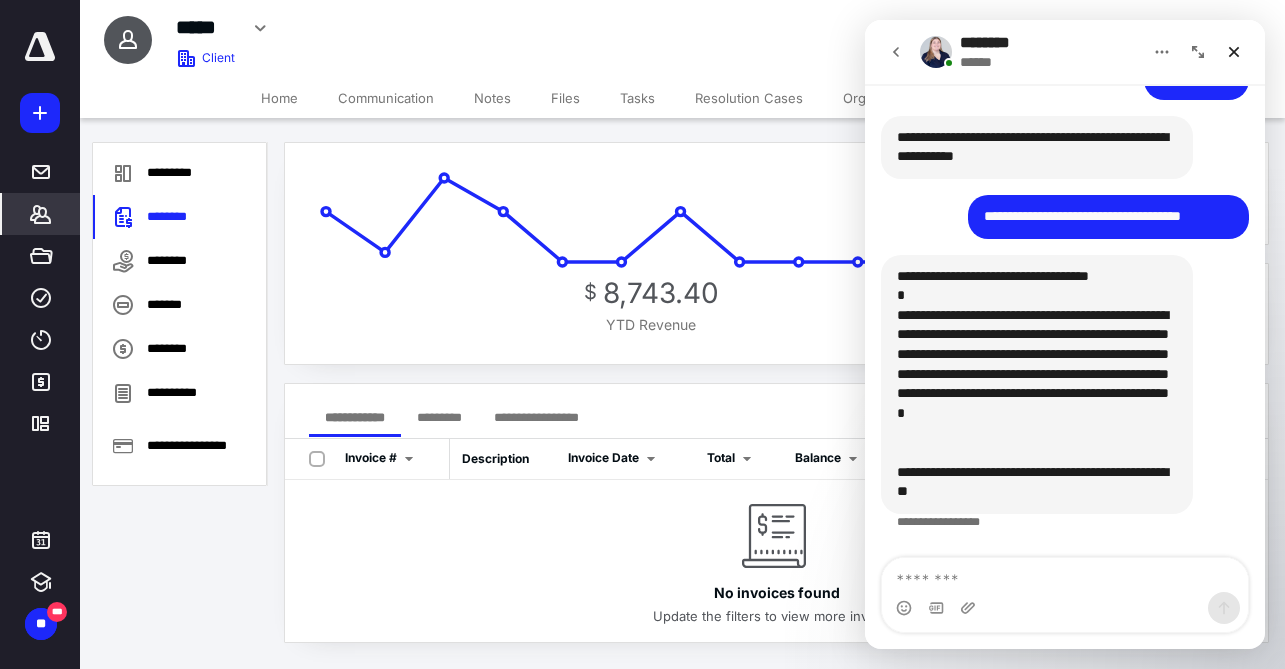 drag, startPoint x: 1165, startPoint y: 440, endPoint x: 1093, endPoint y: 479, distance: 81.88406 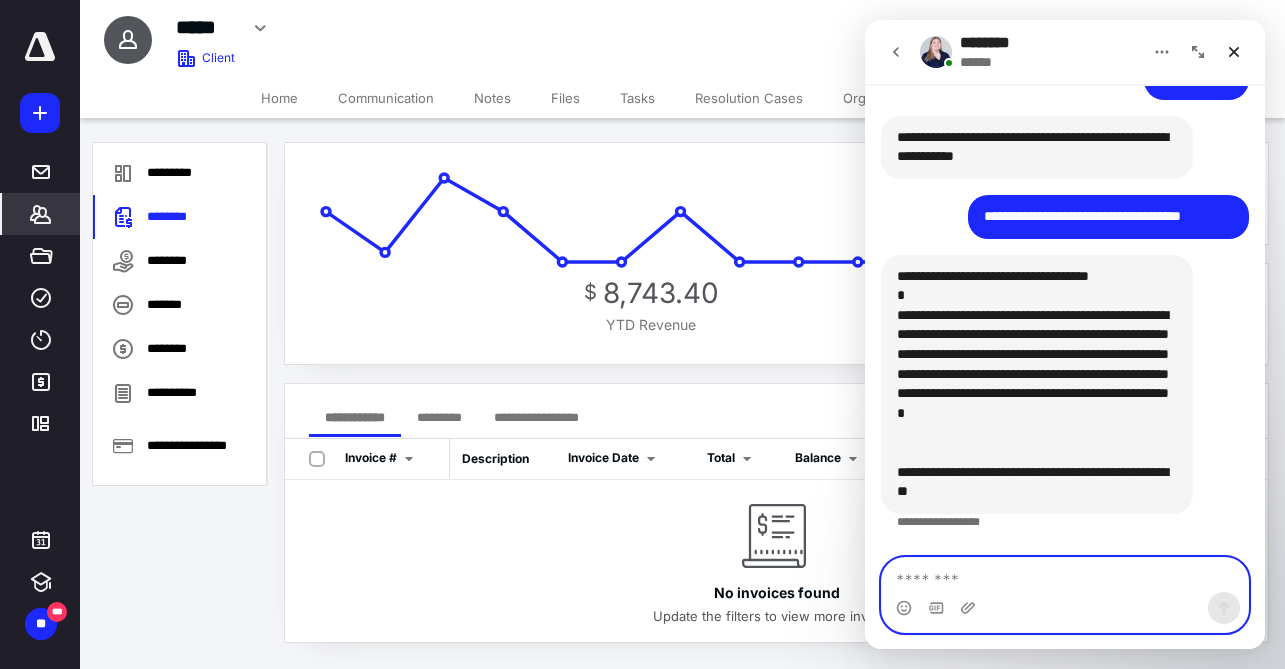click at bounding box center [1065, 575] 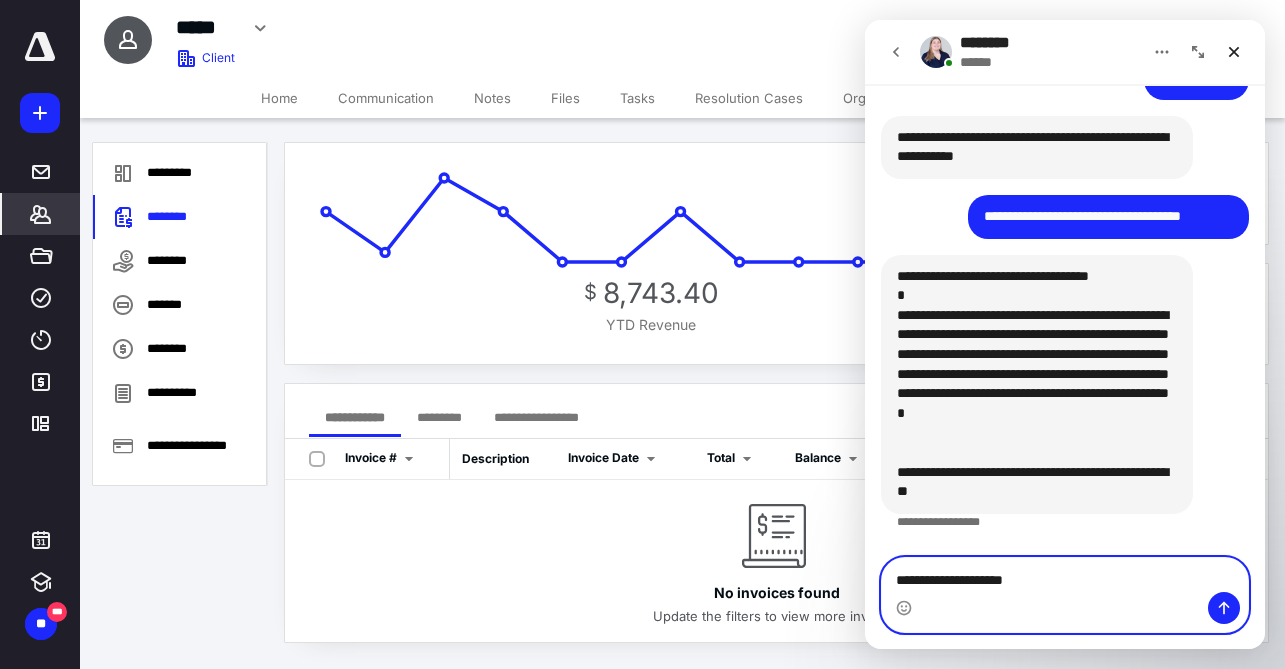 type on "**********" 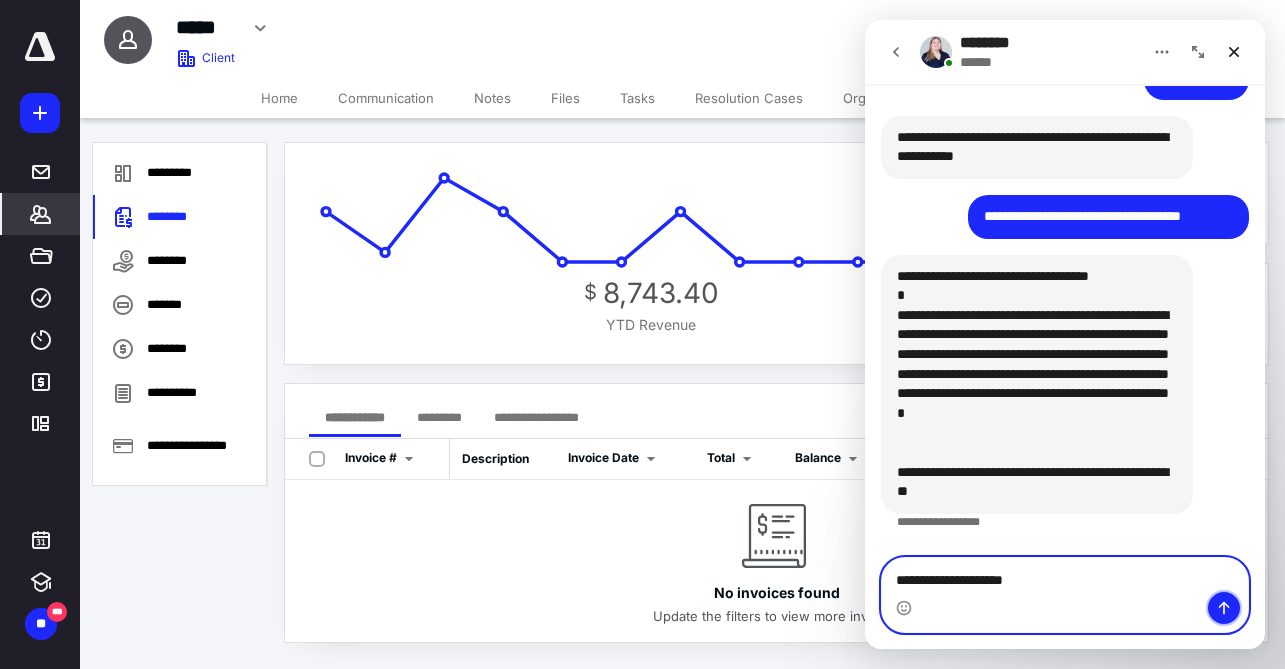 click 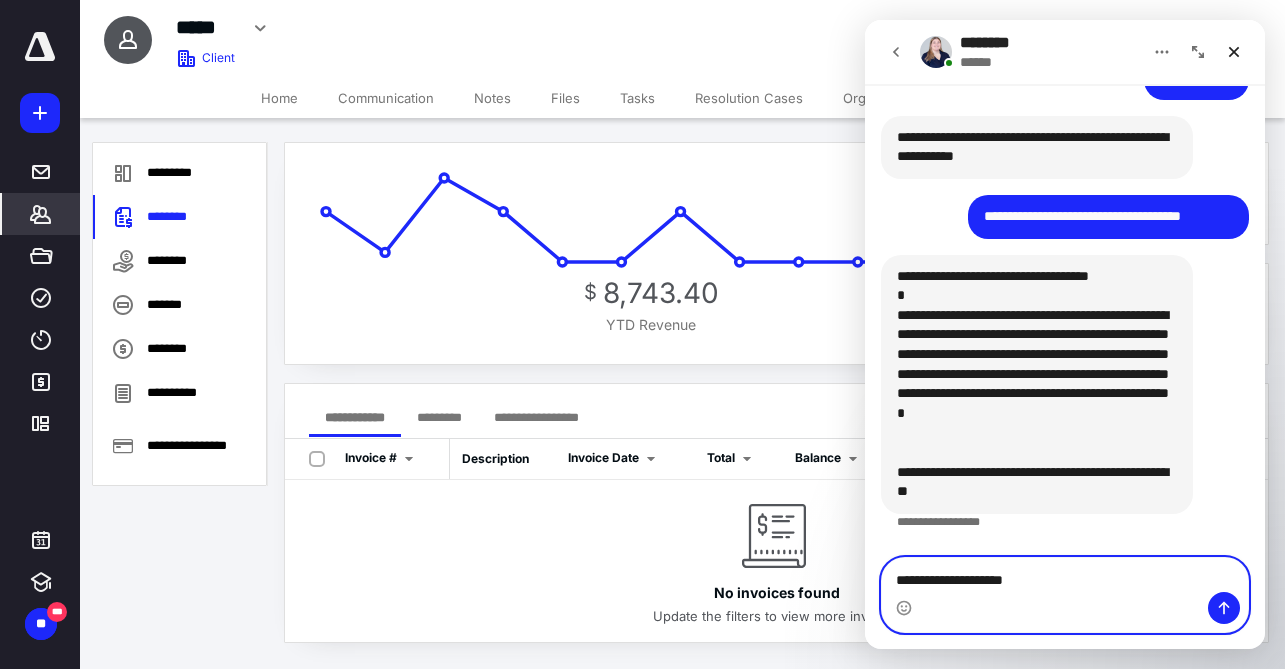 type 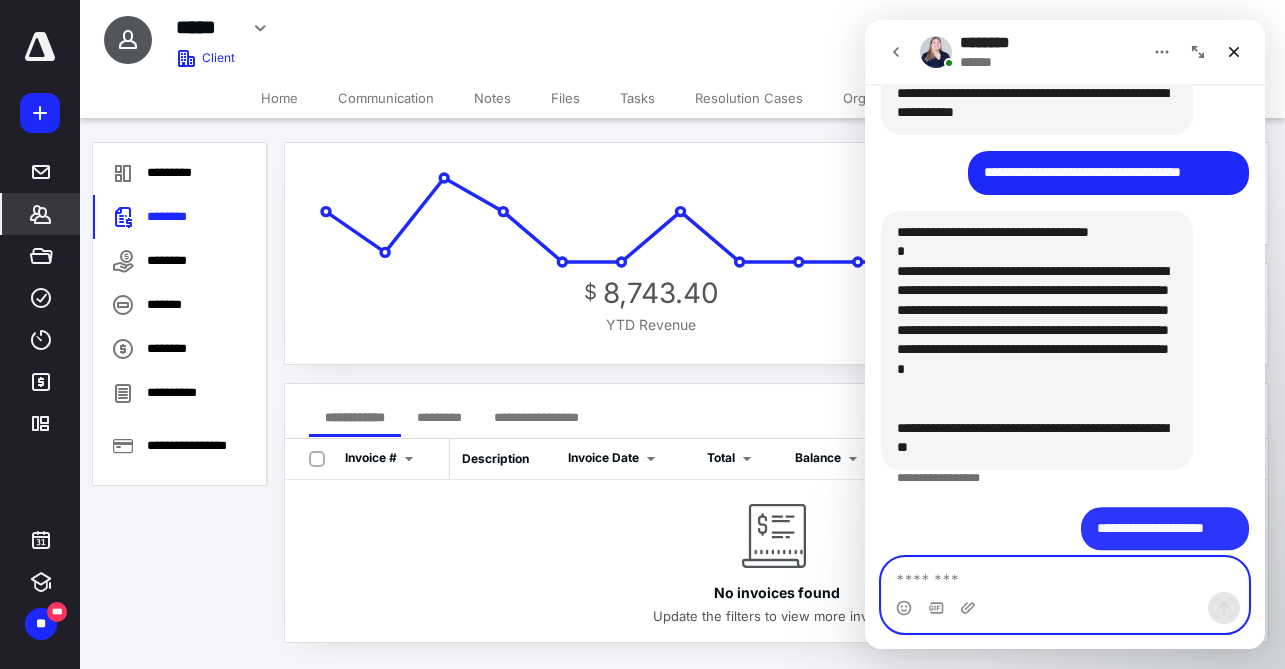 scroll, scrollTop: 4571, scrollLeft: 0, axis: vertical 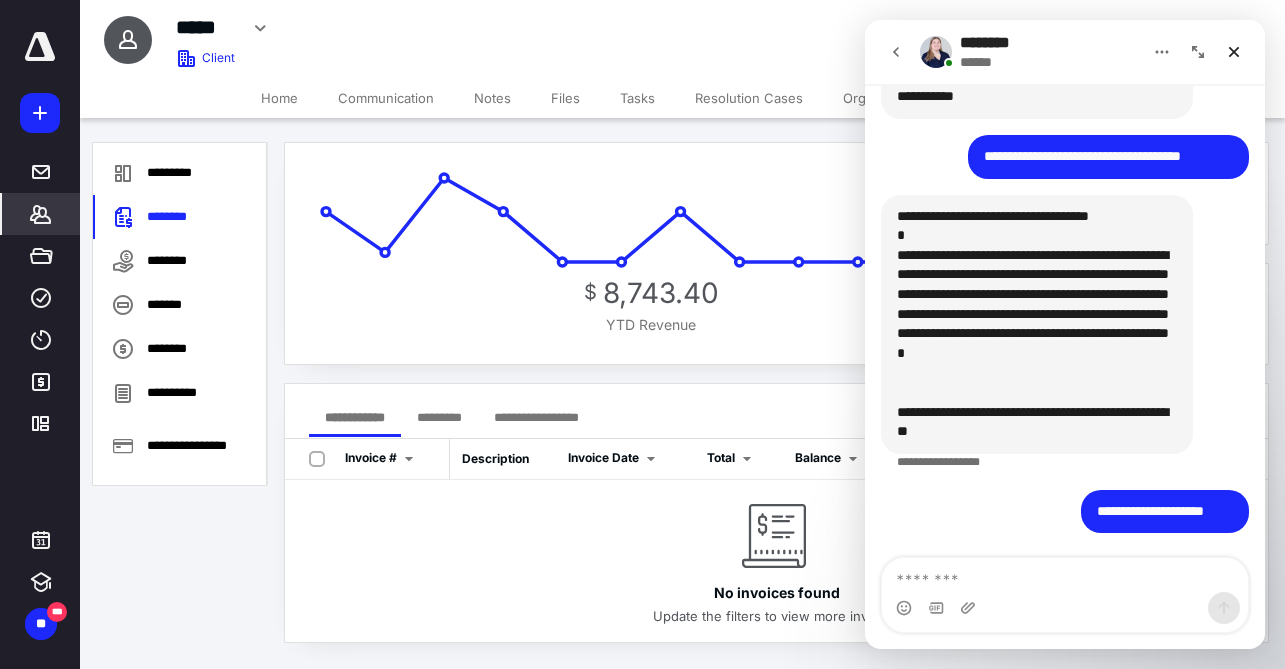 drag, startPoint x: 301, startPoint y: 560, endPoint x: 303, endPoint y: 600, distance: 40.04997 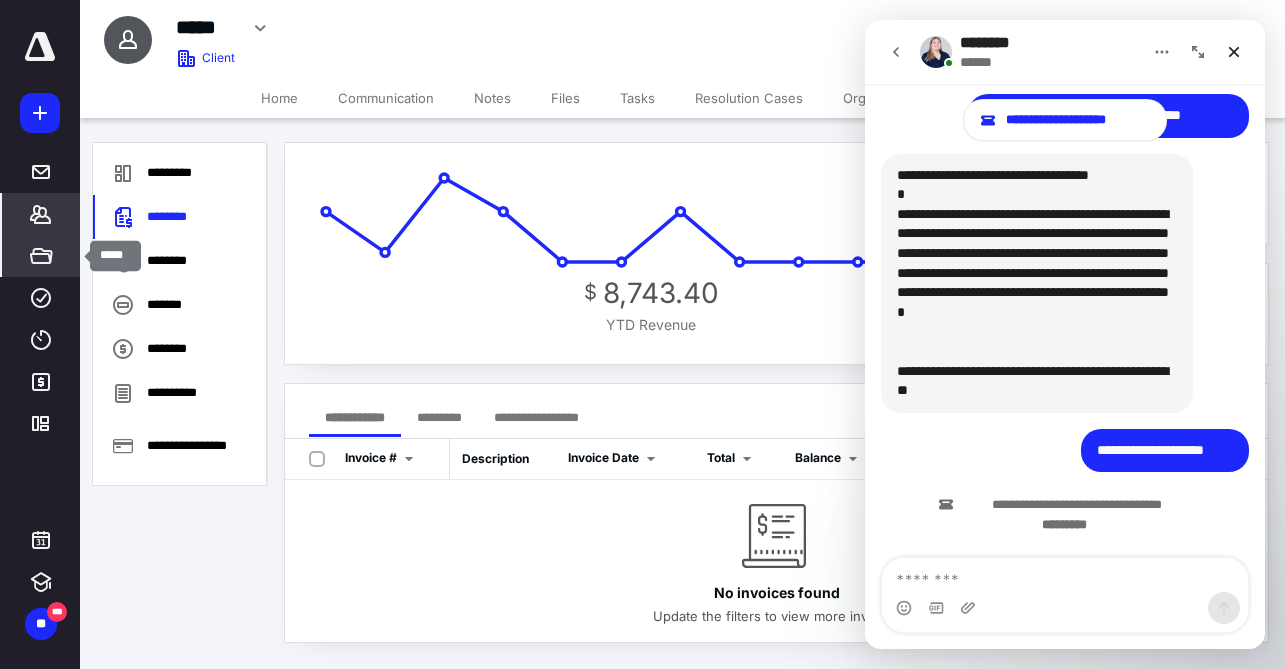 scroll, scrollTop: 4676, scrollLeft: 0, axis: vertical 